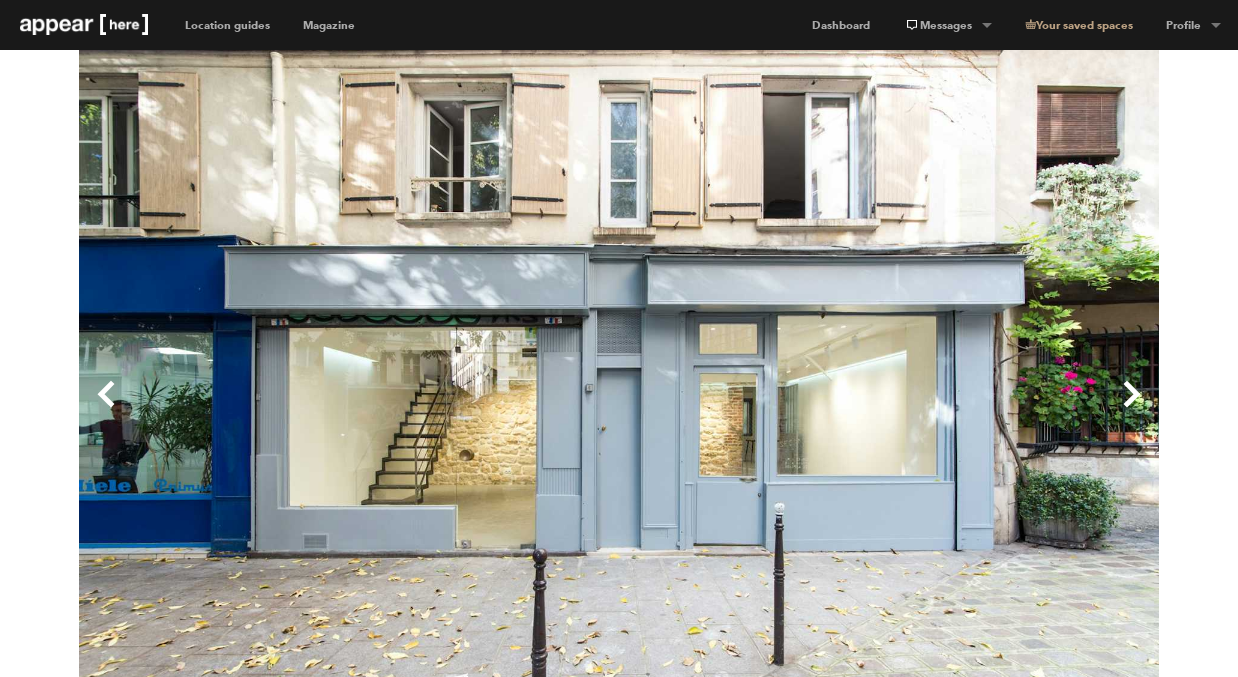 scroll, scrollTop: 74, scrollLeft: 0, axis: vertical 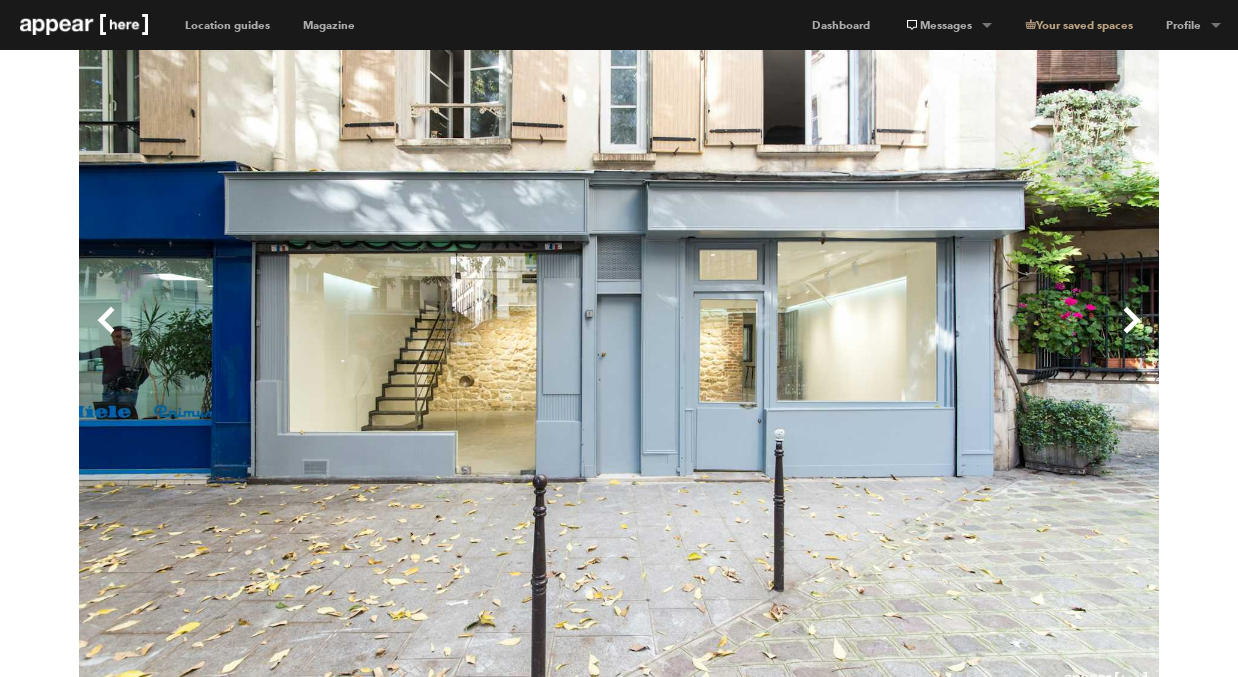click on "Next" at bounding box center [889, 336] 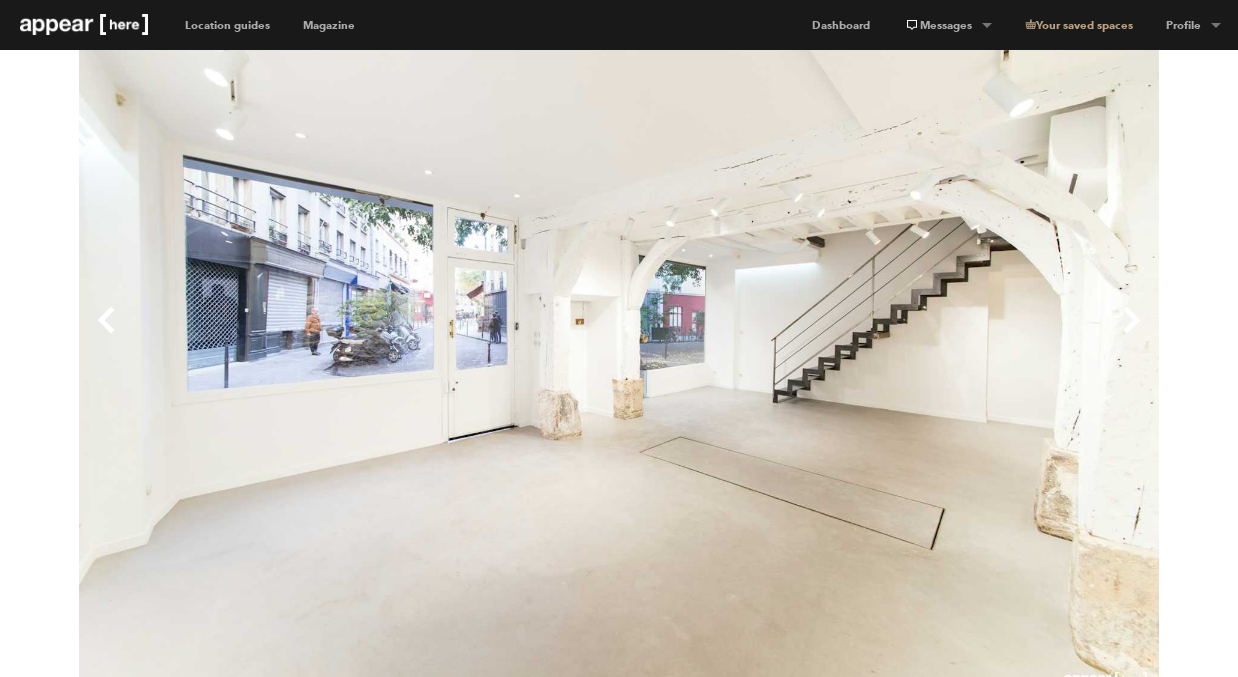 click on "Next" at bounding box center (889, 336) 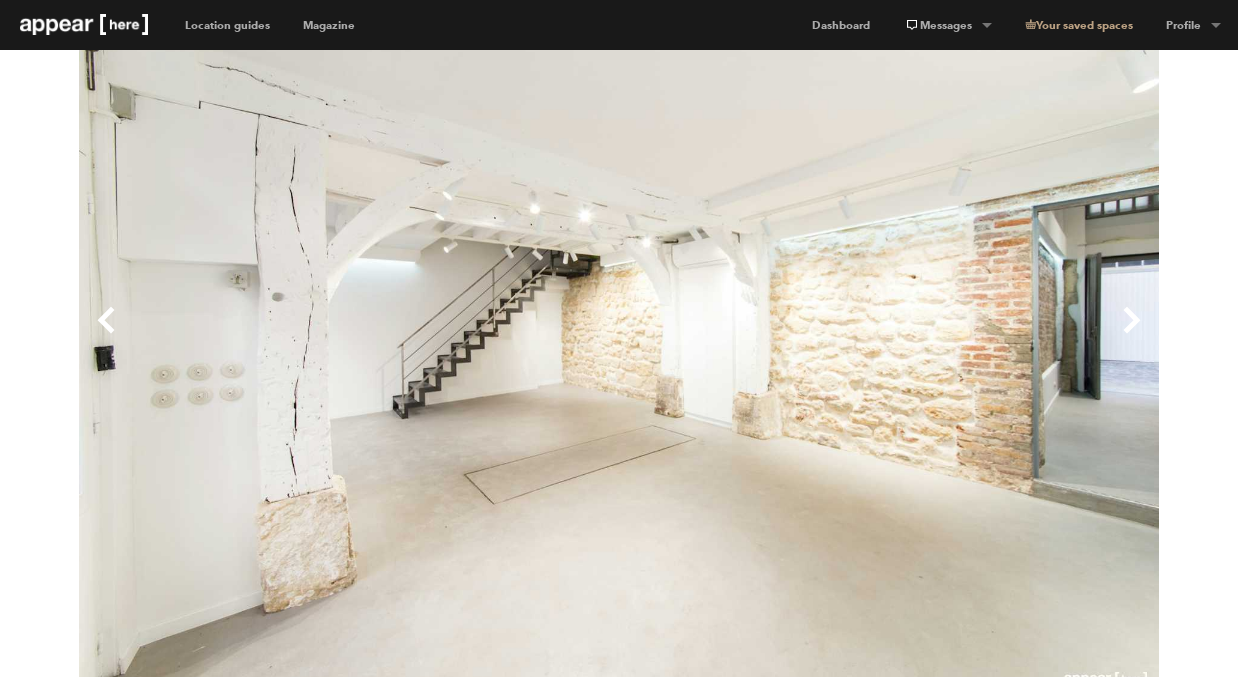 click on "Next" at bounding box center (889, 336) 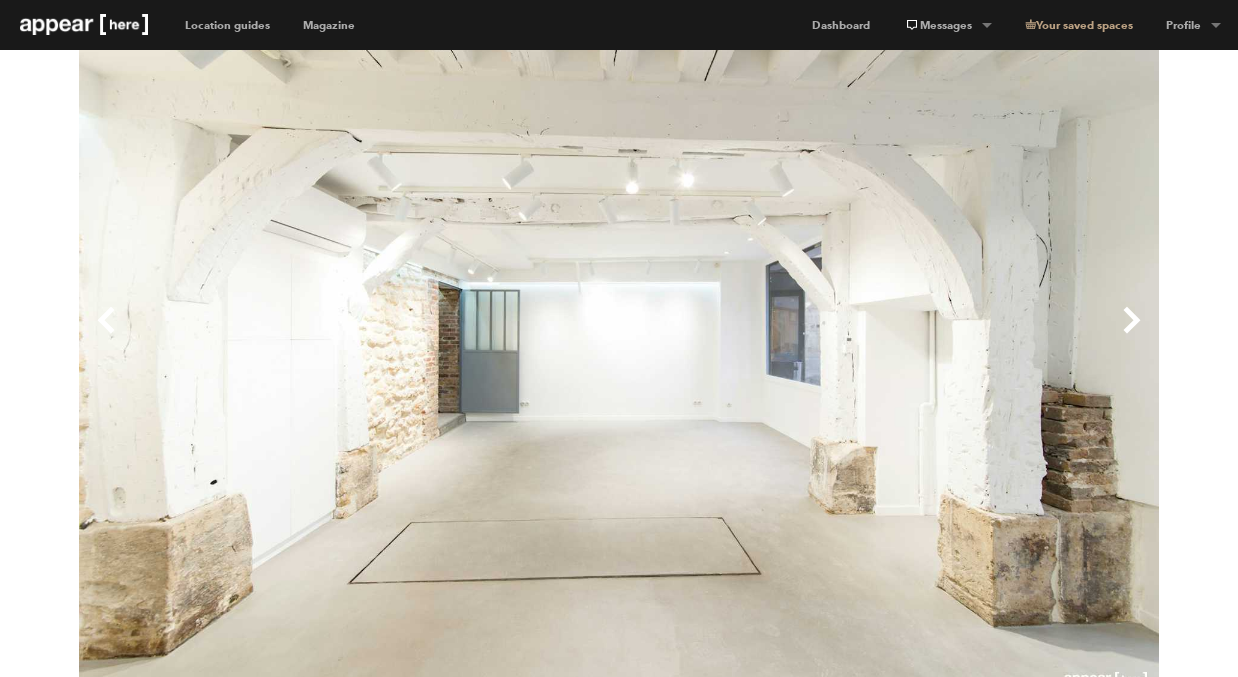click on "Next" at bounding box center (889, 336) 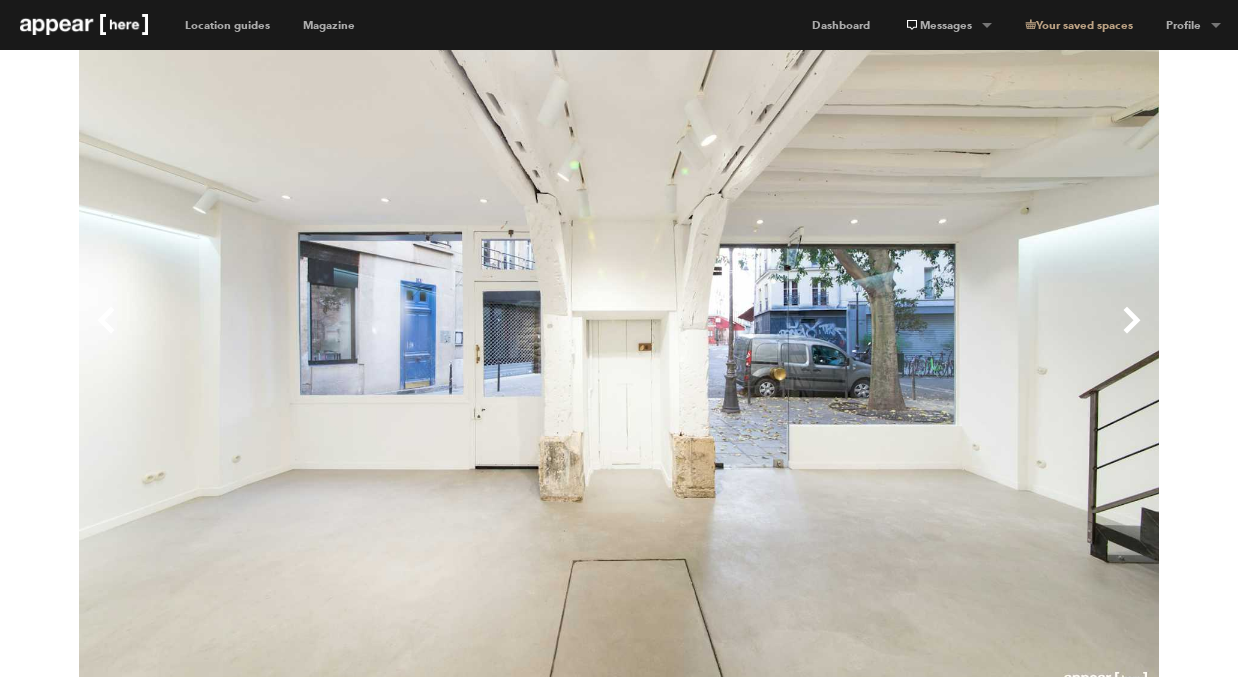 click on "Next" at bounding box center [889, 336] 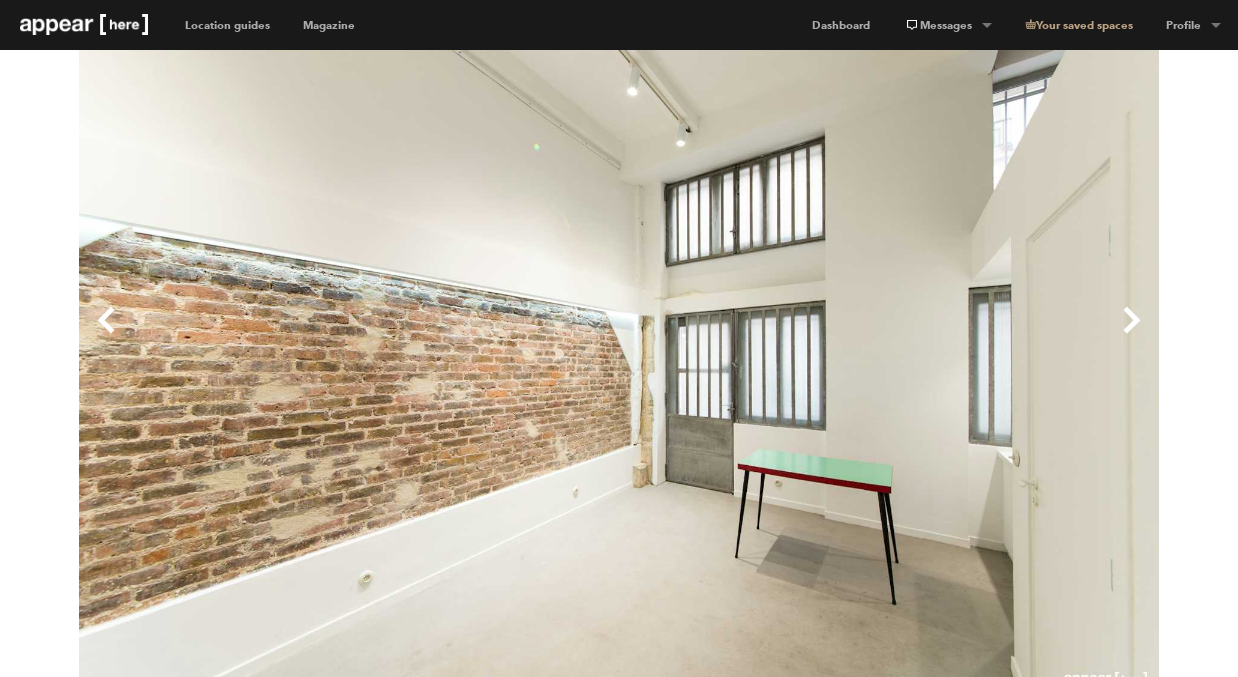 click on "Next" at bounding box center [889, 336] 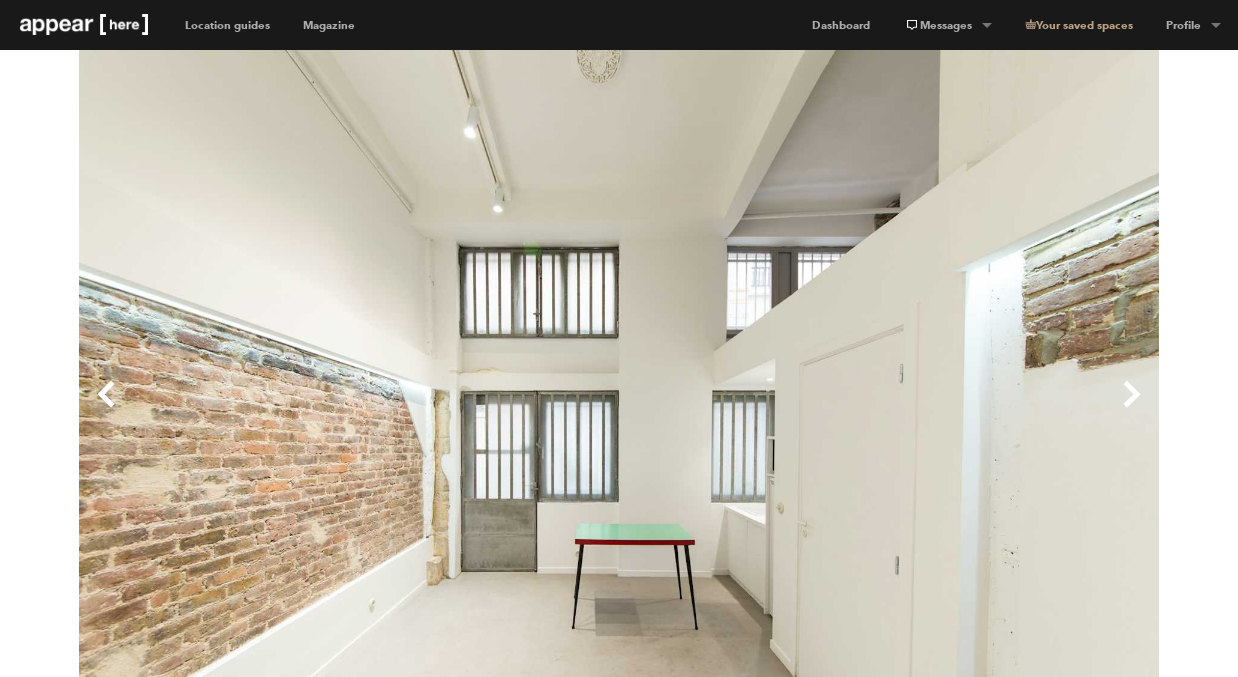 scroll, scrollTop: 16, scrollLeft: 0, axis: vertical 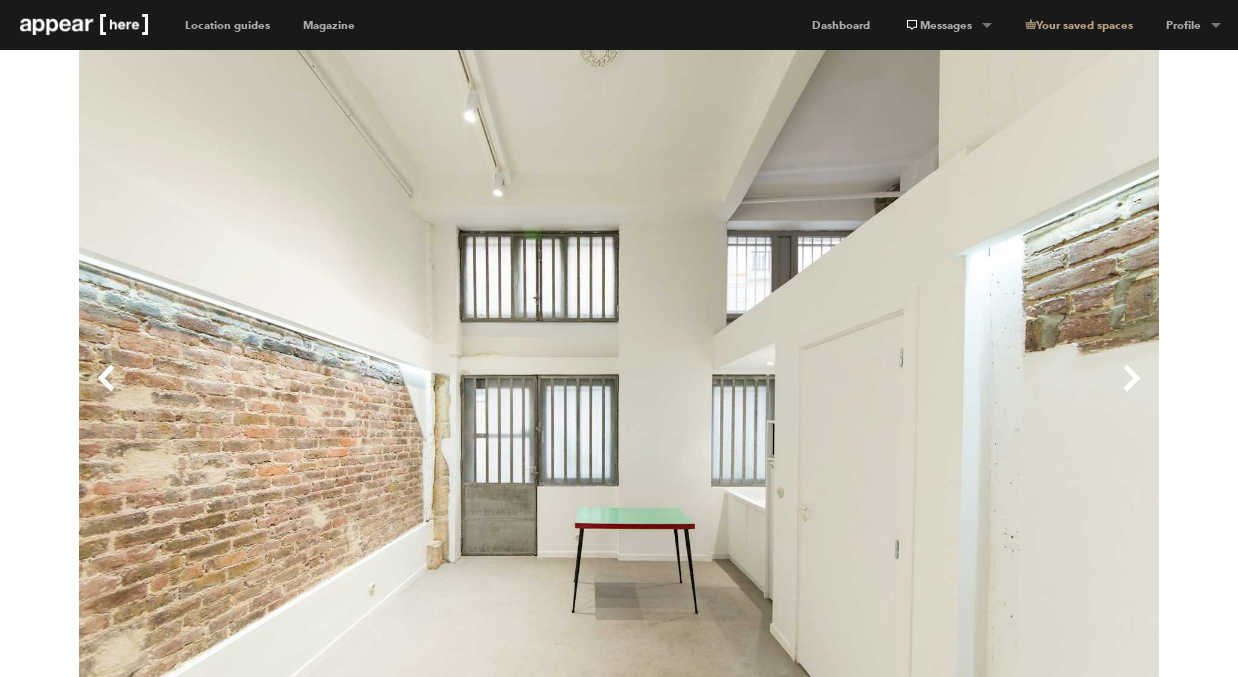 click on "Previous" at bounding box center [349, 394] 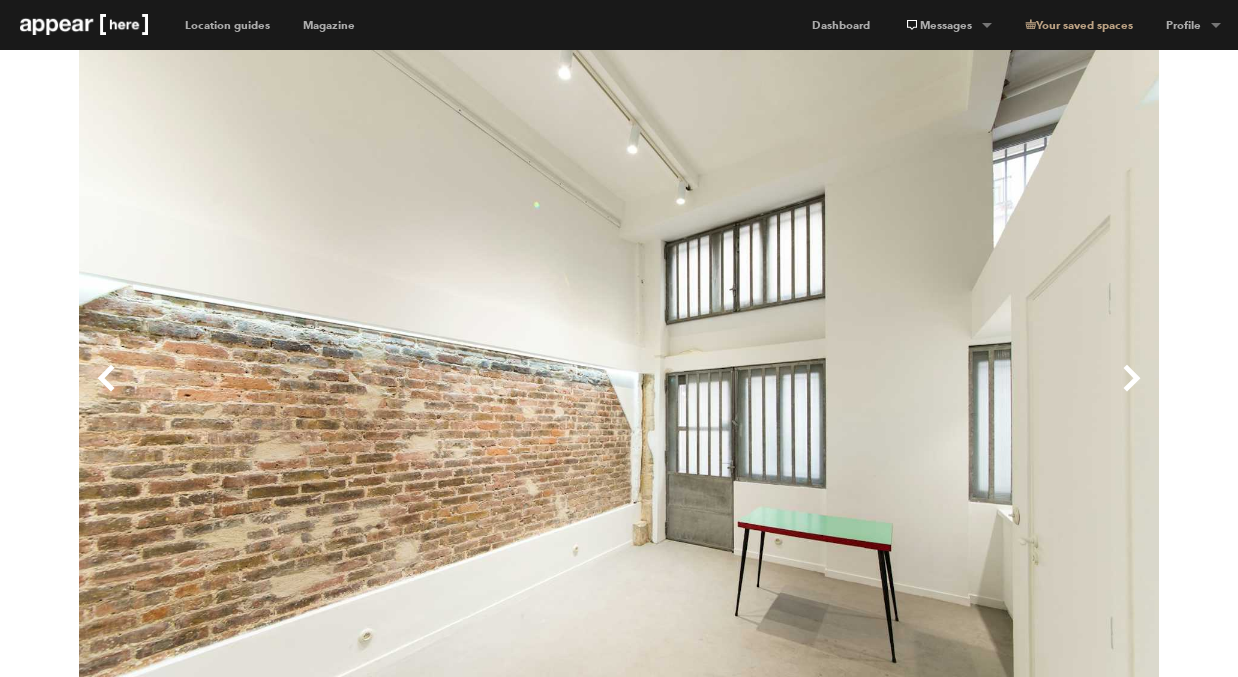 click on "Previous" at bounding box center (349, 394) 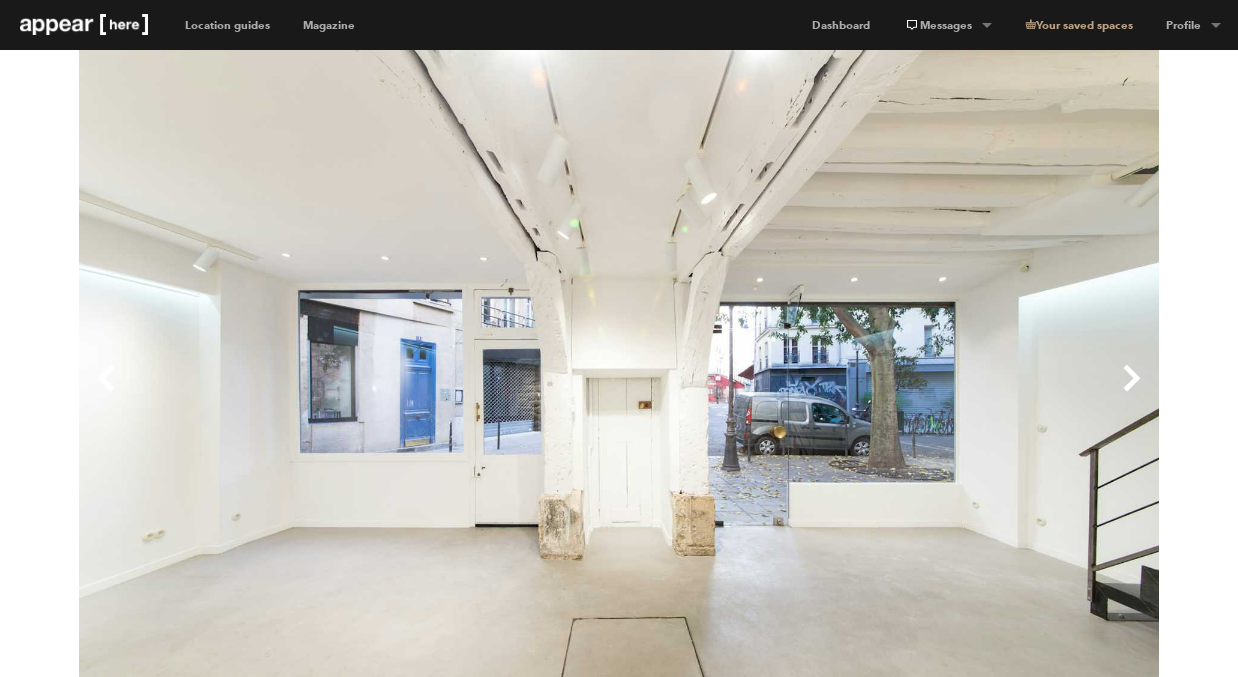 click on "Previous" at bounding box center (349, 394) 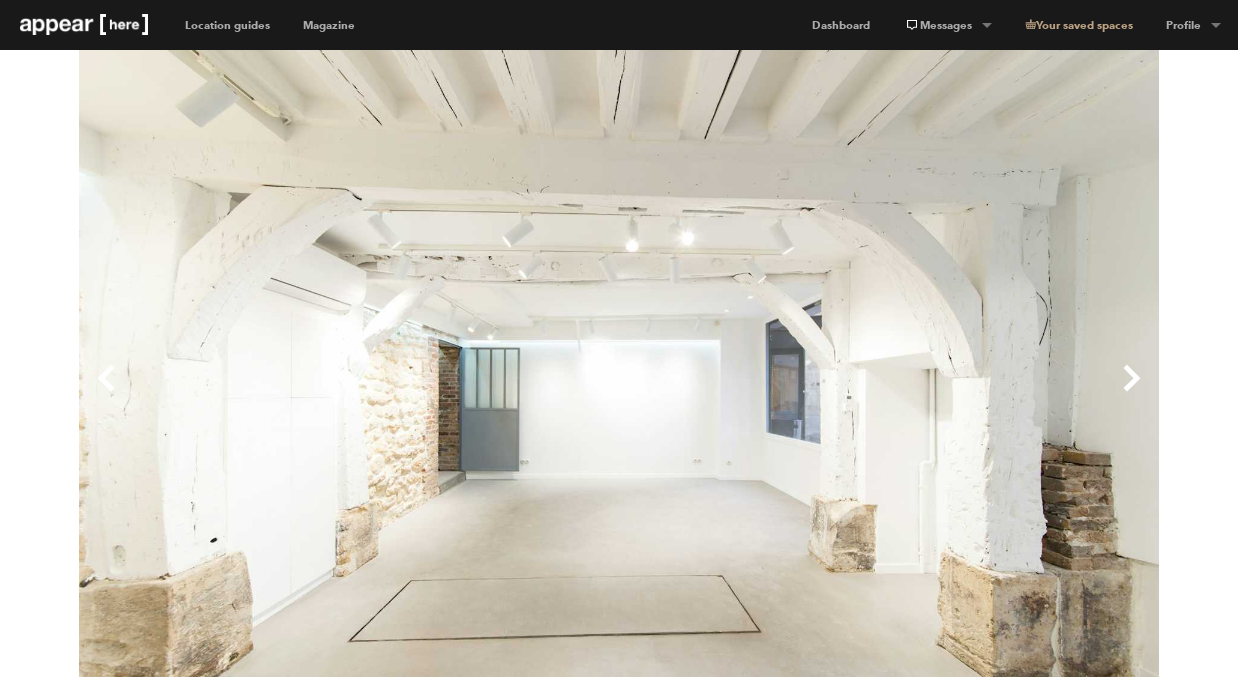 click on "Previous" at bounding box center [349, 394] 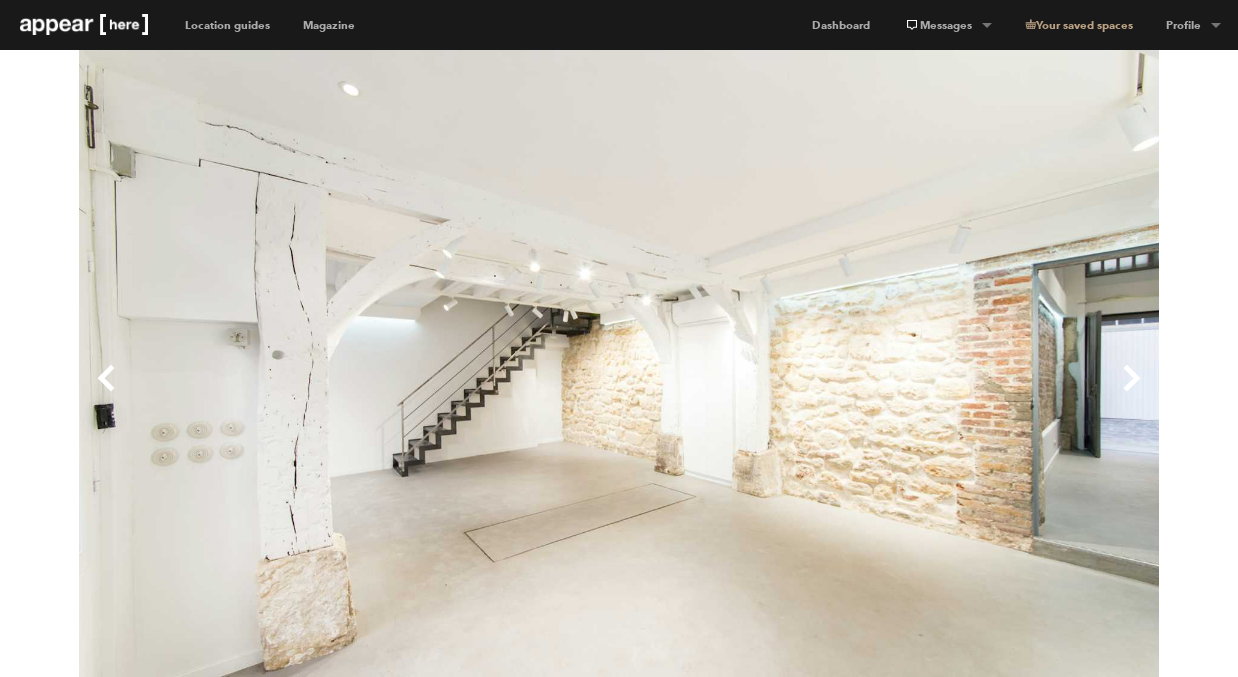 click on "Previous" at bounding box center (349, 394) 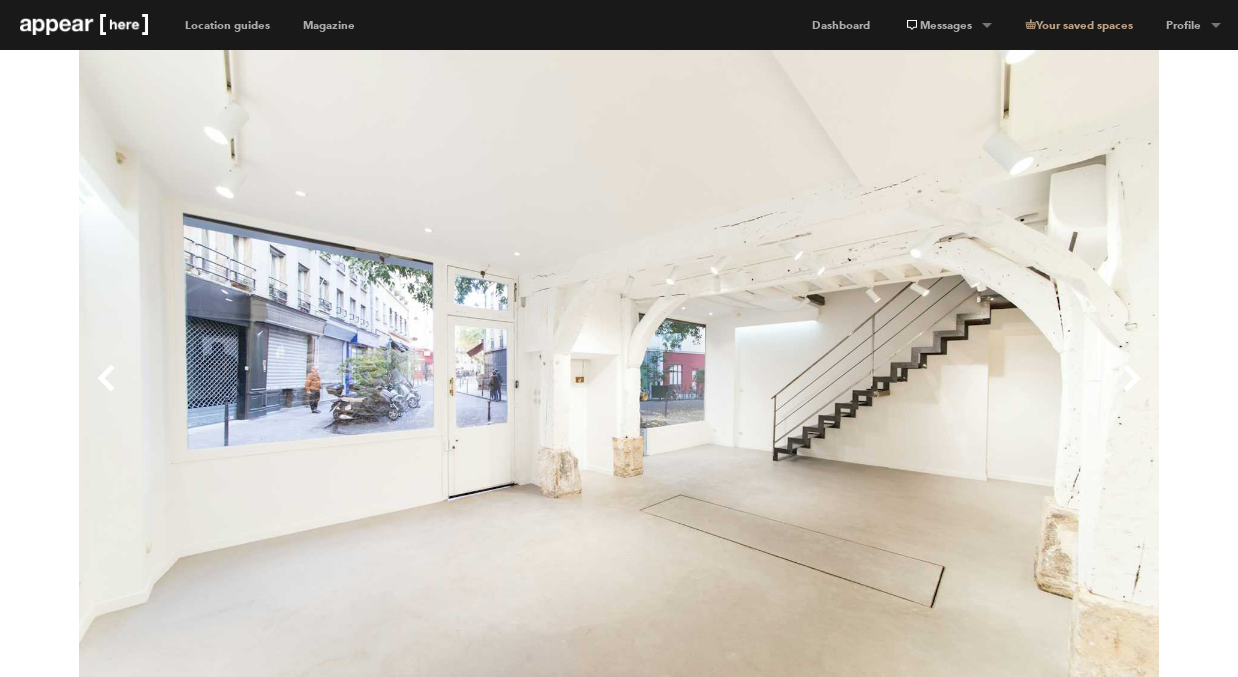 click on "Previous" at bounding box center (349, 394) 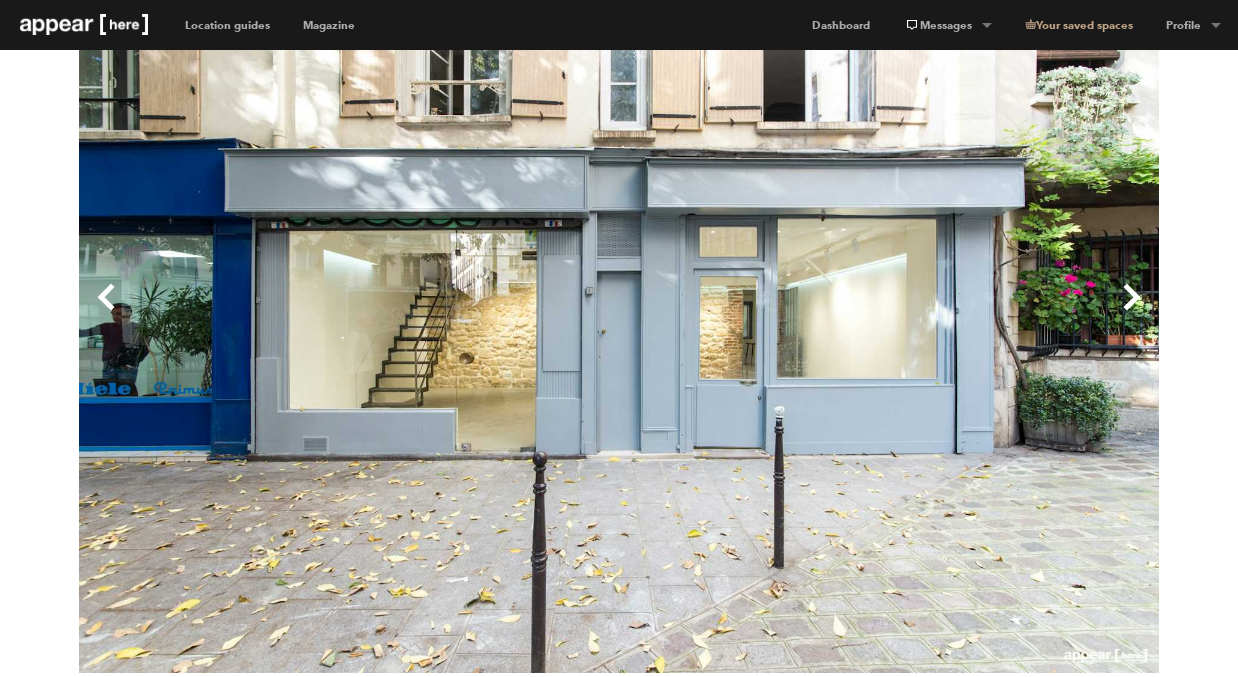 scroll, scrollTop: 93, scrollLeft: 0, axis: vertical 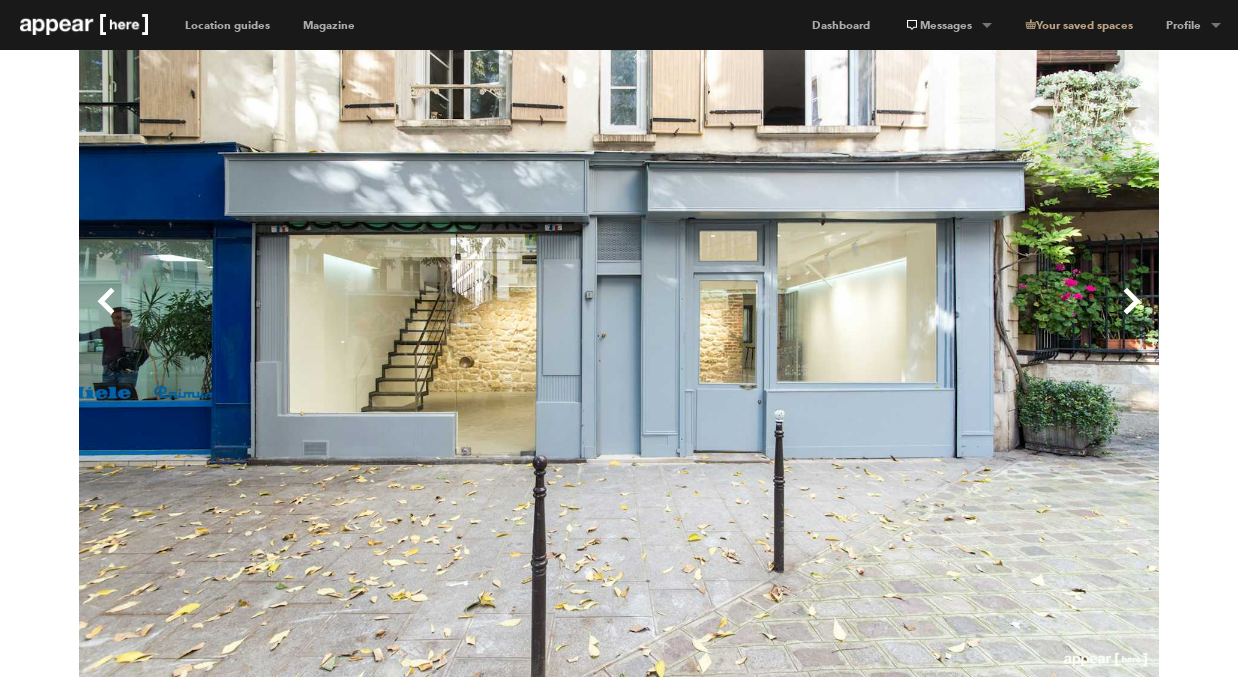 click on "Next" at bounding box center (889, 317) 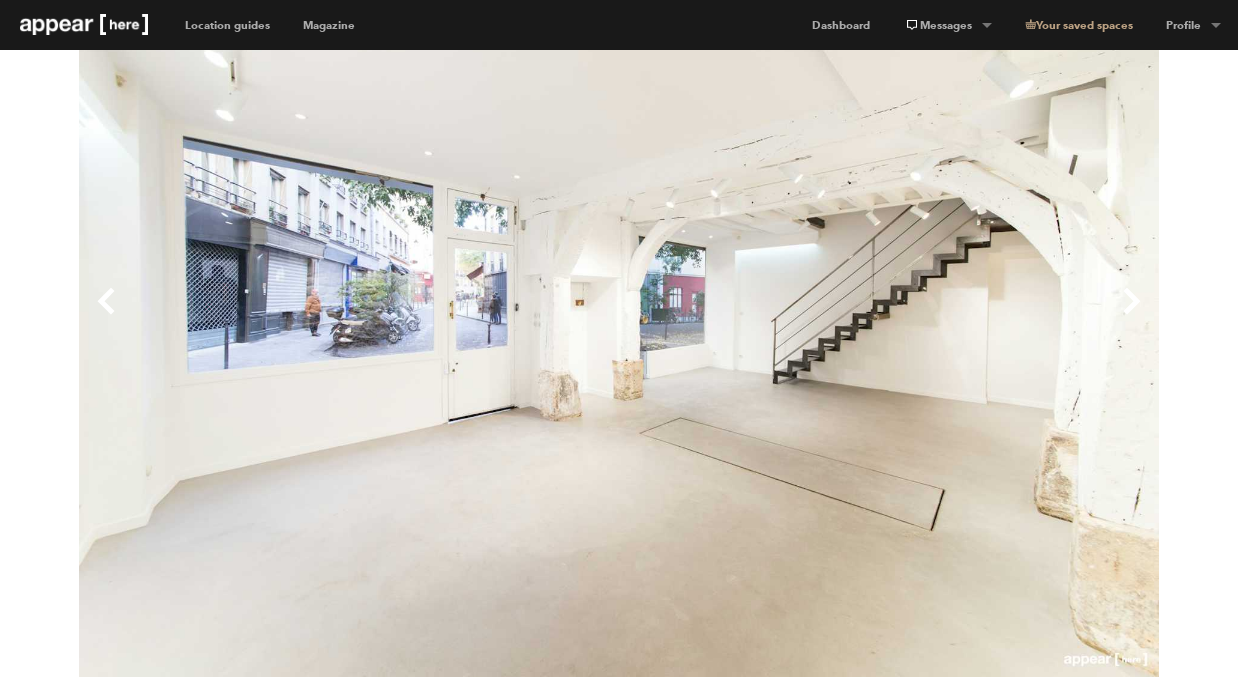 click on "Next" at bounding box center [889, 317] 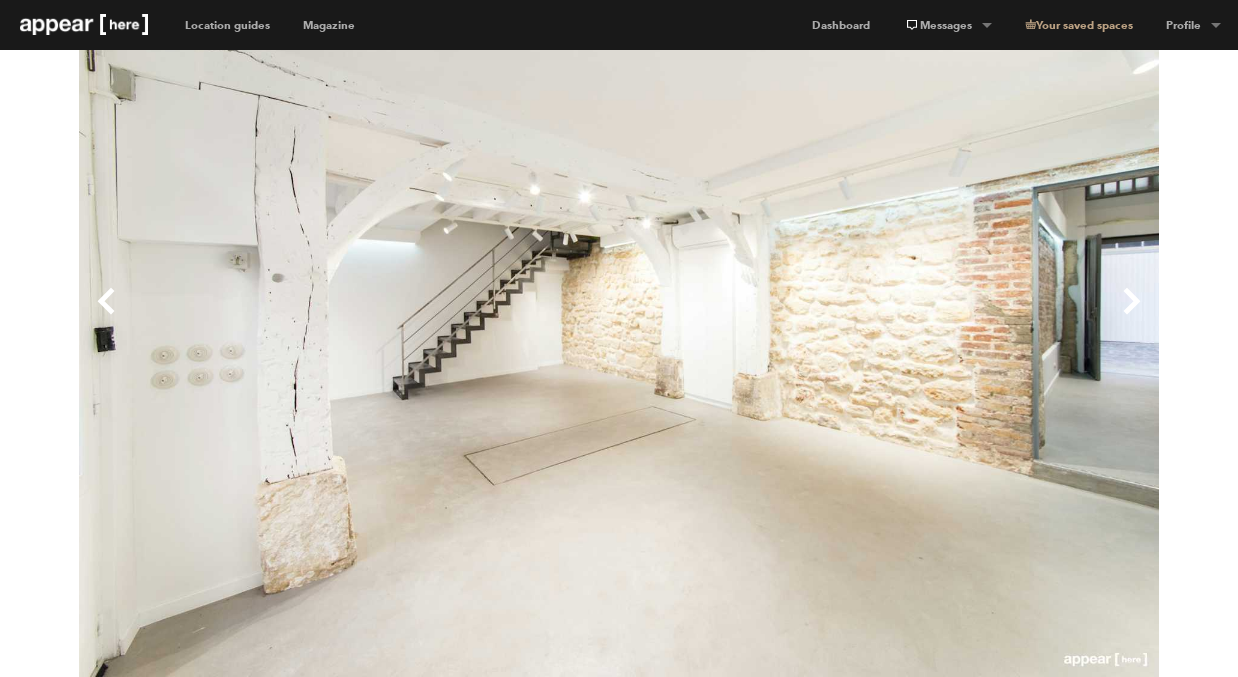click on "Next" at bounding box center [889, 317] 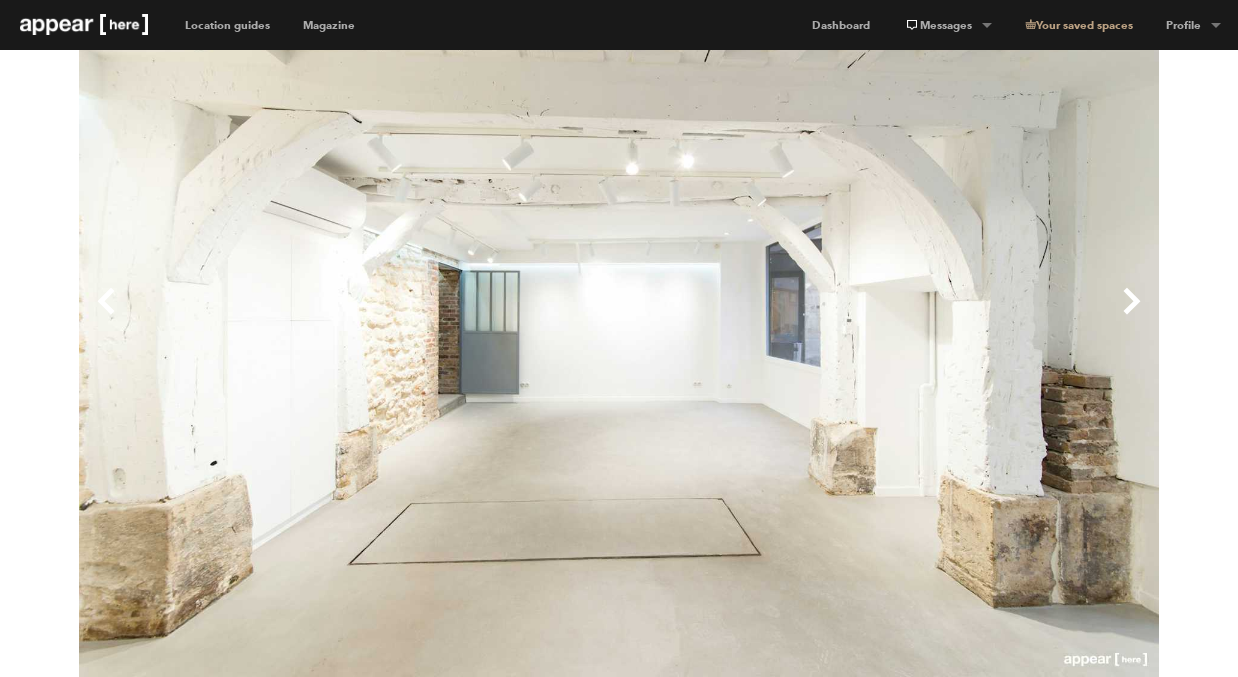 click on "Next" at bounding box center (889, 317) 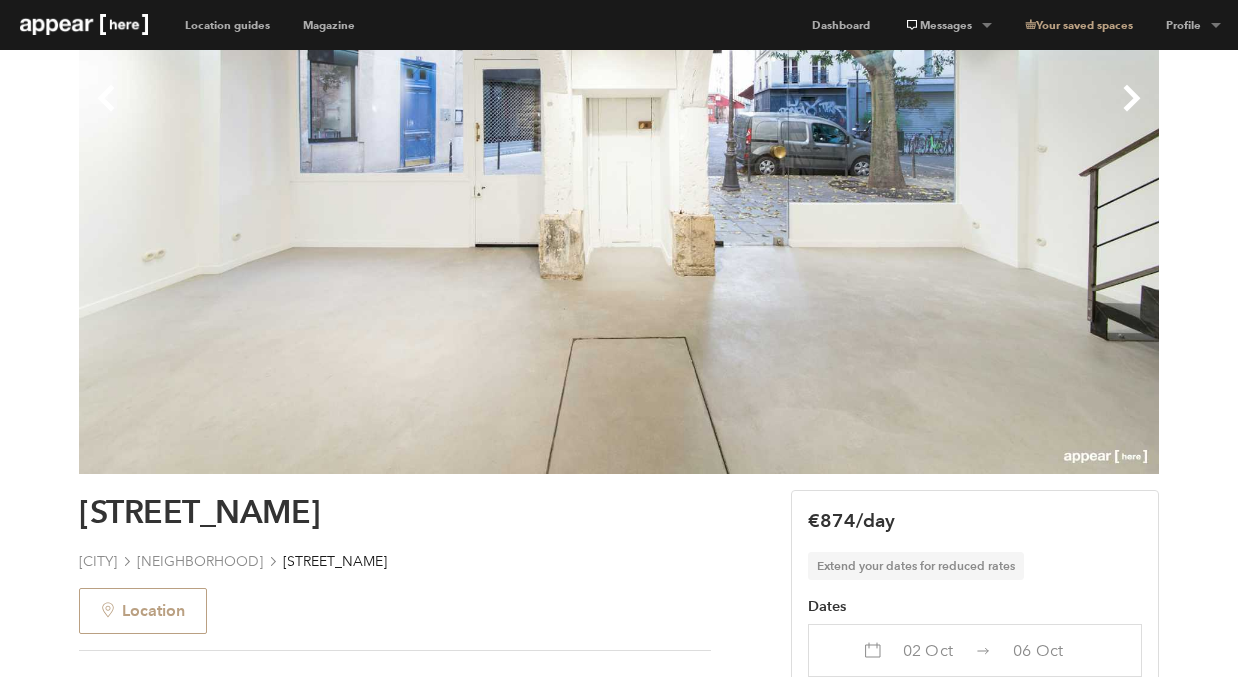 scroll, scrollTop: 213, scrollLeft: 0, axis: vertical 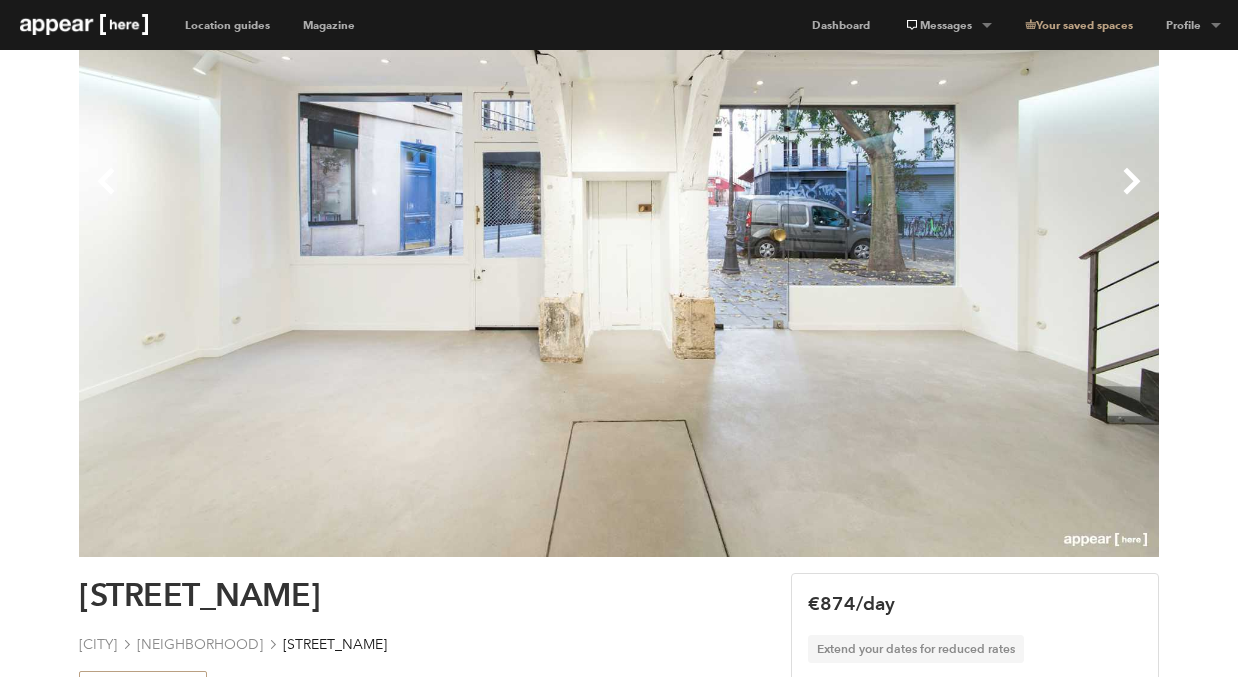 click on "Next" at bounding box center [889, 197] 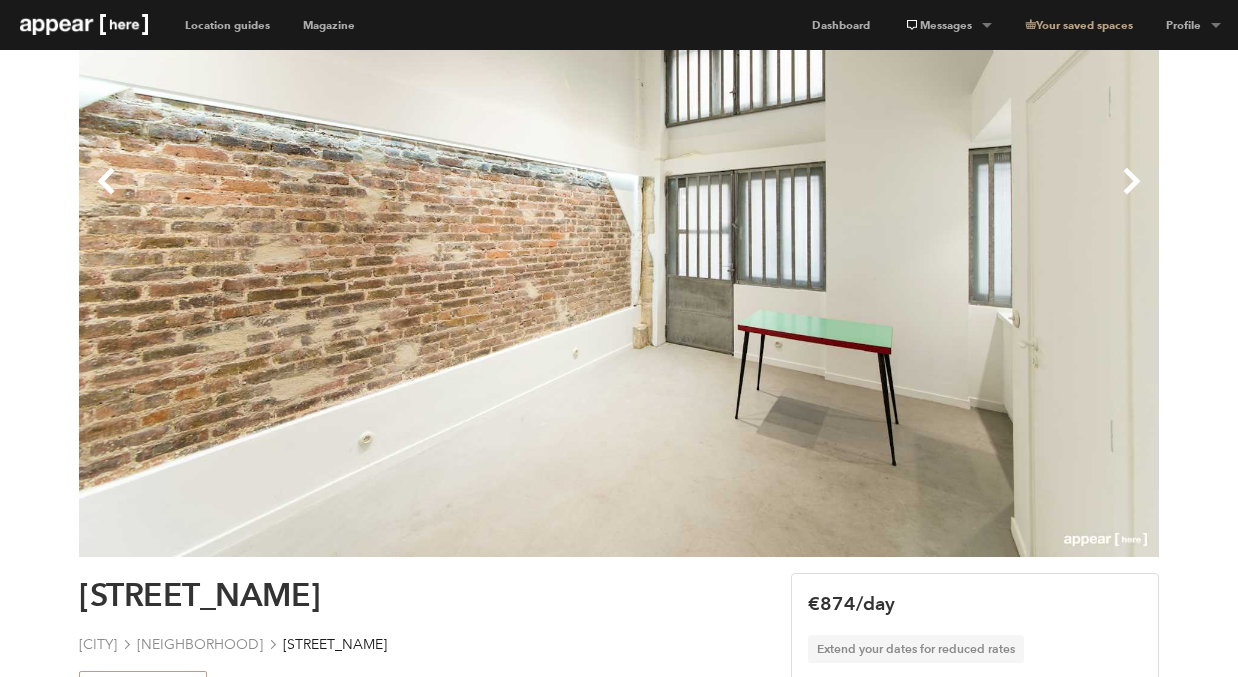 click on "Next" at bounding box center [889, 197] 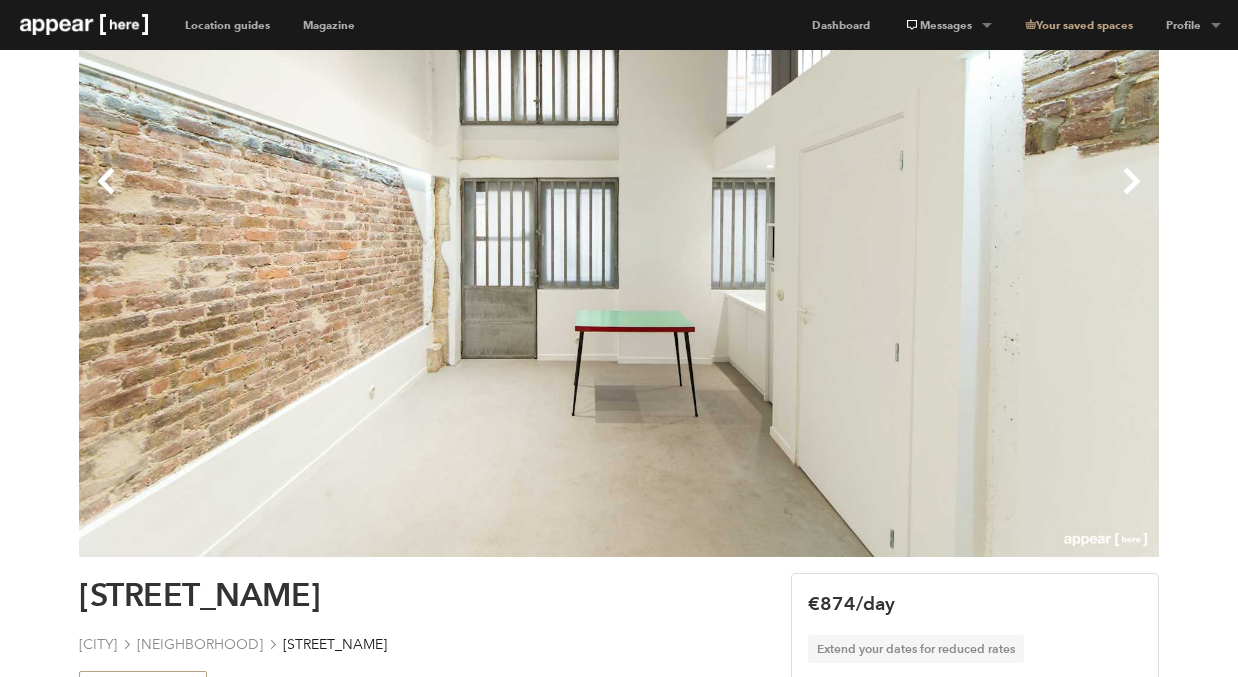 click on "Next" at bounding box center [889, 197] 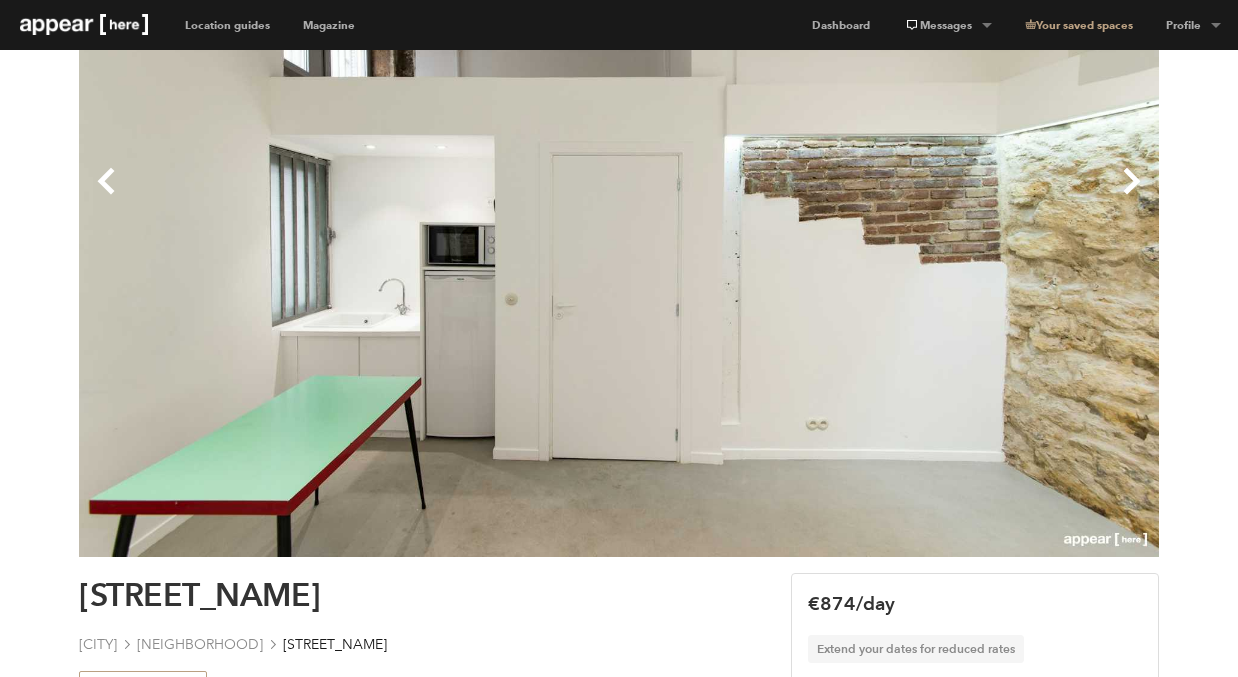 click on "Next" at bounding box center [889, 197] 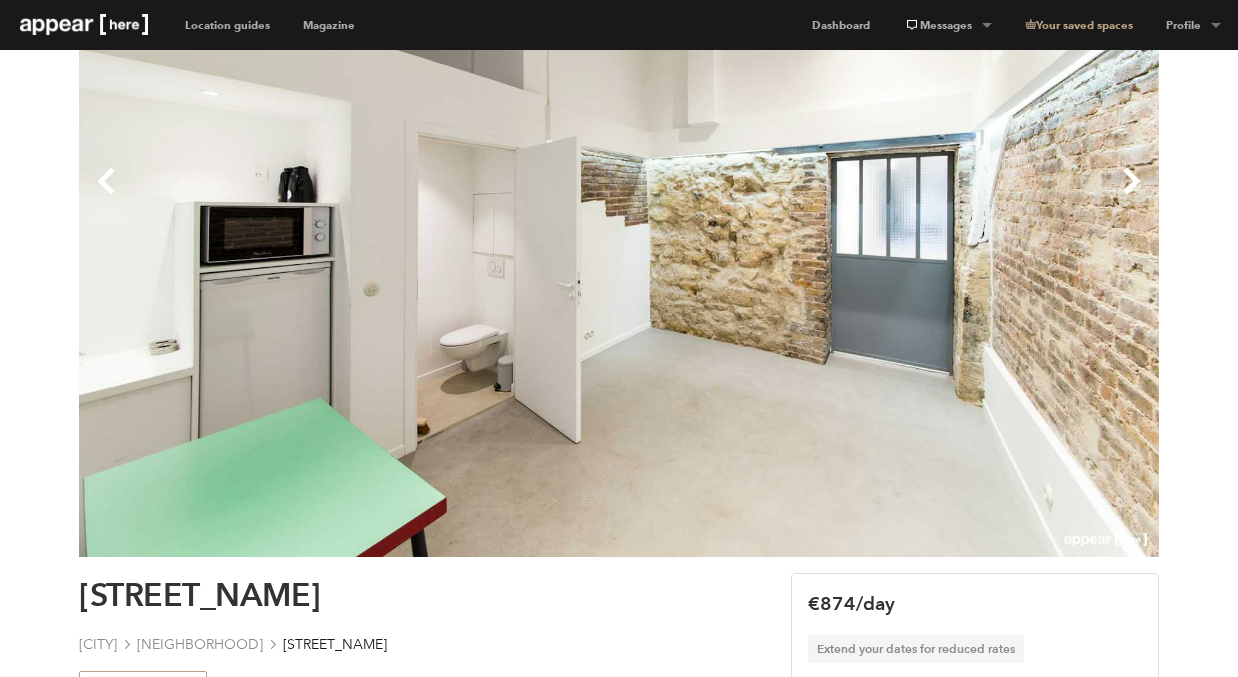 click on "Next" at bounding box center (889, 197) 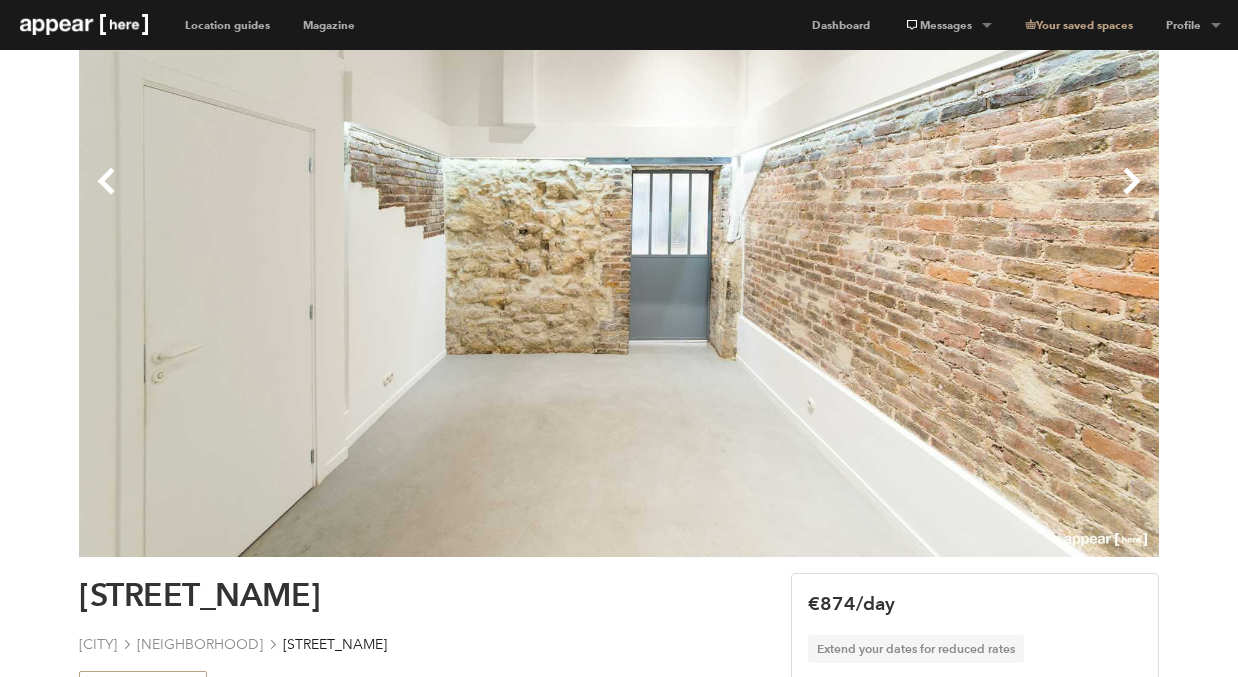 click on "Next" at bounding box center [889, 197] 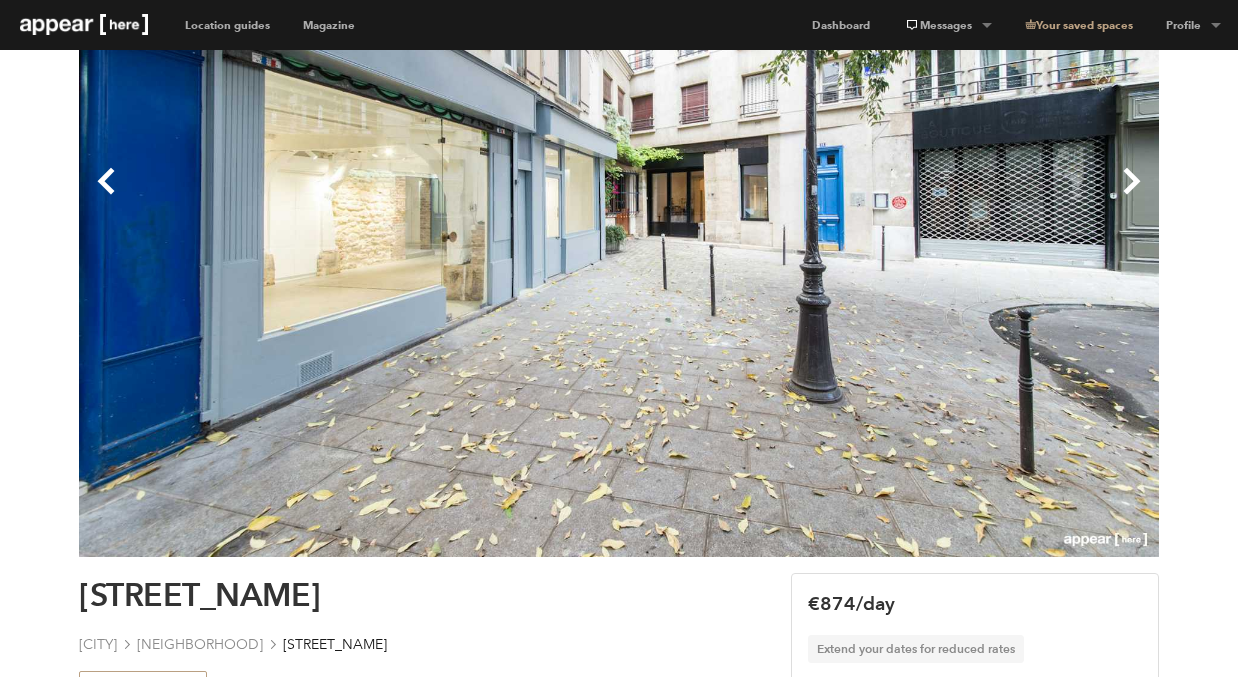 click on "Next" at bounding box center (889, 197) 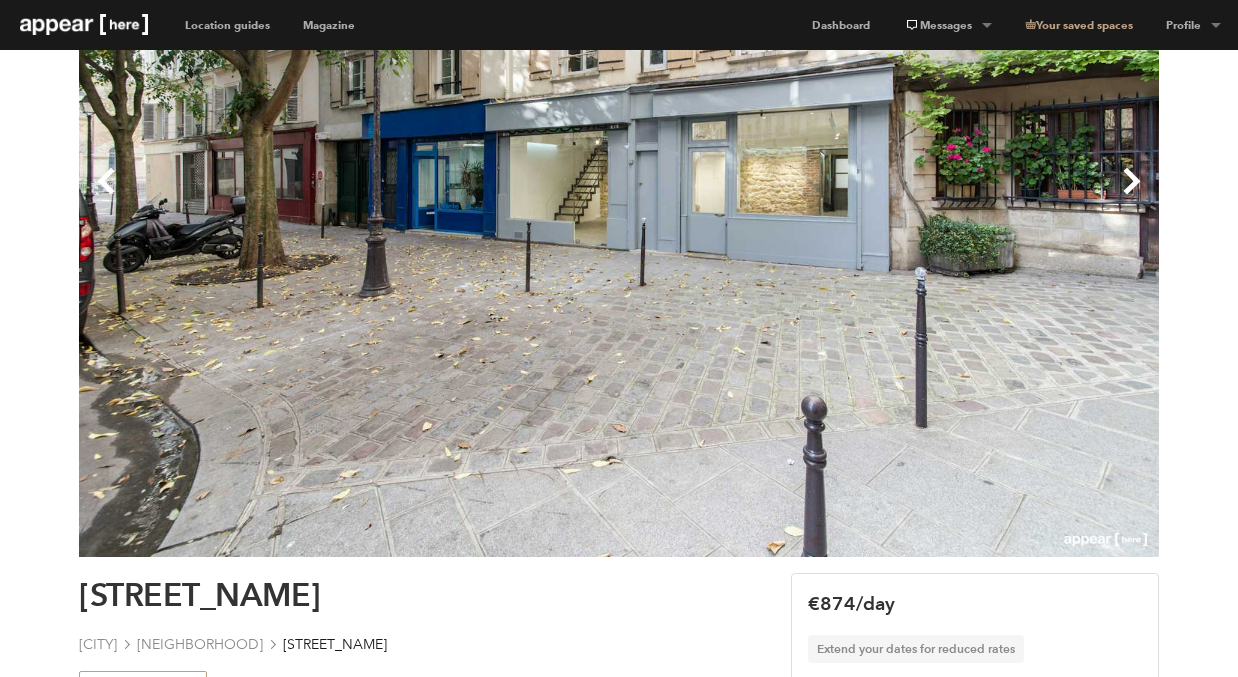 click on "Next" at bounding box center (889, 197) 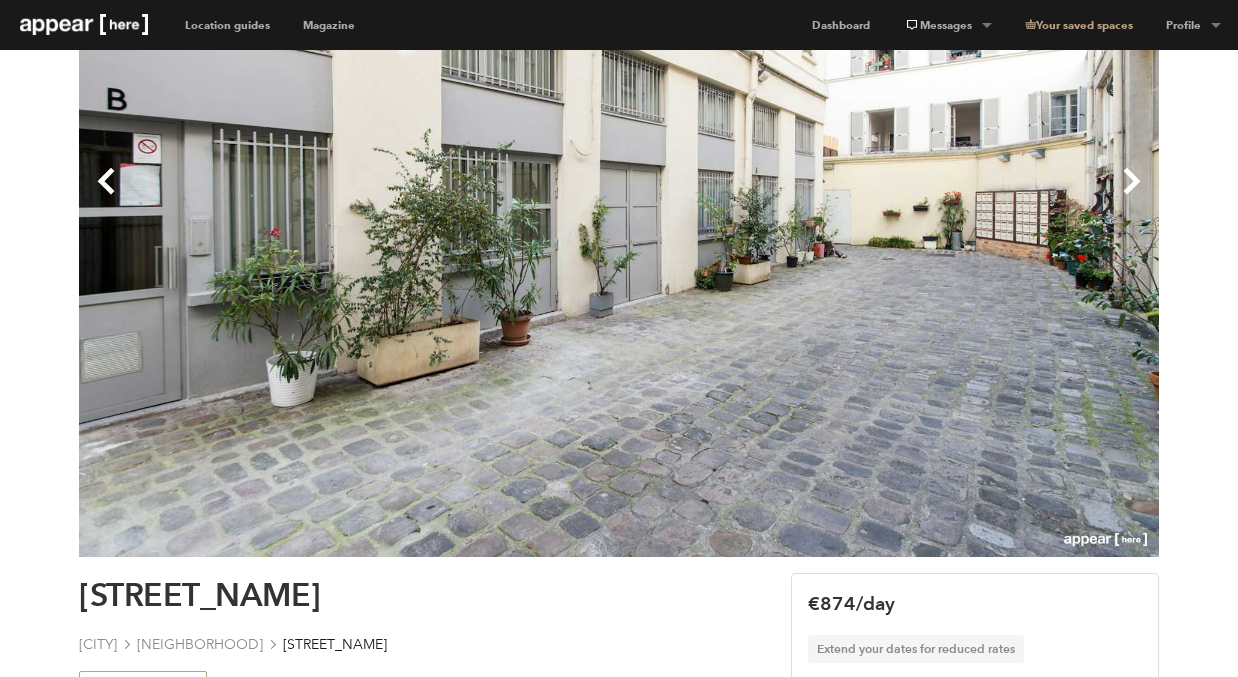 click on "Previous" at bounding box center (349, 197) 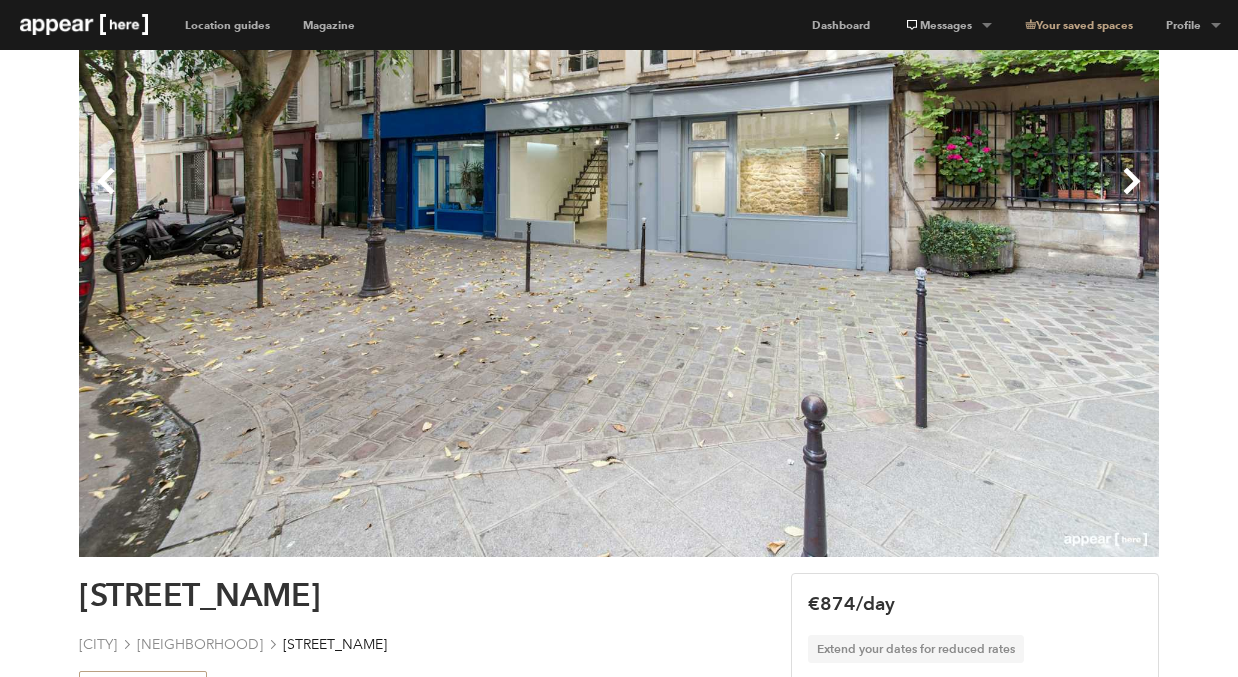 drag, startPoint x: 395, startPoint y: 594, endPoint x: 272, endPoint y: 589, distance: 123.101585 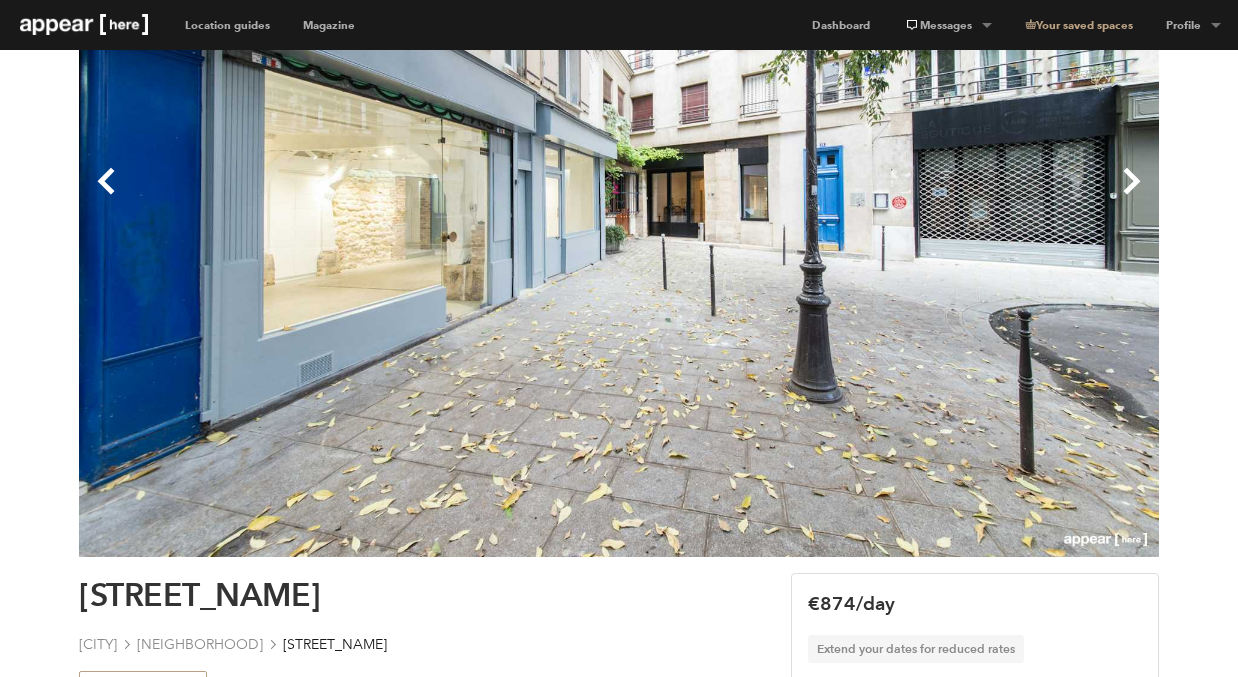click on "Previous" at bounding box center [349, 197] 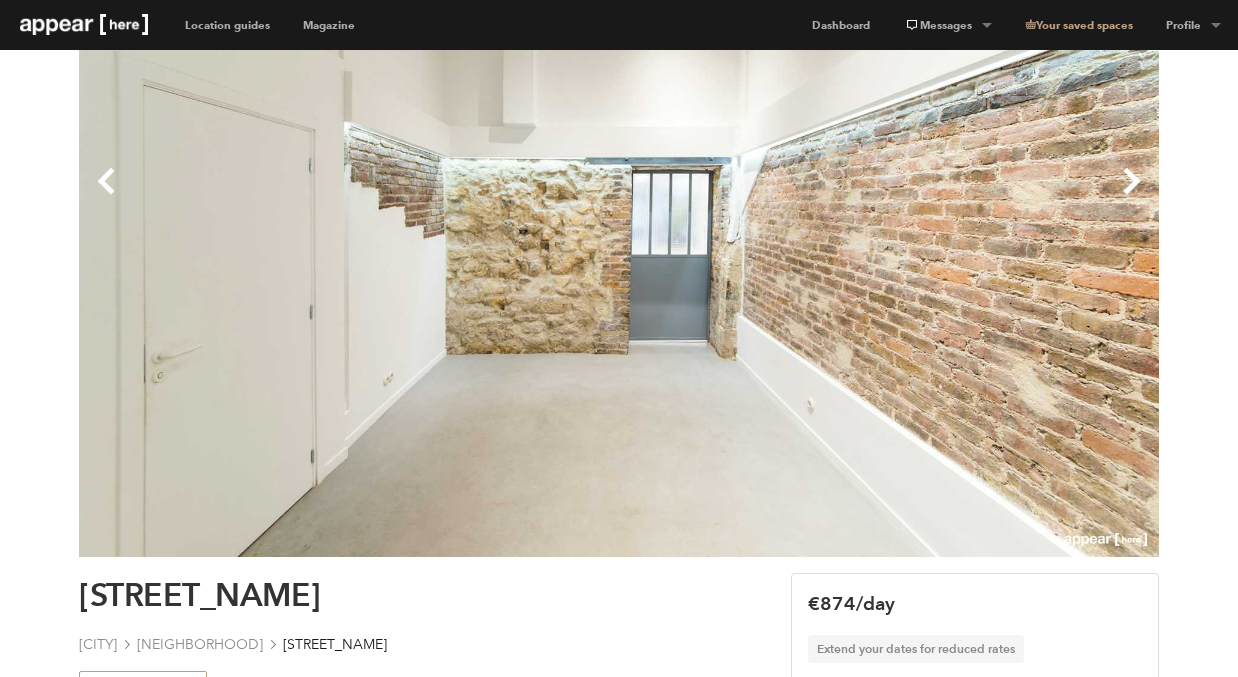 click on "Previous" at bounding box center [349, 197] 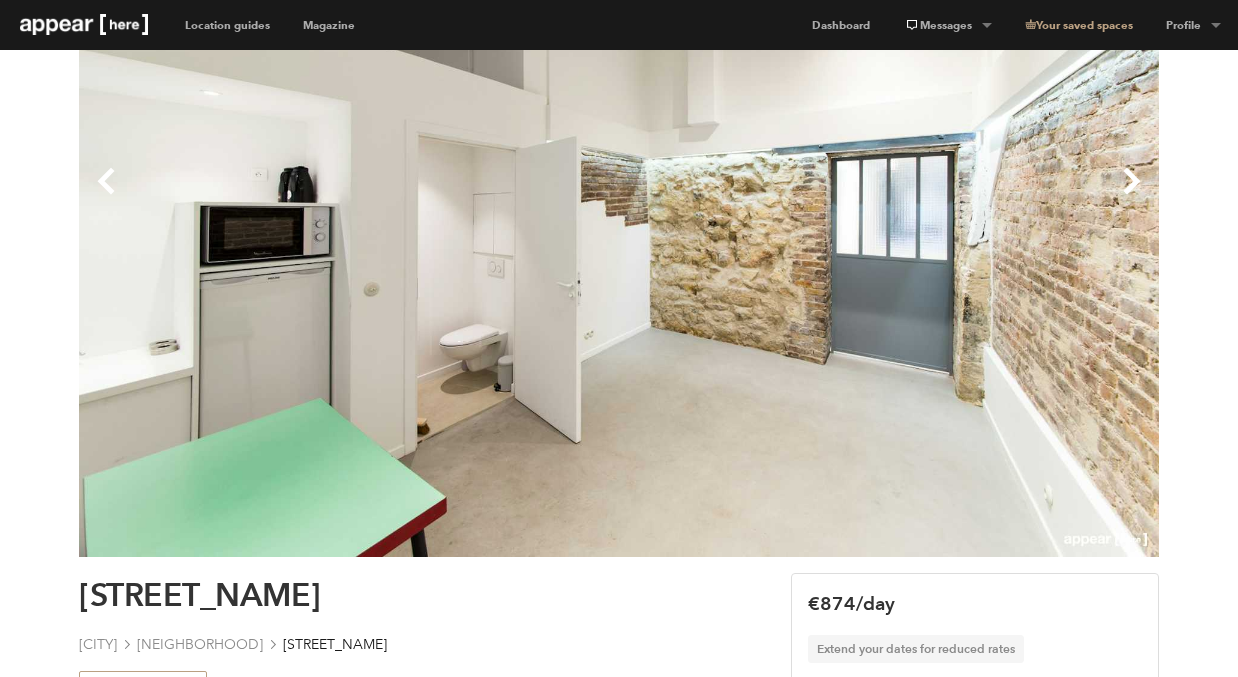 click on "Previous" at bounding box center (349, 197) 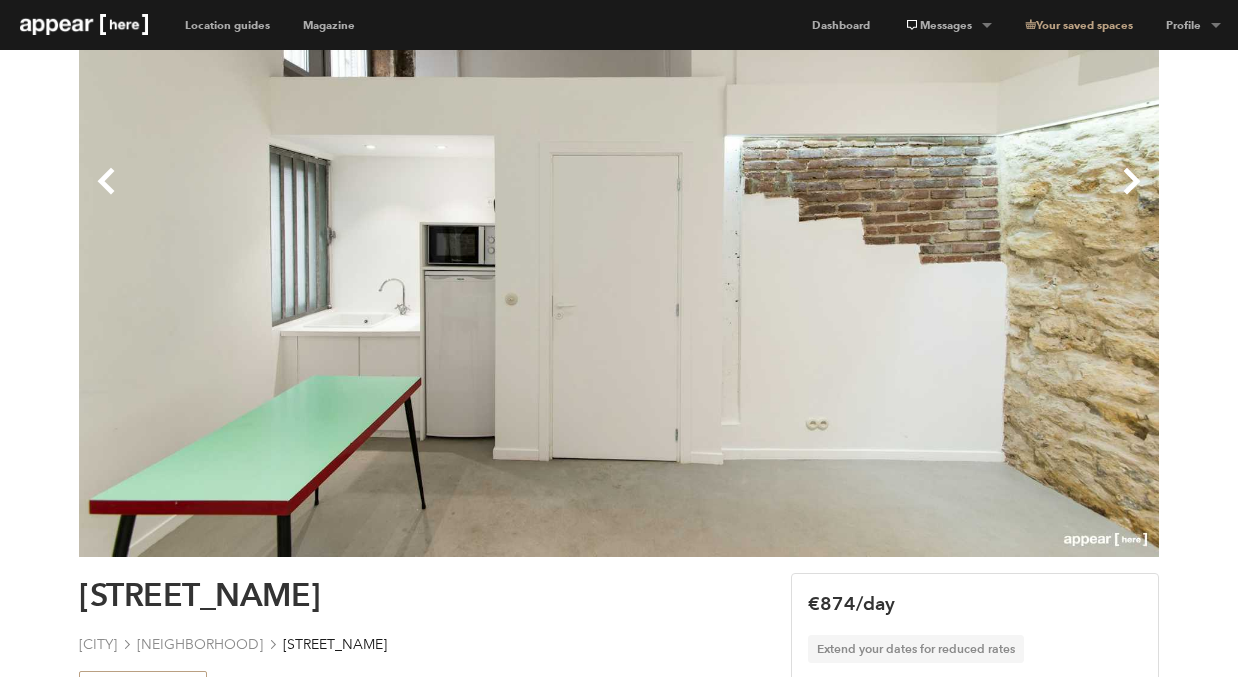 click on "Previous" at bounding box center [349, 197] 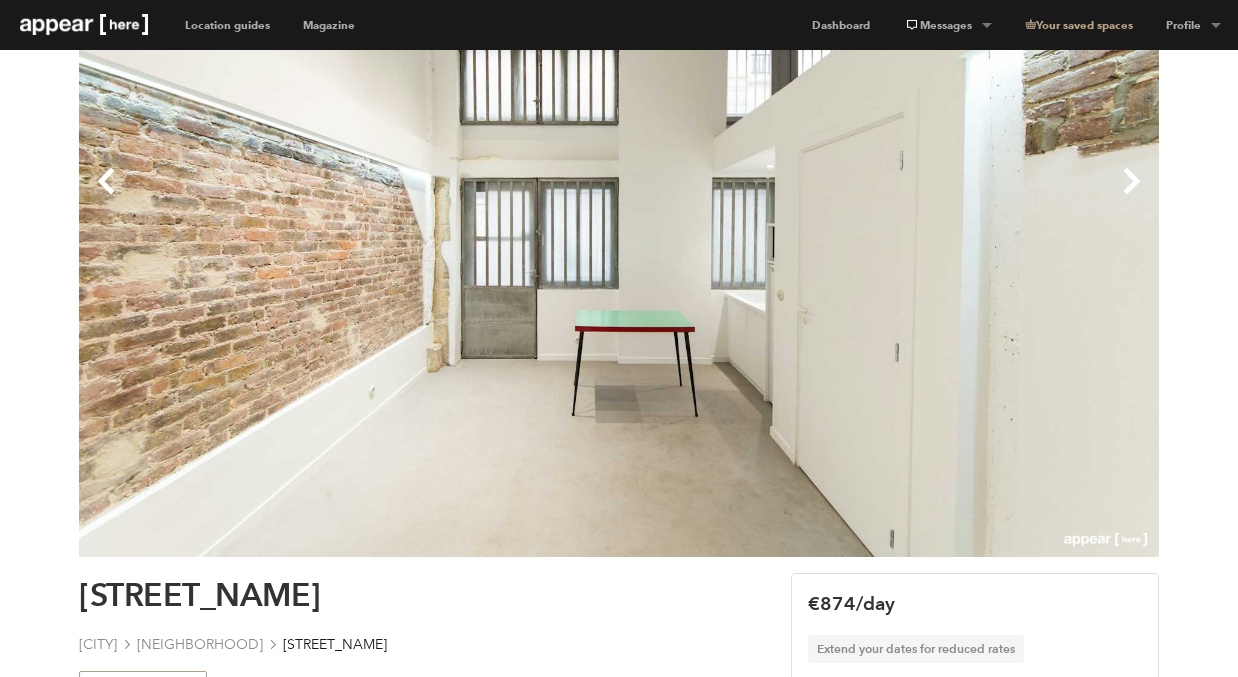 click on "Previous" at bounding box center (349, 197) 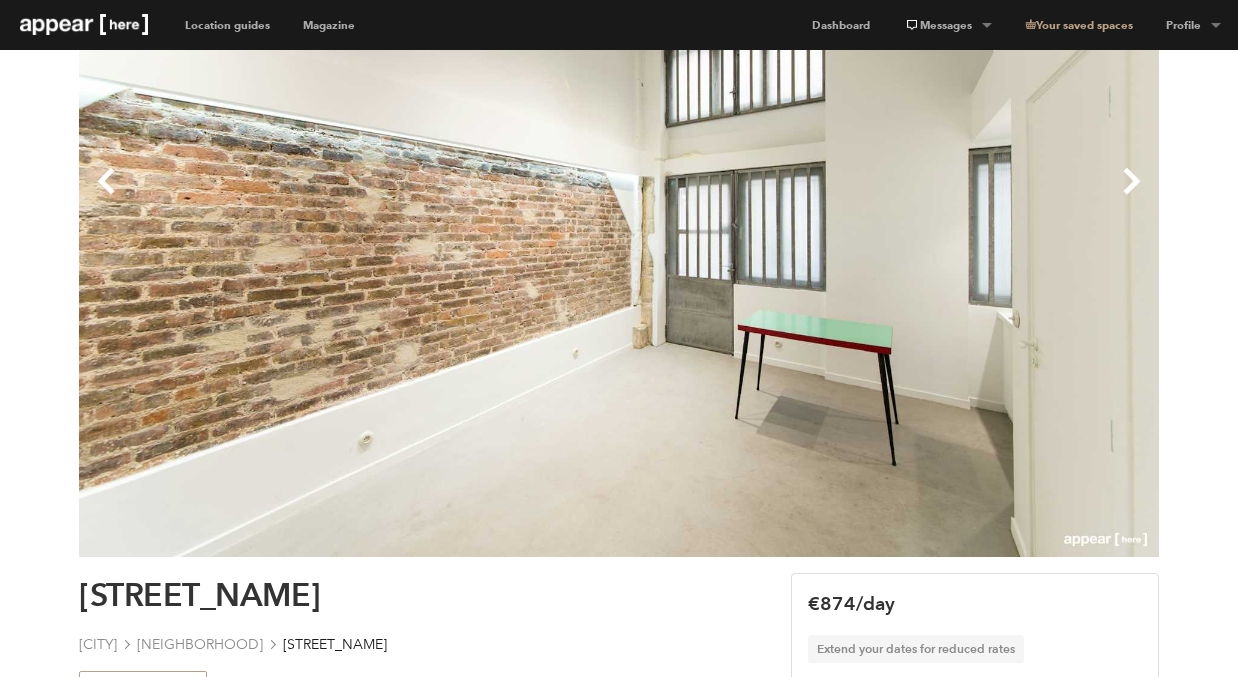 click on "Previous" at bounding box center [349, 197] 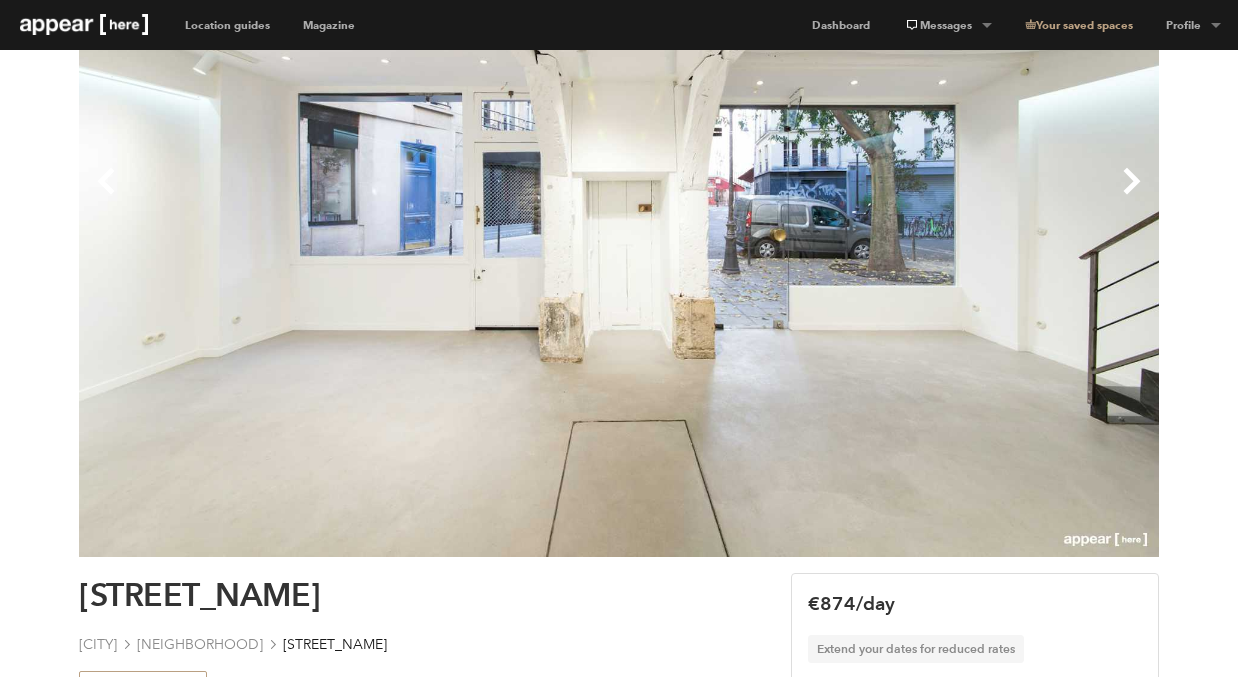 click on "Next" at bounding box center (889, 197) 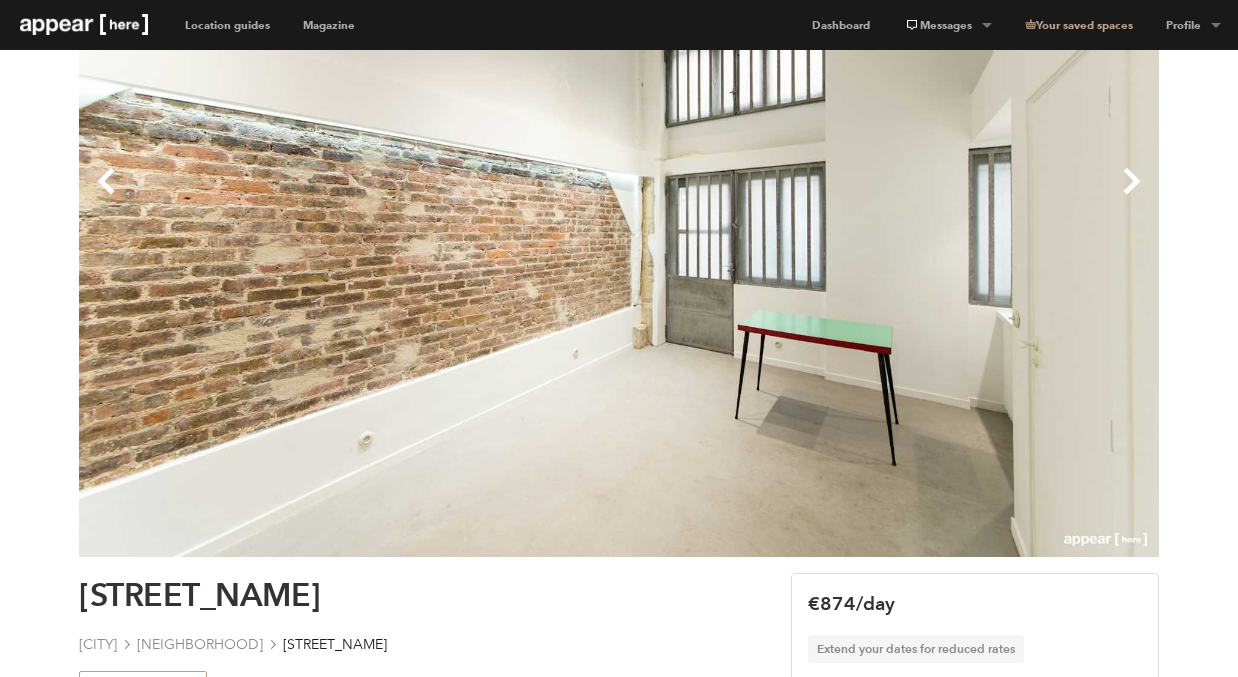 click on "Next" at bounding box center (889, 197) 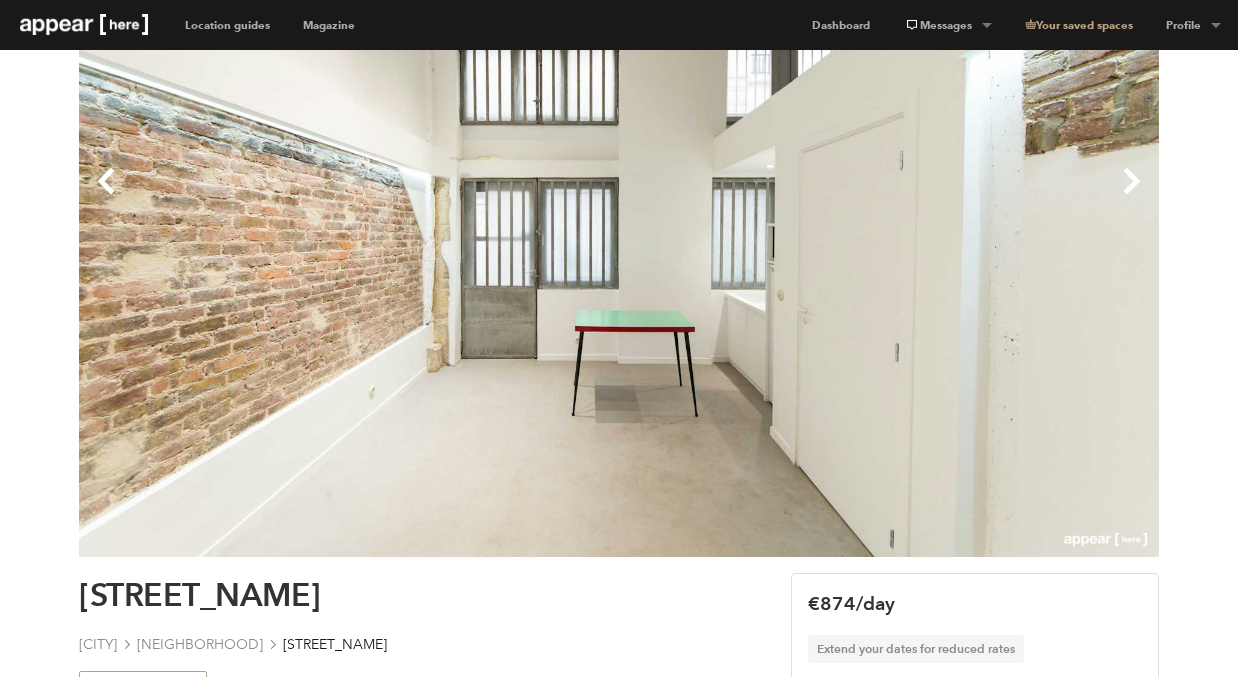 click on "Next" at bounding box center (889, 197) 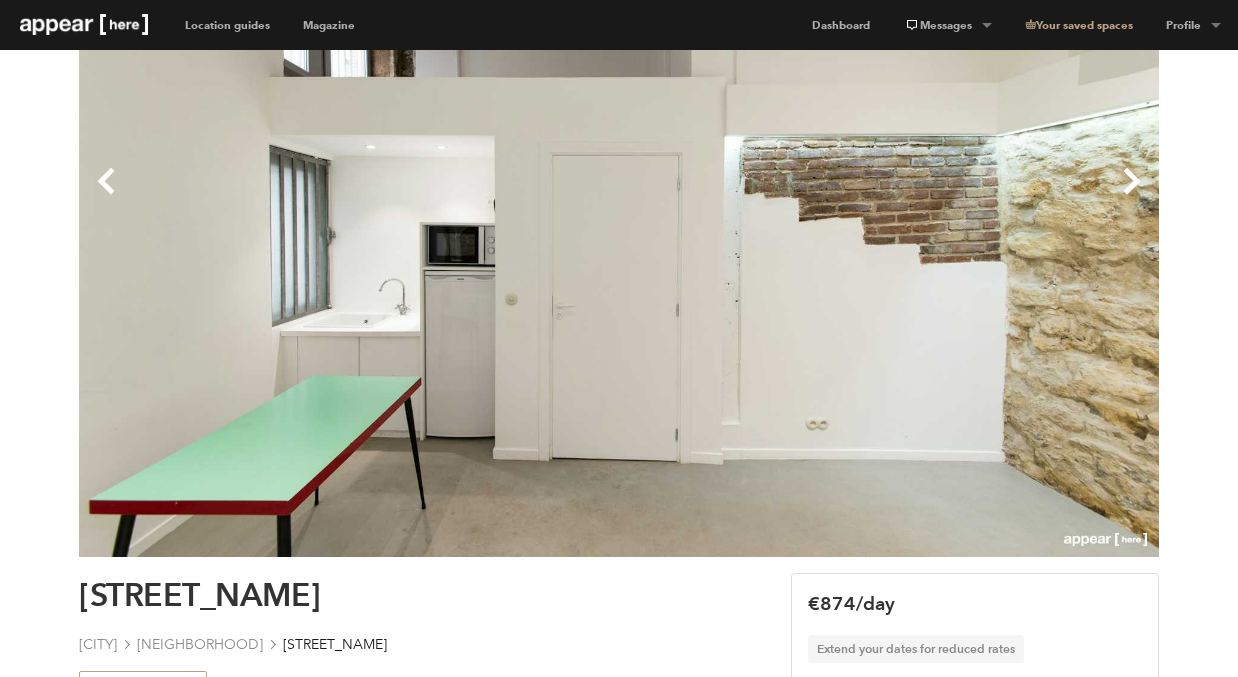 click on "Next" at bounding box center [889, 197] 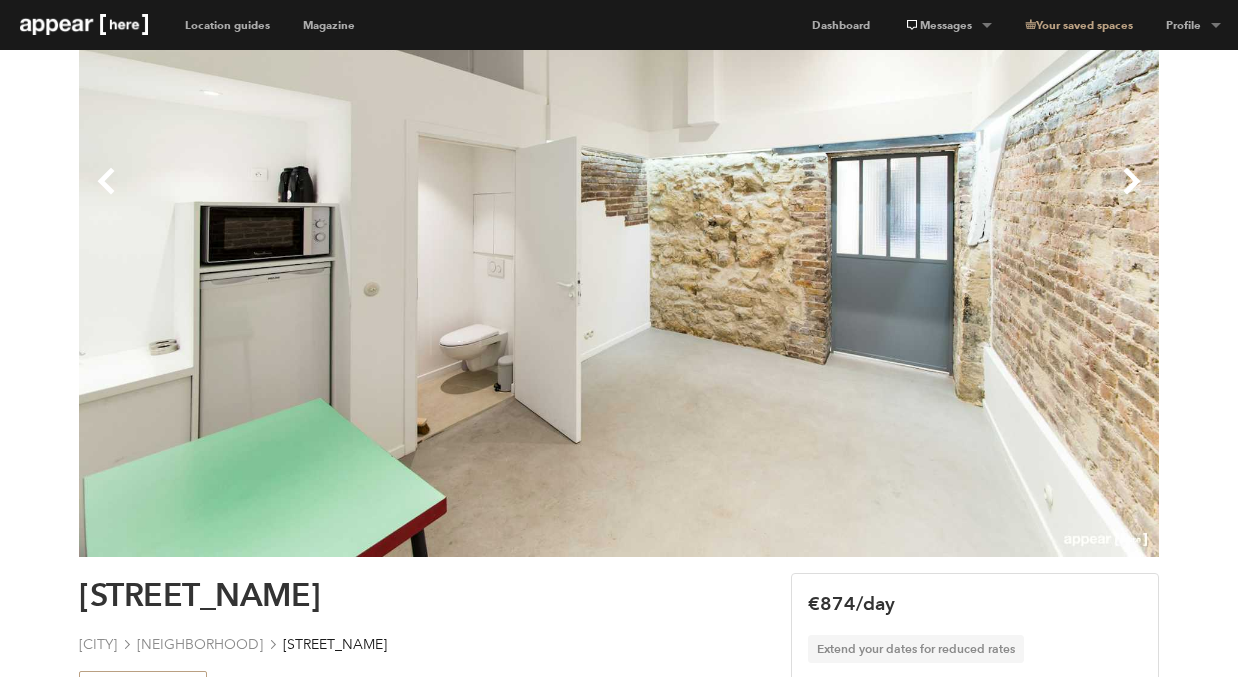 click on "Next" at bounding box center (889, 197) 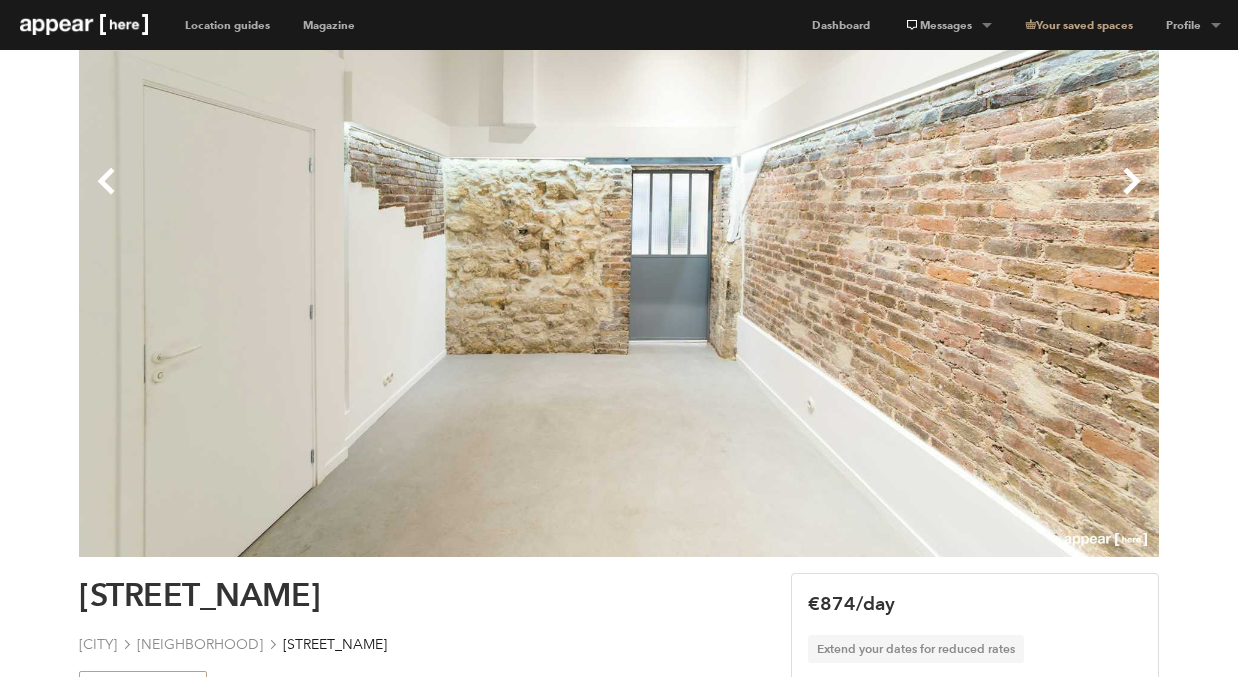 click on "Next" at bounding box center (889, 197) 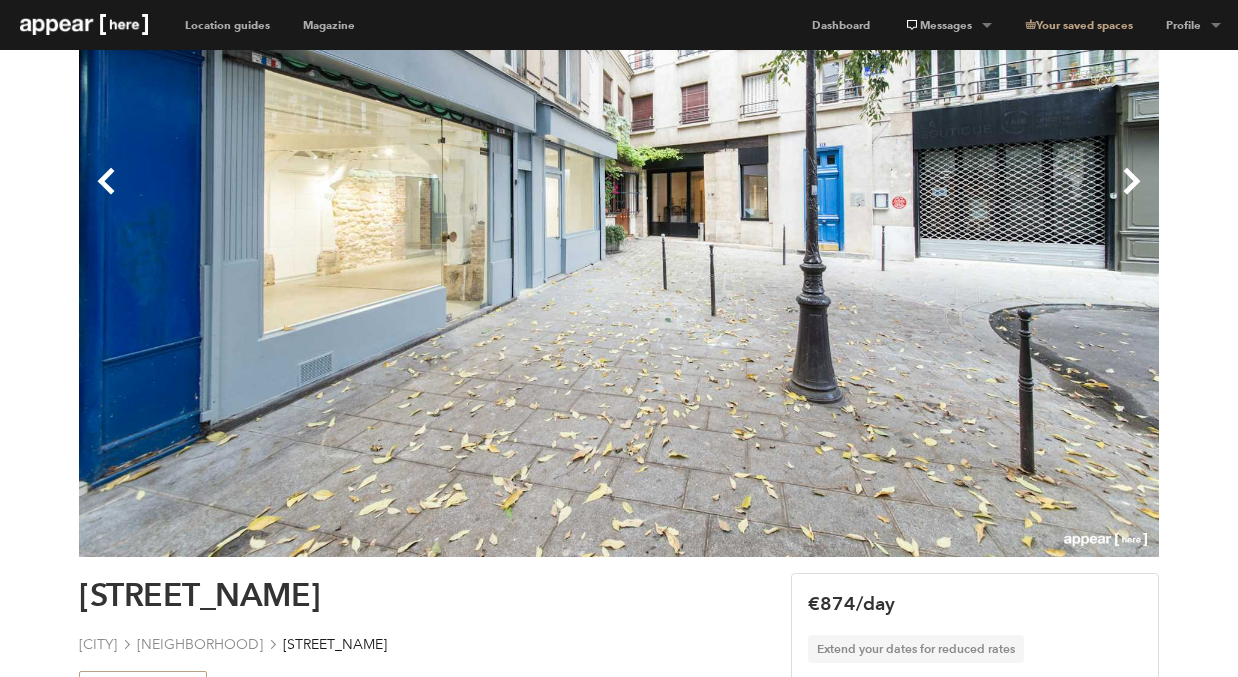 click on "Next" at bounding box center [889, 197] 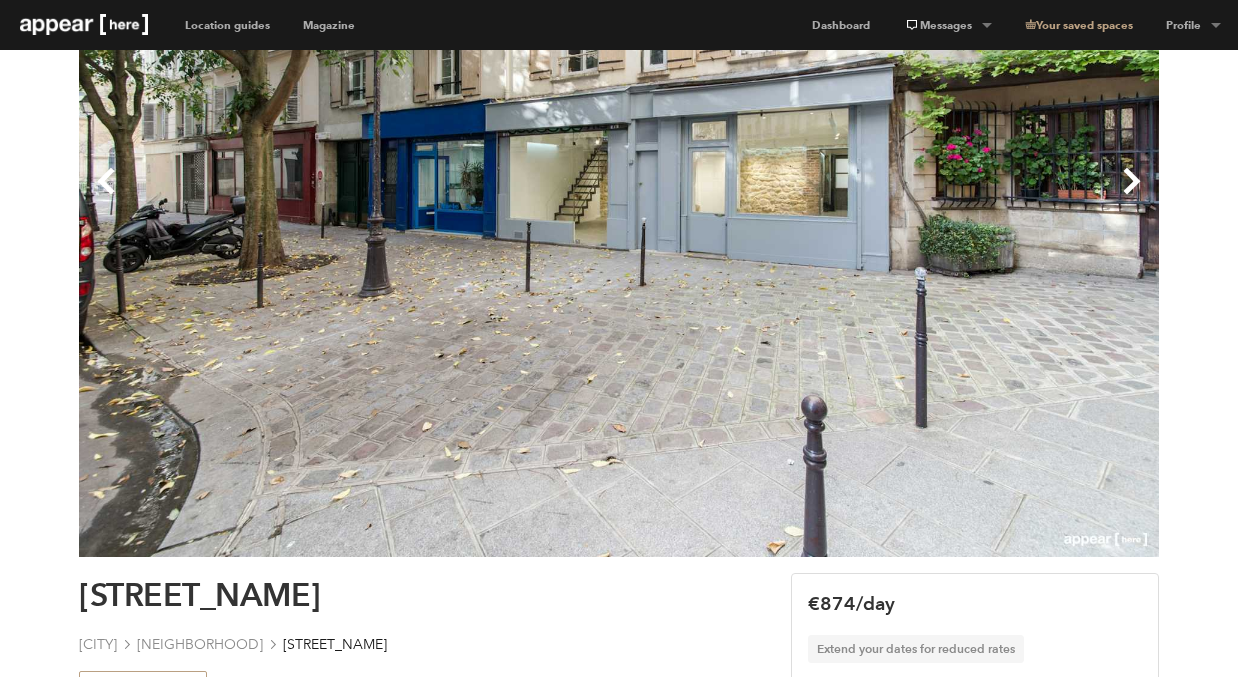 click on "Next" at bounding box center [889, 197] 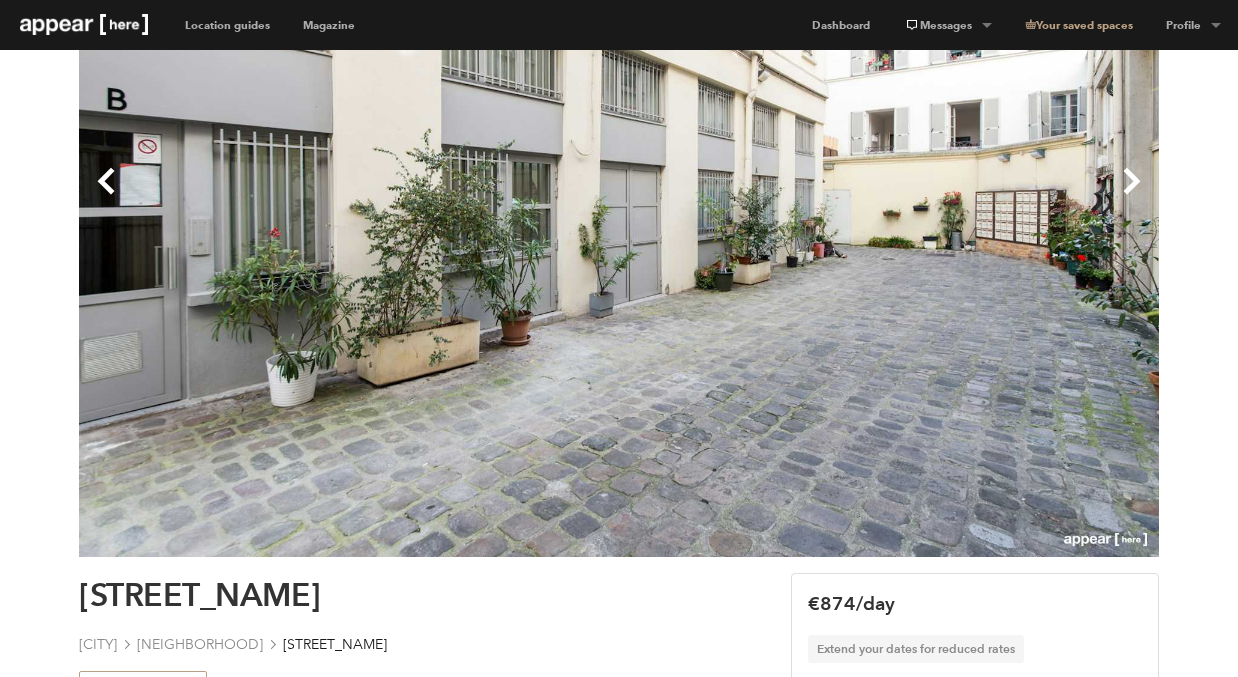 click on "Next" at bounding box center [889, 197] 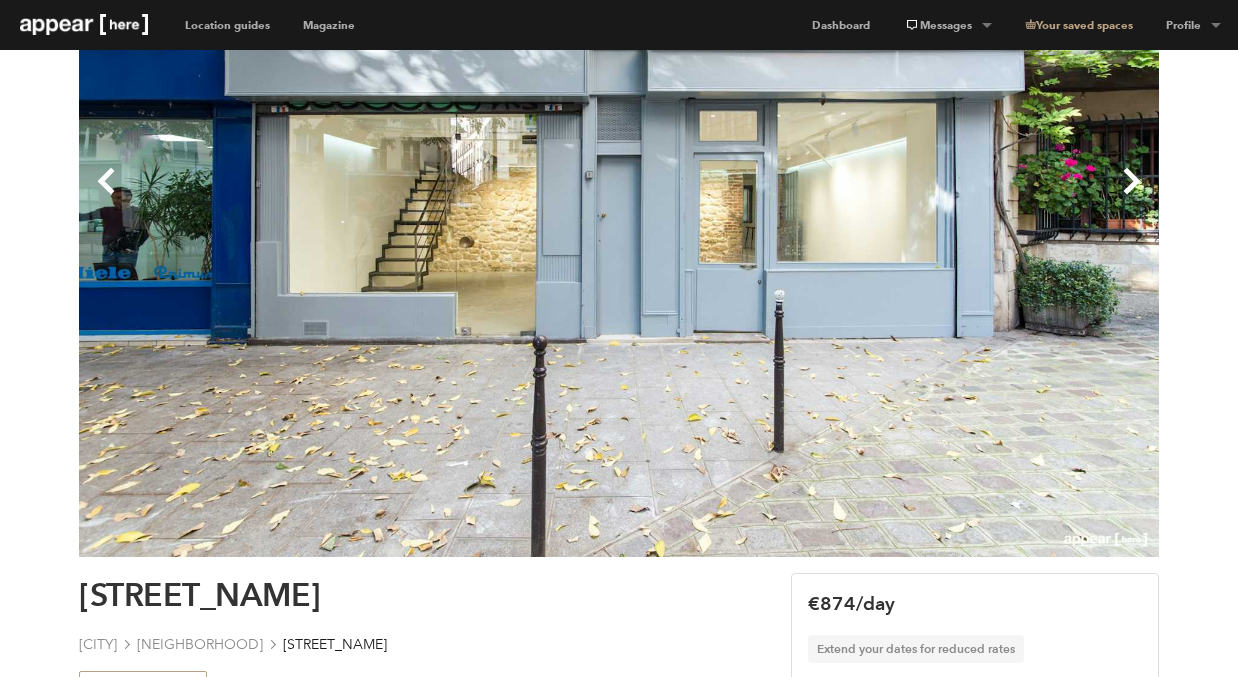click on "Next" at bounding box center (889, 197) 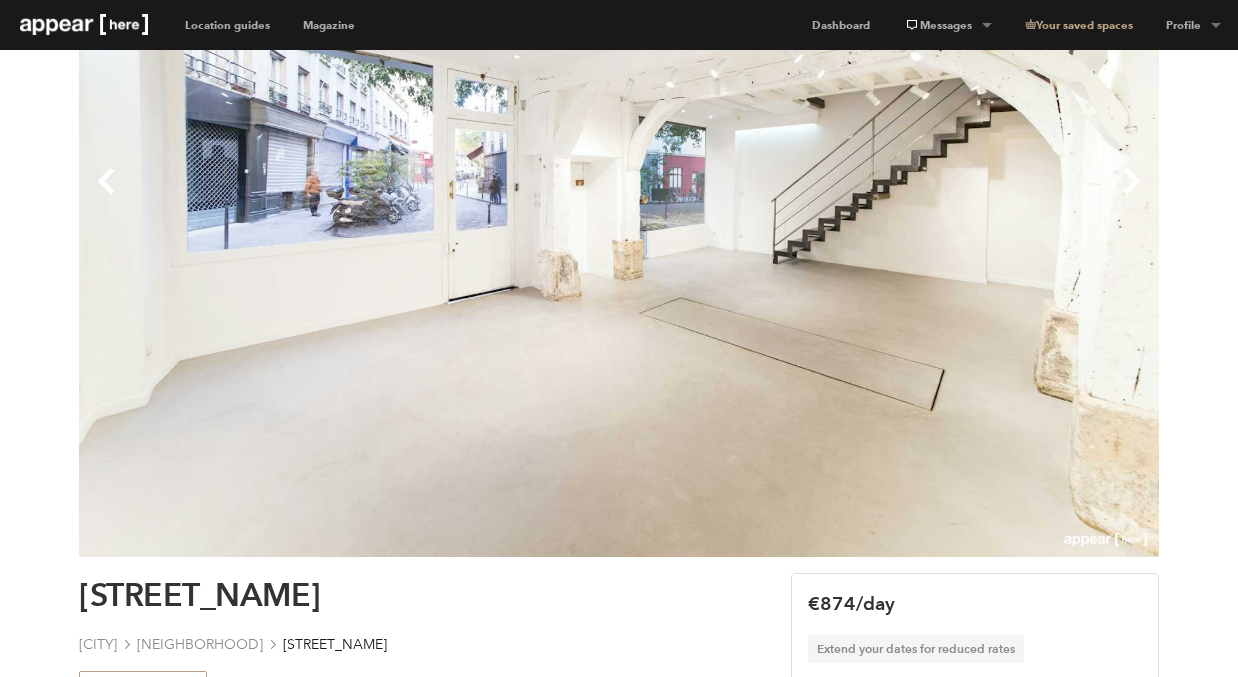 click on "Next" at bounding box center (889, 197) 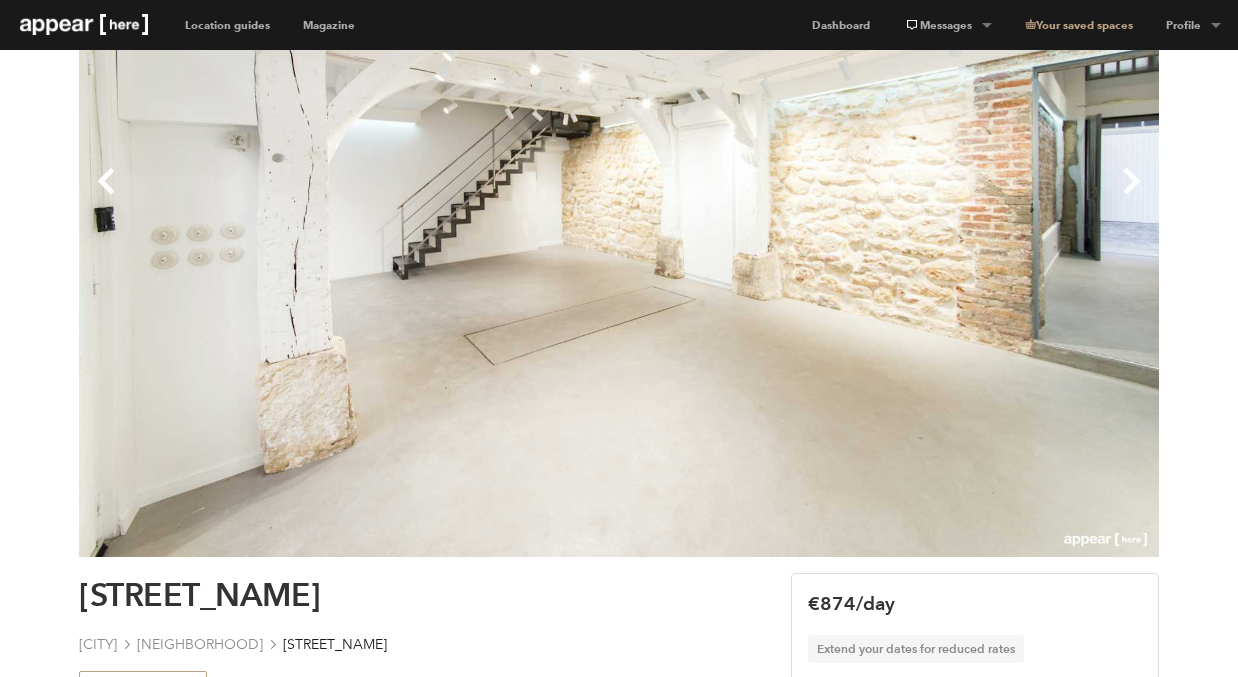 click on "Previous" at bounding box center [349, 197] 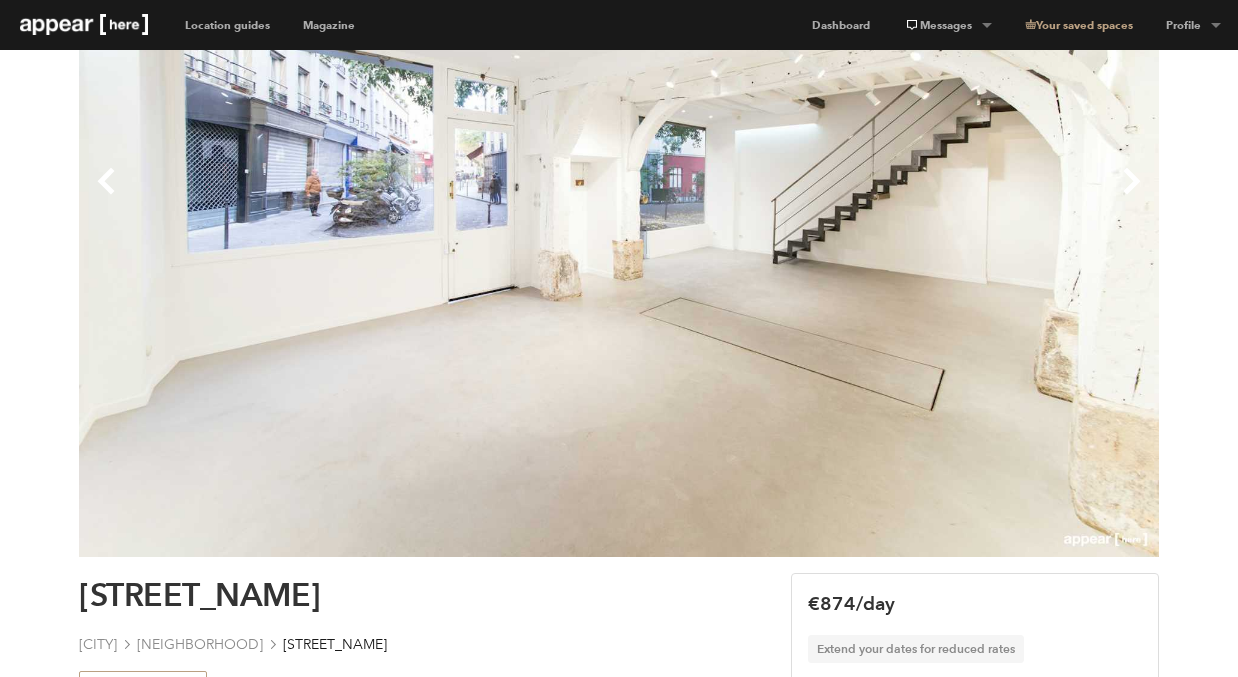click on "Next" at bounding box center [889, 197] 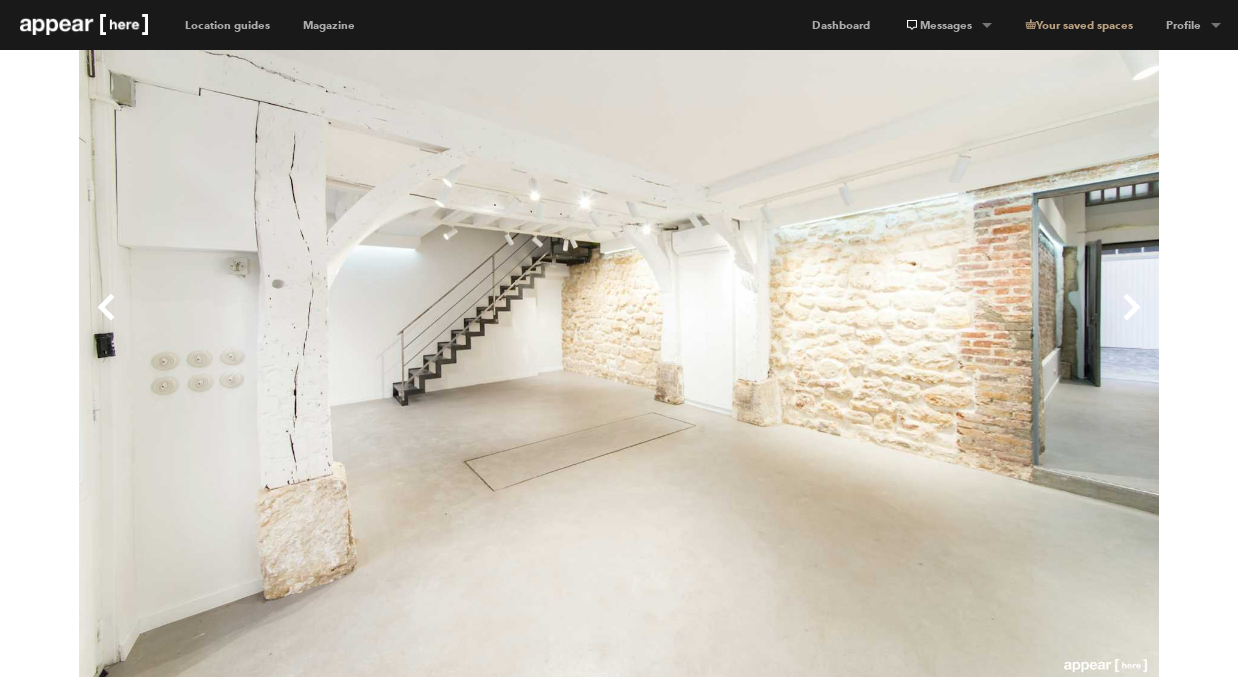 scroll, scrollTop: 82, scrollLeft: 0, axis: vertical 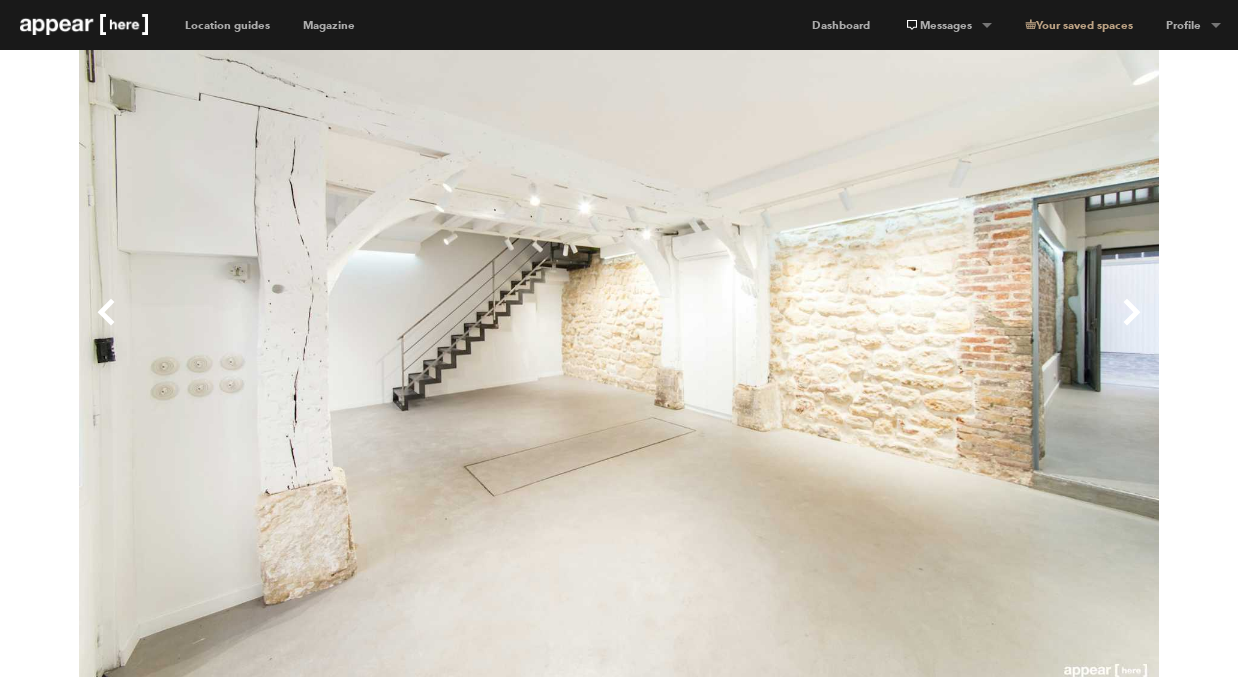 click on "Next" at bounding box center (889, 328) 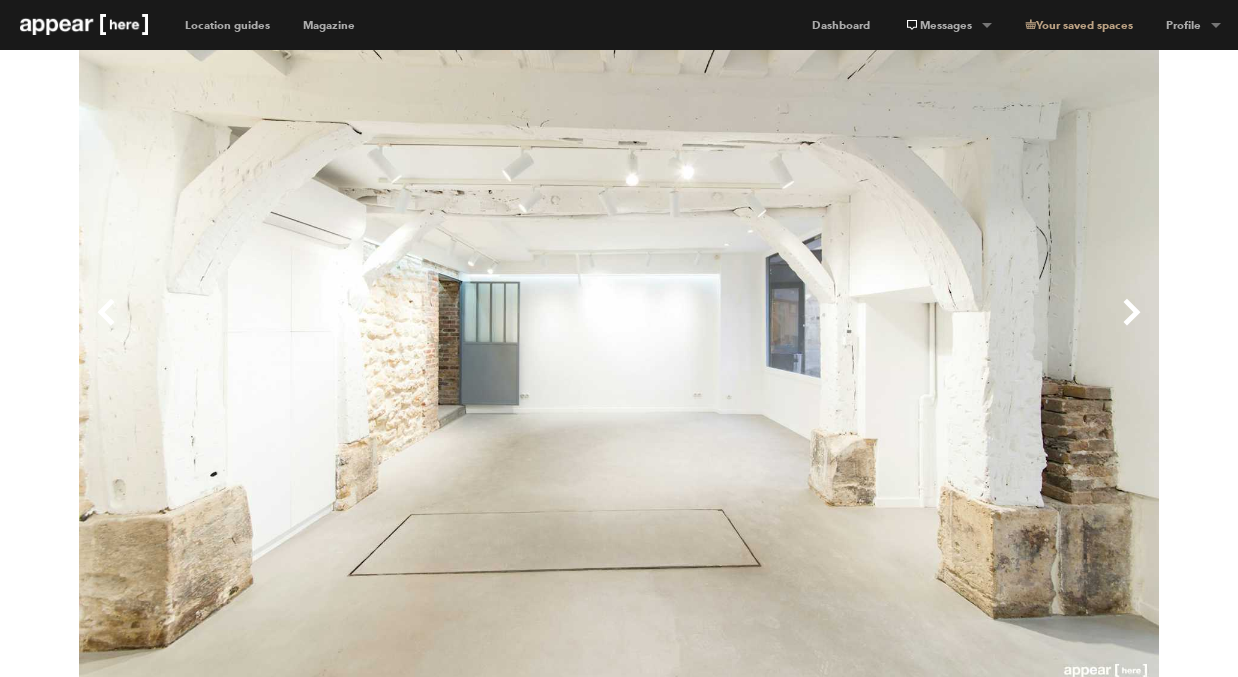 click on "Next" at bounding box center (889, 328) 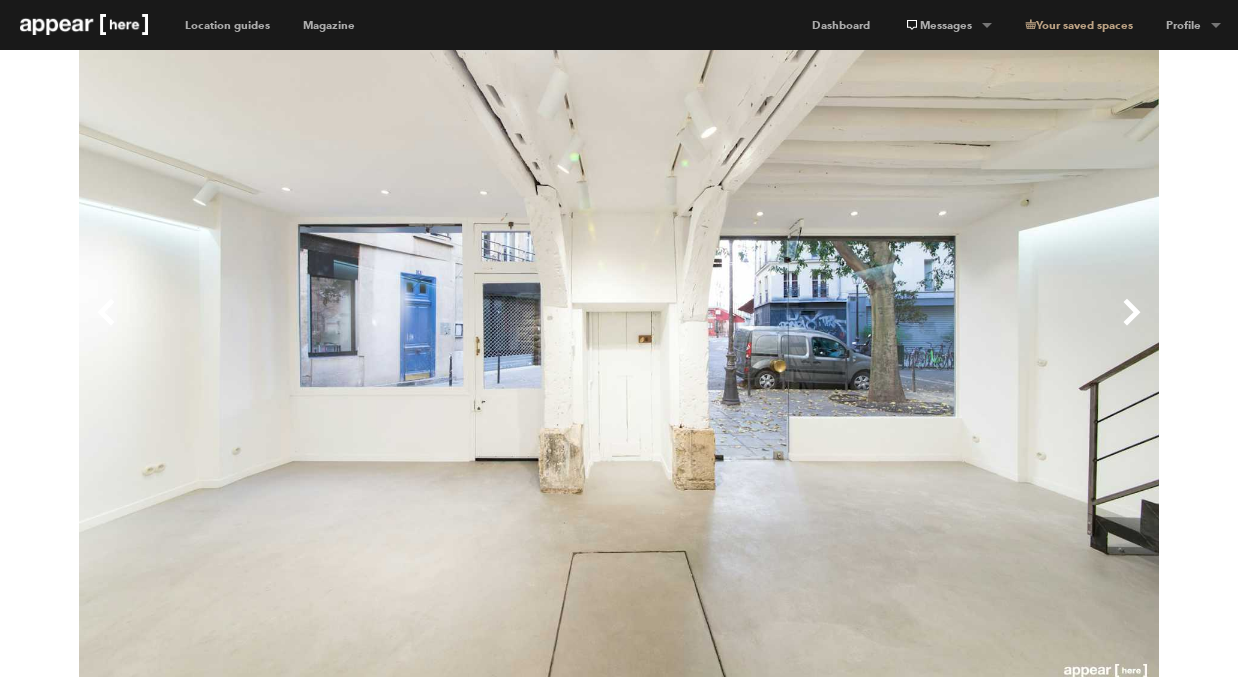 click on "Previous" at bounding box center (349, 328) 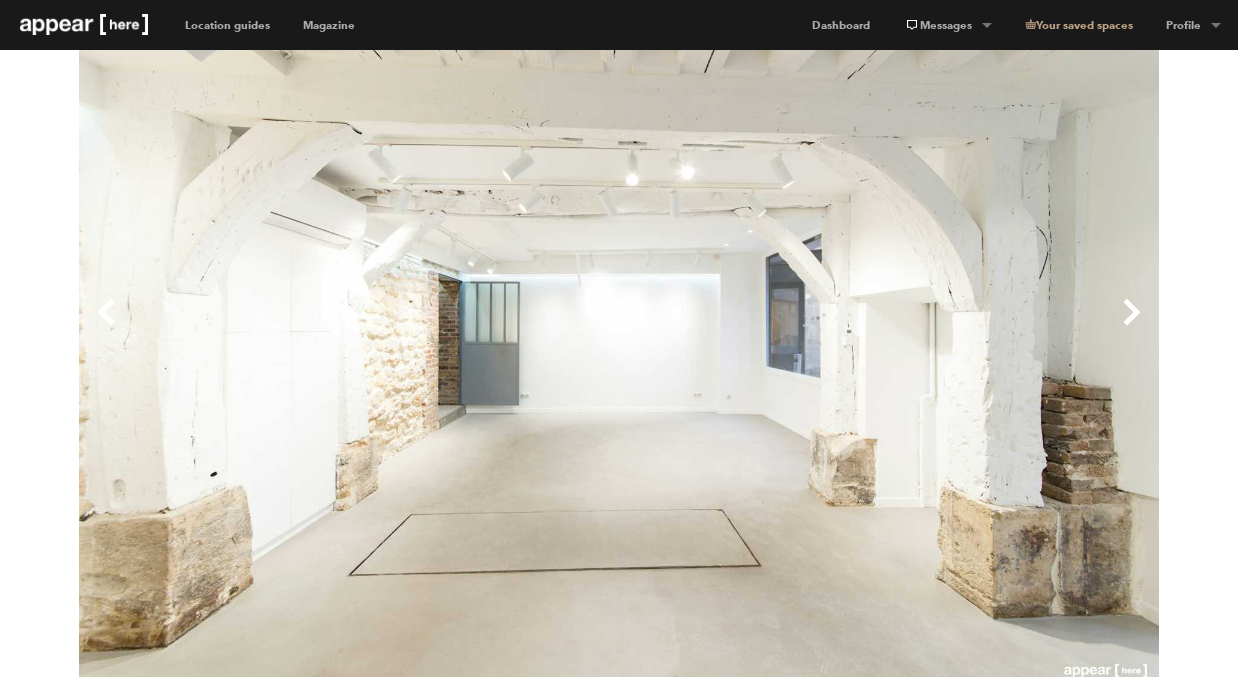 click on "Previous" at bounding box center [349, 328] 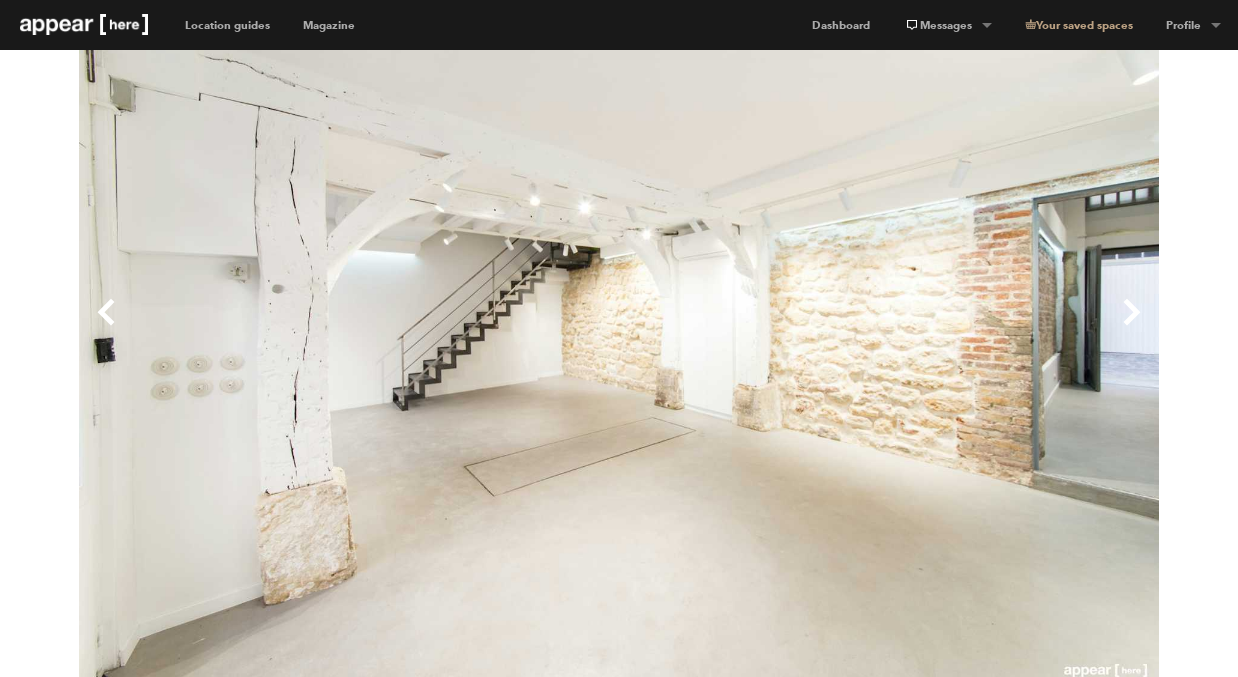 click on "Next" at bounding box center [889, 328] 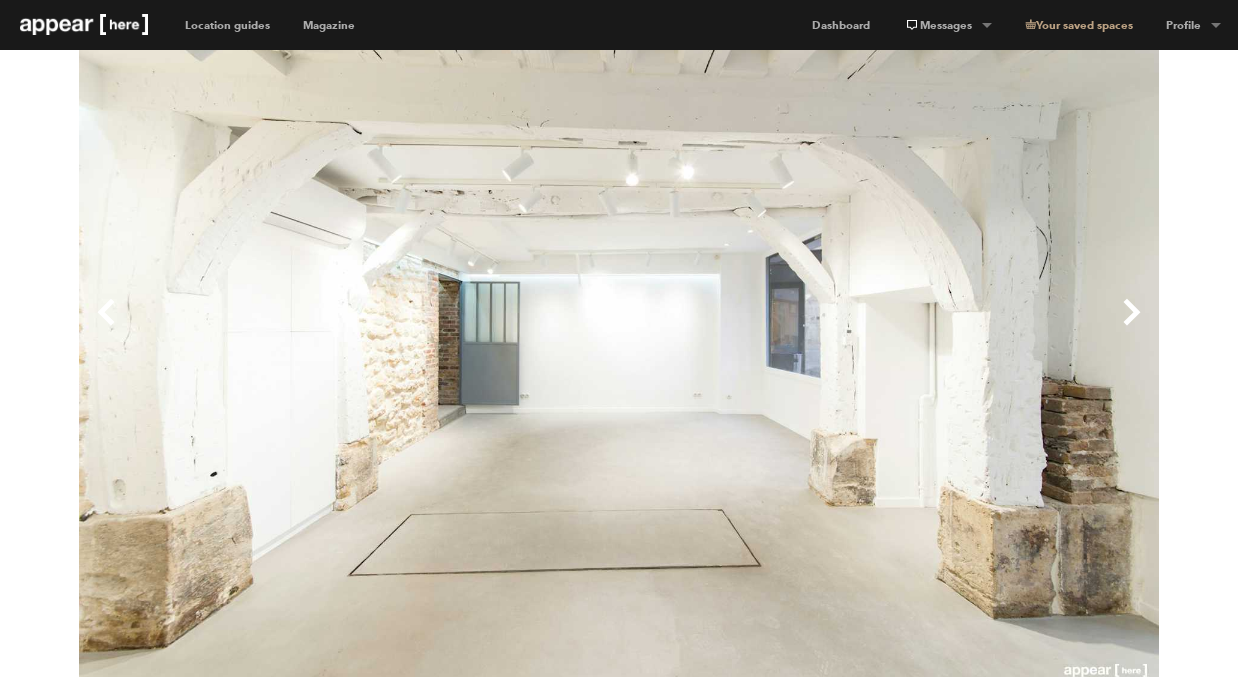 click on "Previous" at bounding box center [349, 328] 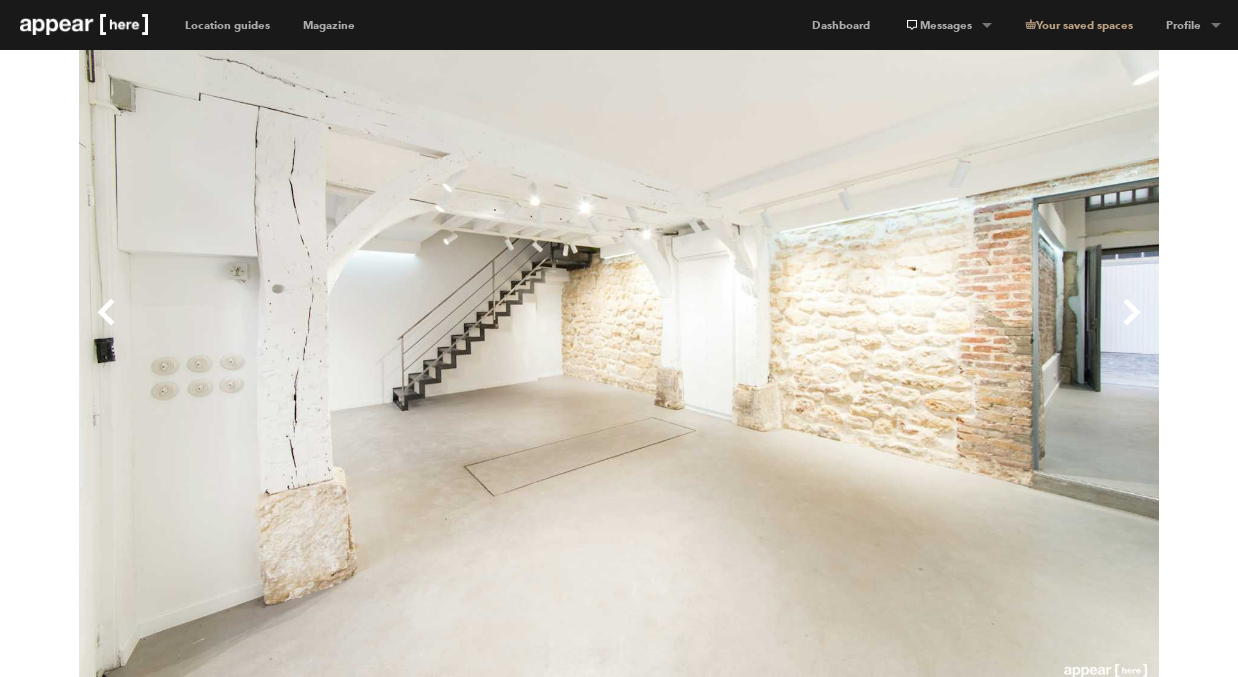 click on "Previous" at bounding box center [349, 328] 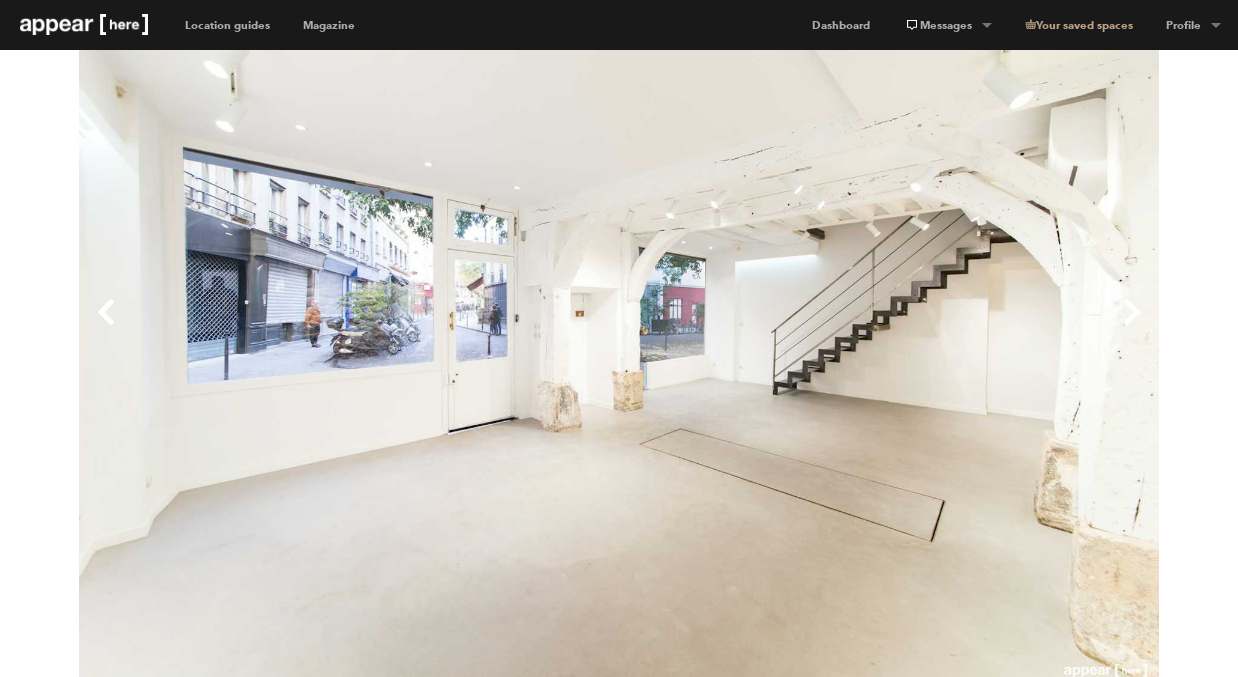 click on "Previous" at bounding box center [349, 328] 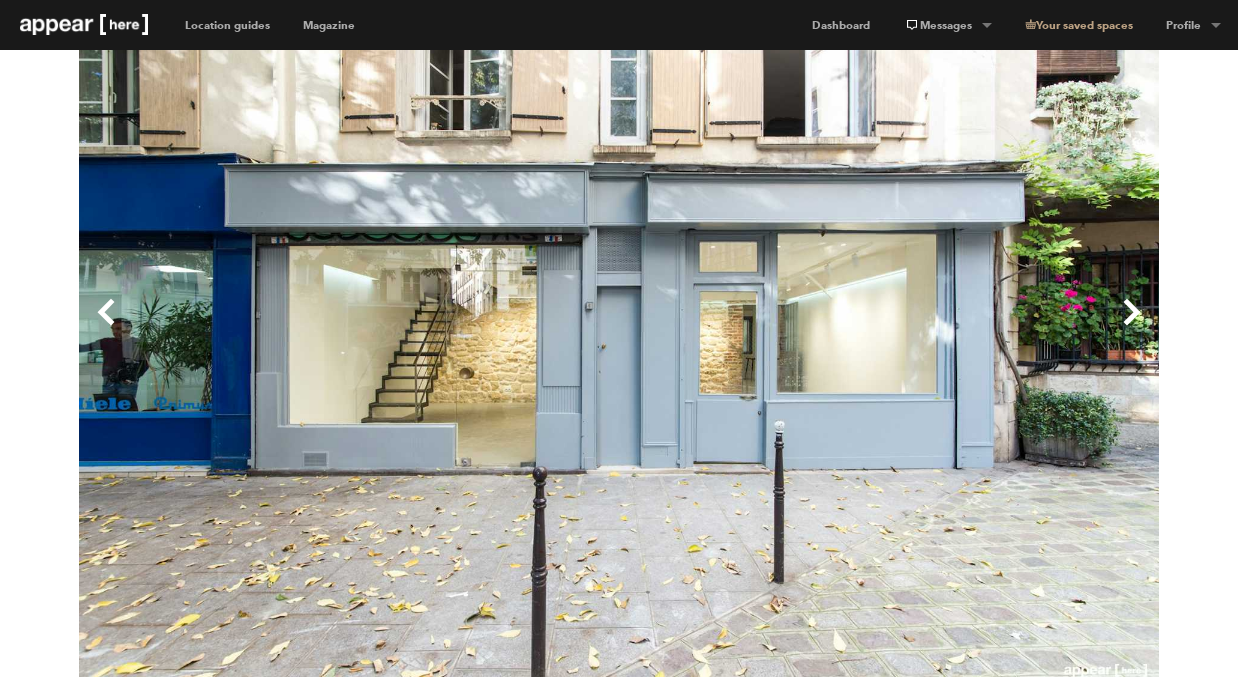 click on "Next" at bounding box center [889, 328] 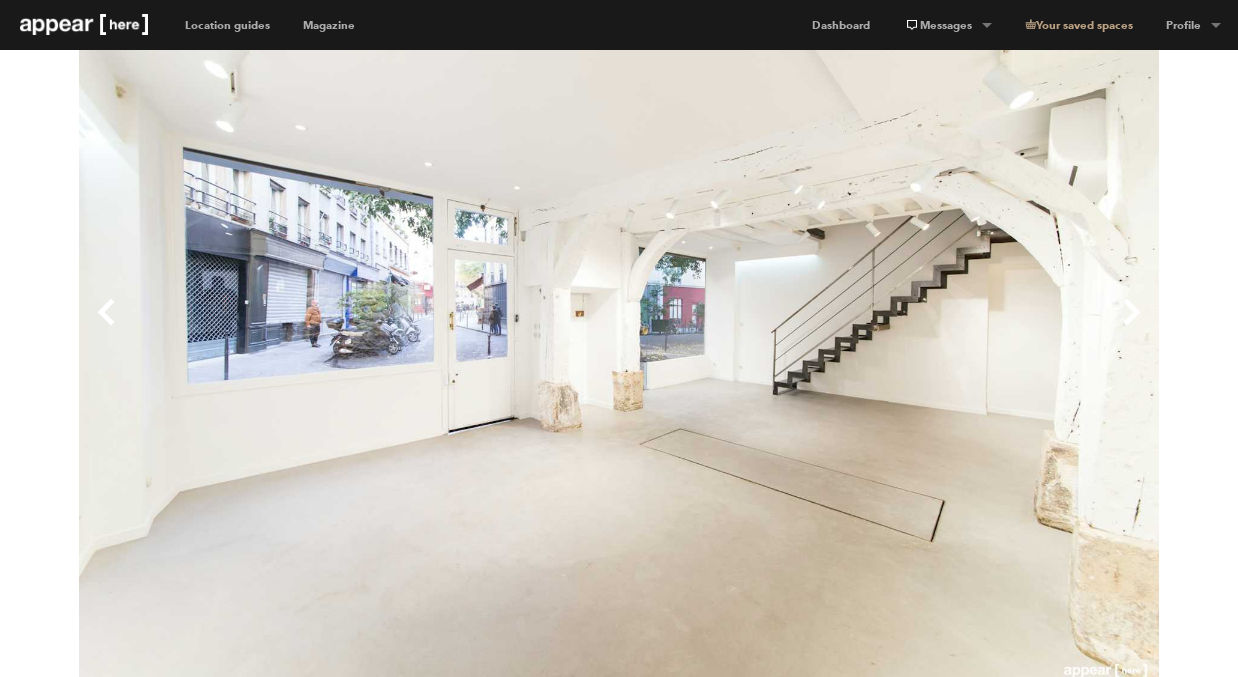 click on "Next" at bounding box center [889, 328] 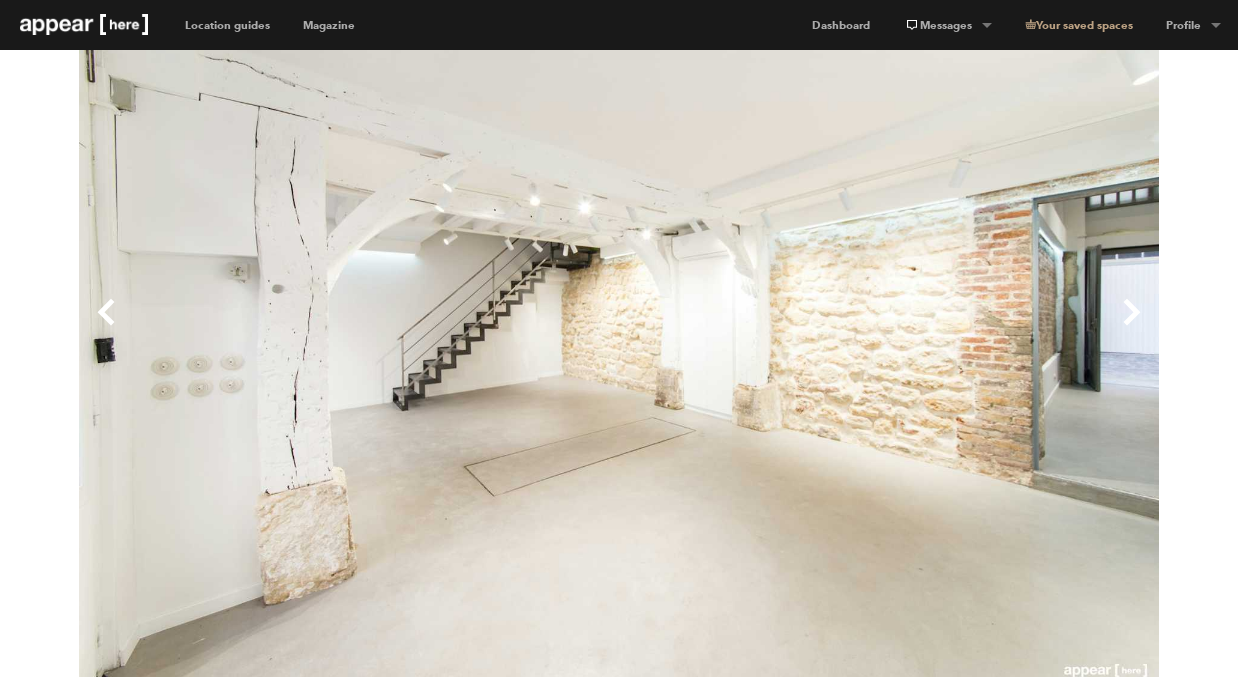 click on "Next" at bounding box center [889, 328] 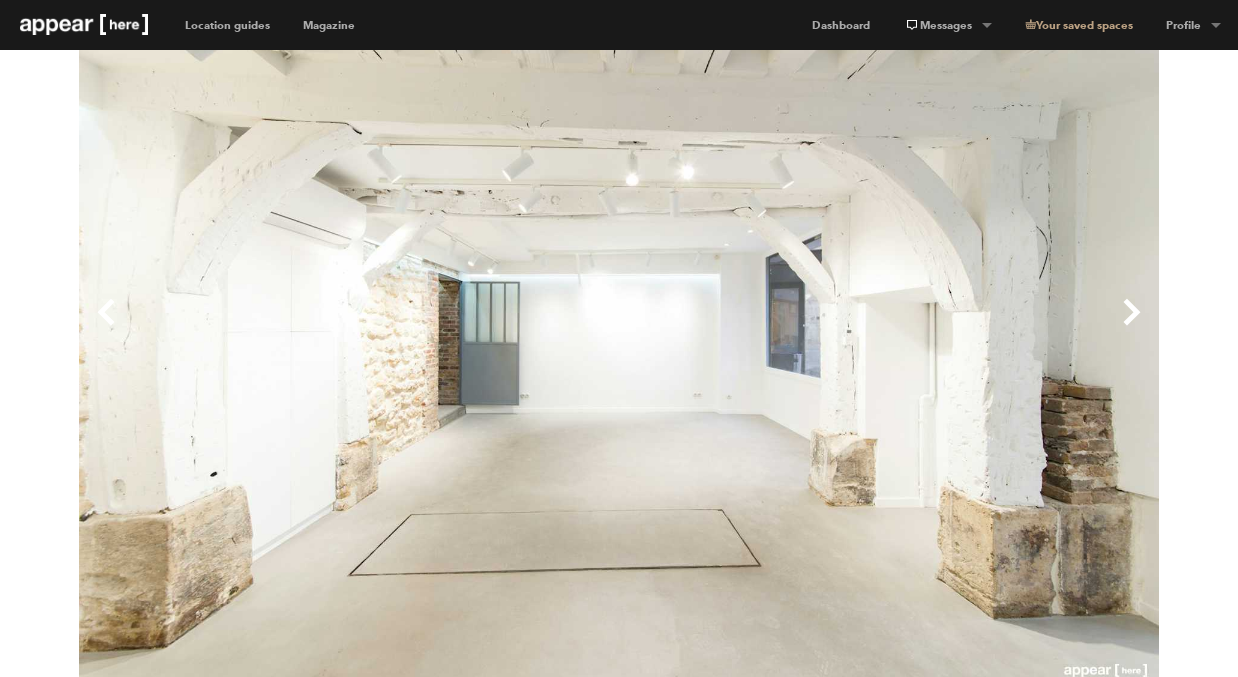 click on "Next" at bounding box center [889, 328] 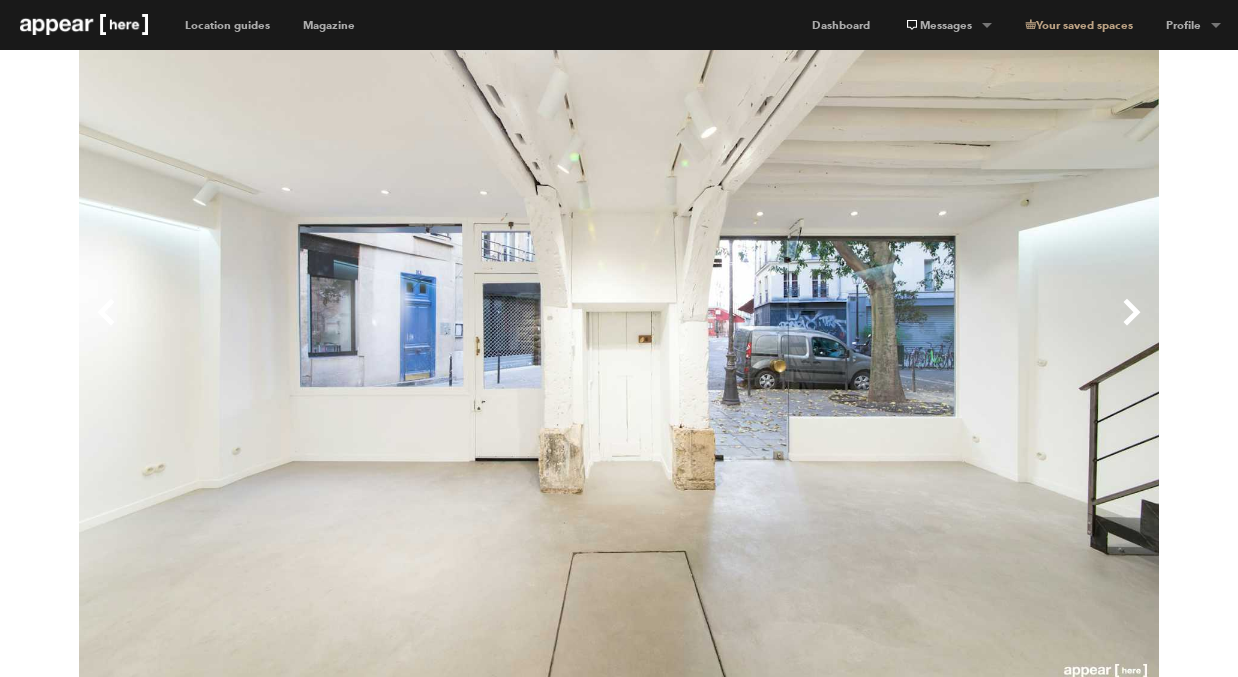 click on "Next" at bounding box center [889, 328] 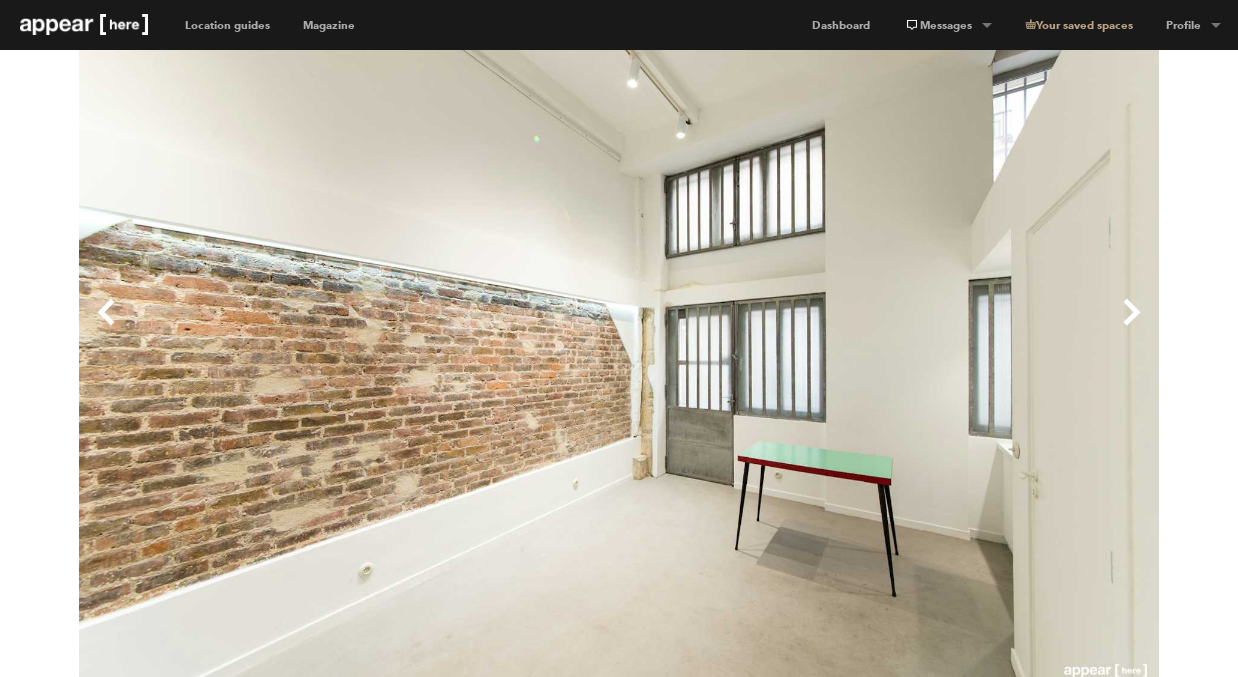 click on "Next" at bounding box center (889, 328) 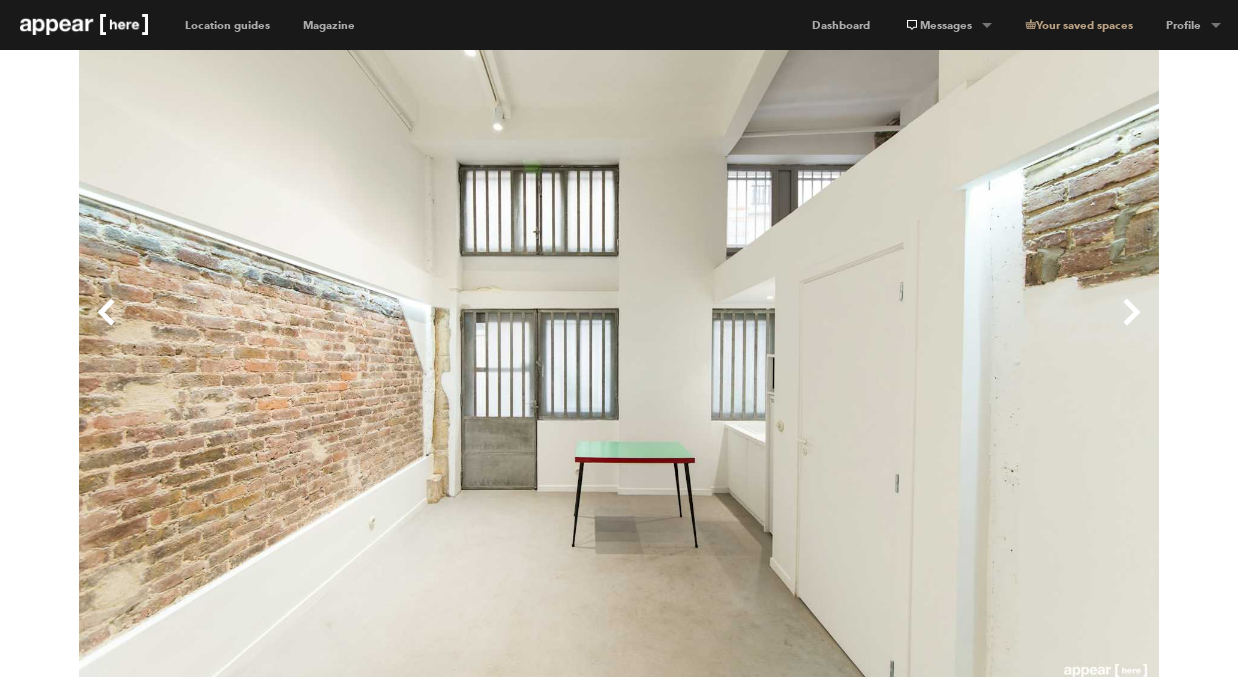 click on "Next" at bounding box center (889, 328) 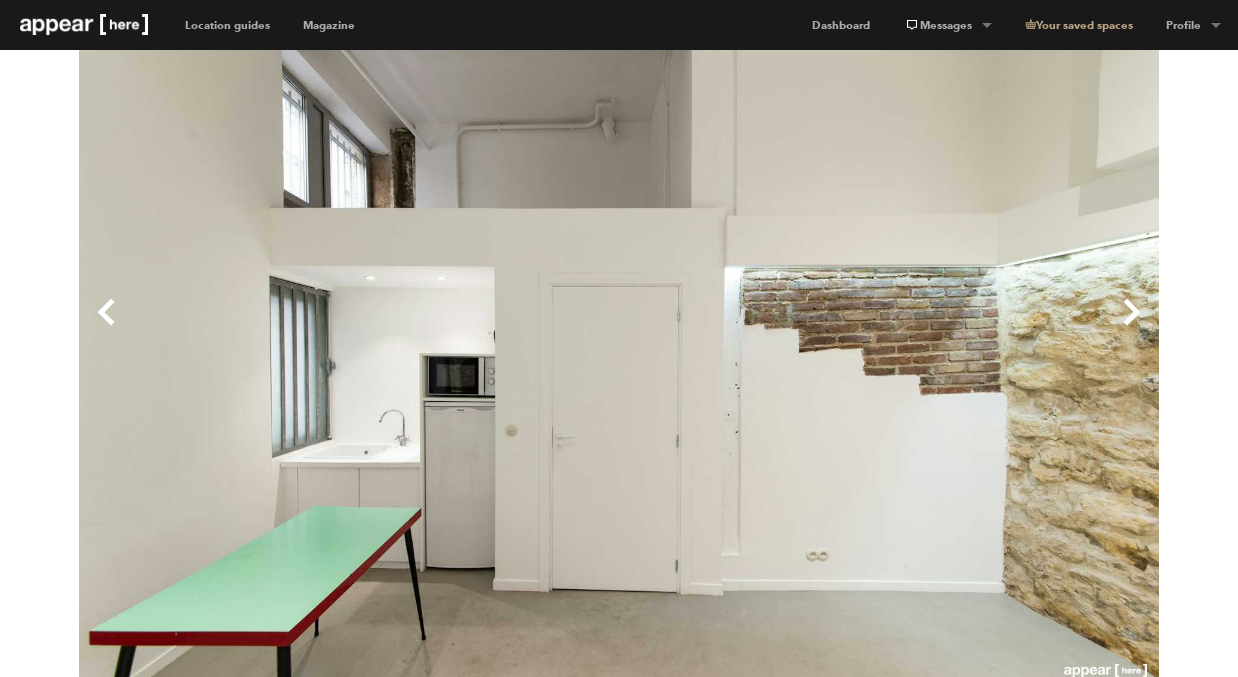 click on "Next" at bounding box center (889, 328) 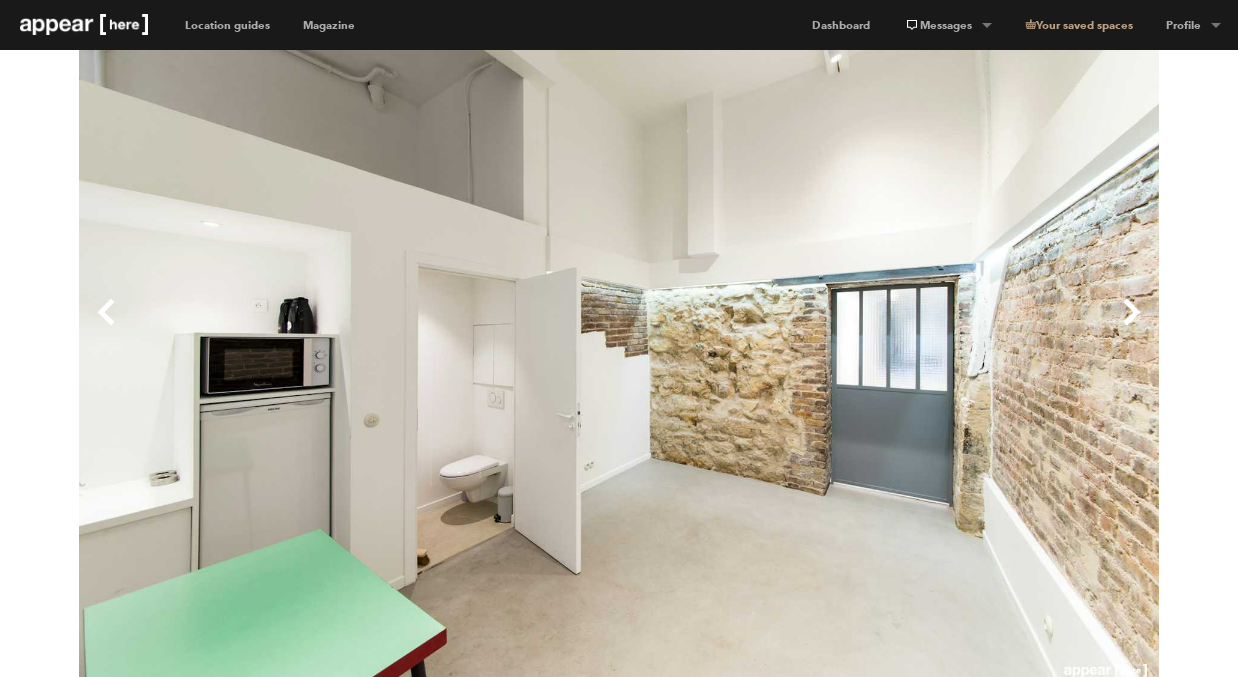 click on "Previous" at bounding box center (349, 328) 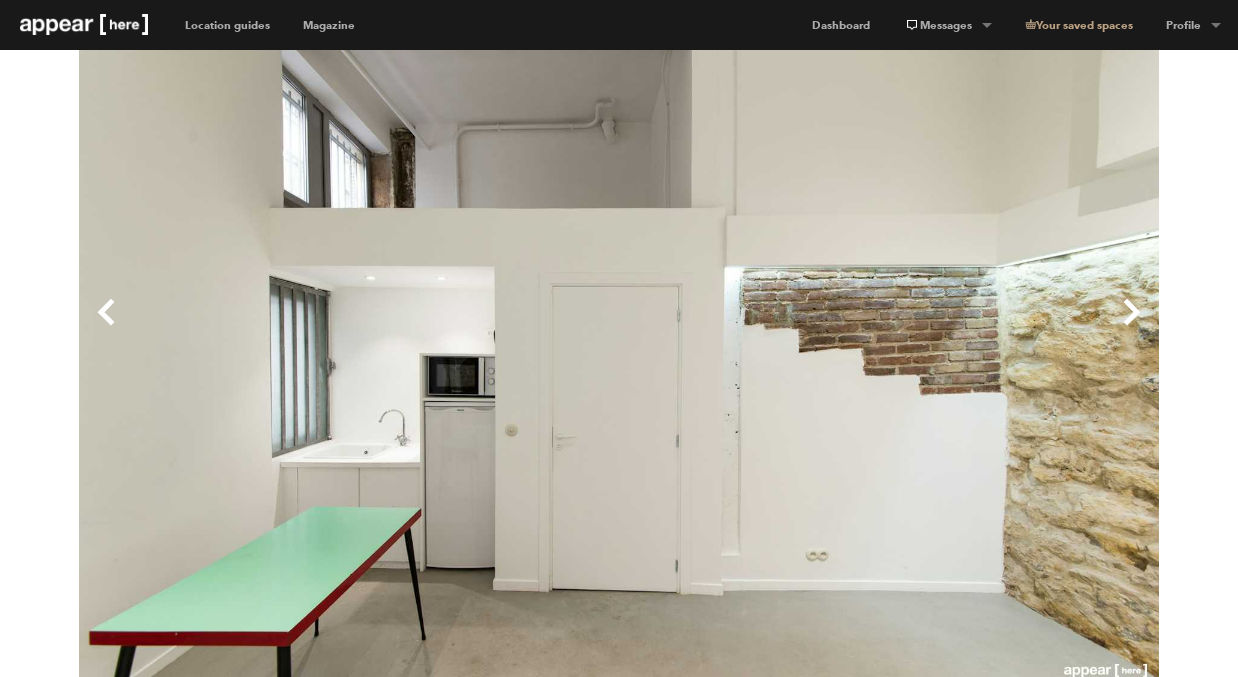 click on "Previous" at bounding box center (349, 328) 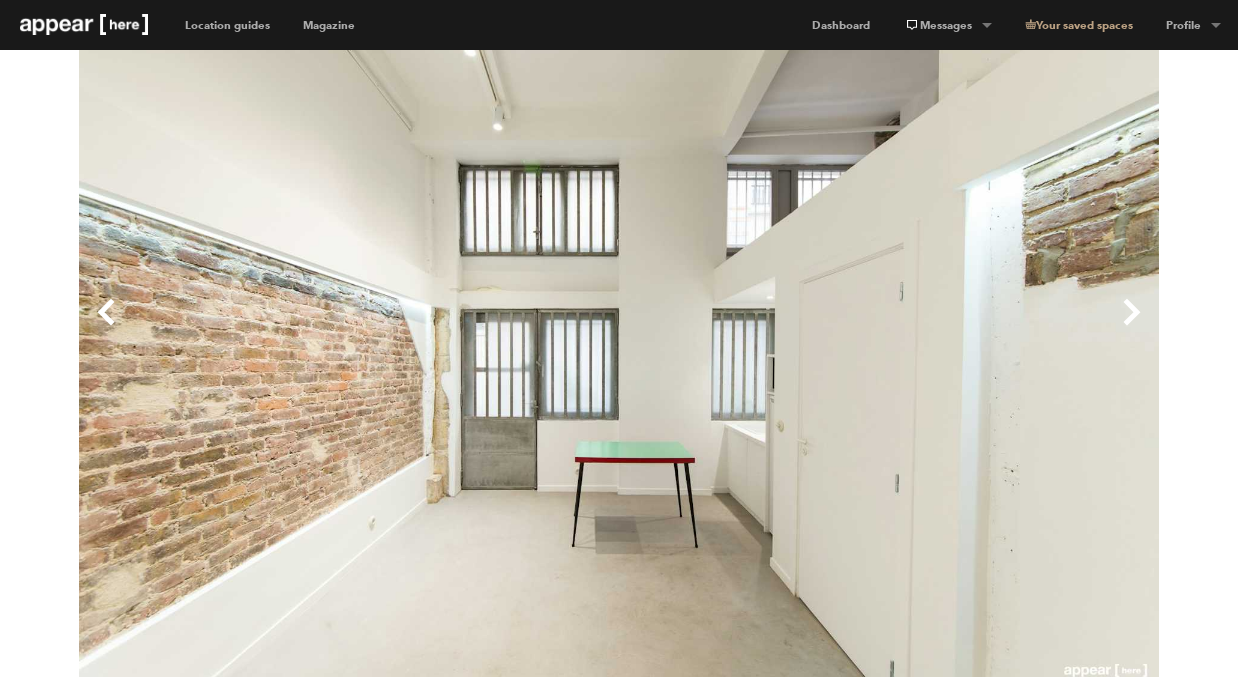 click on "Next" at bounding box center [889, 328] 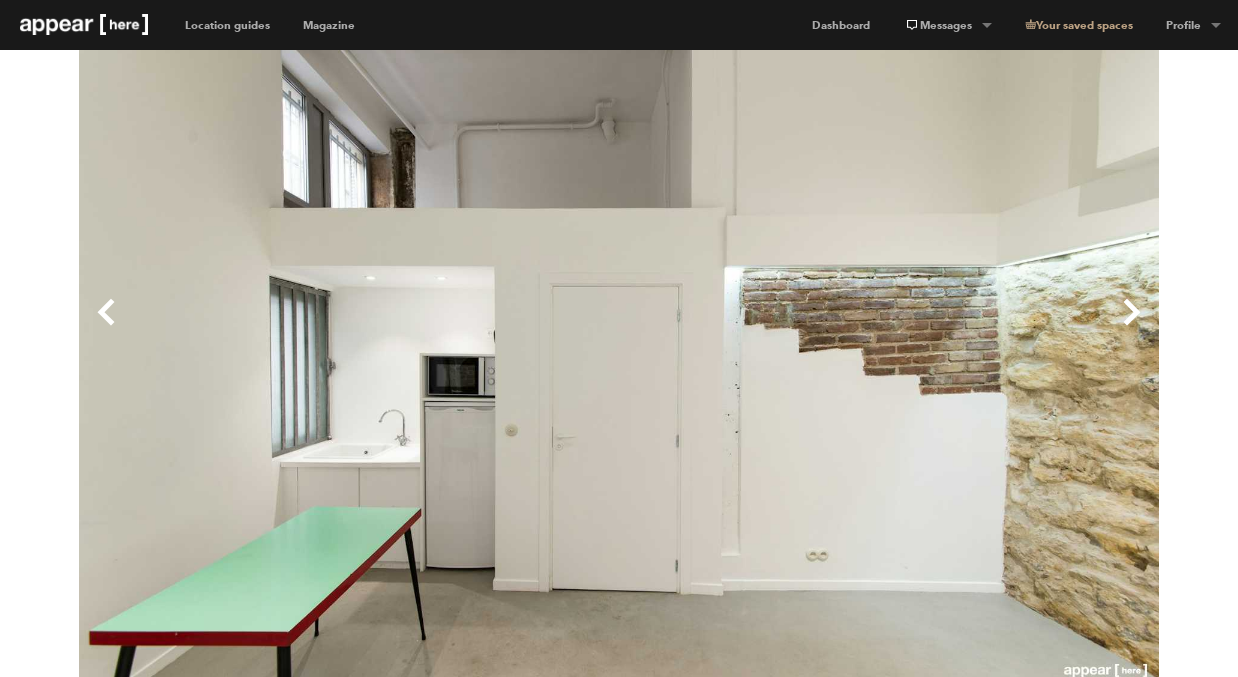 click on "Next" at bounding box center (889, 328) 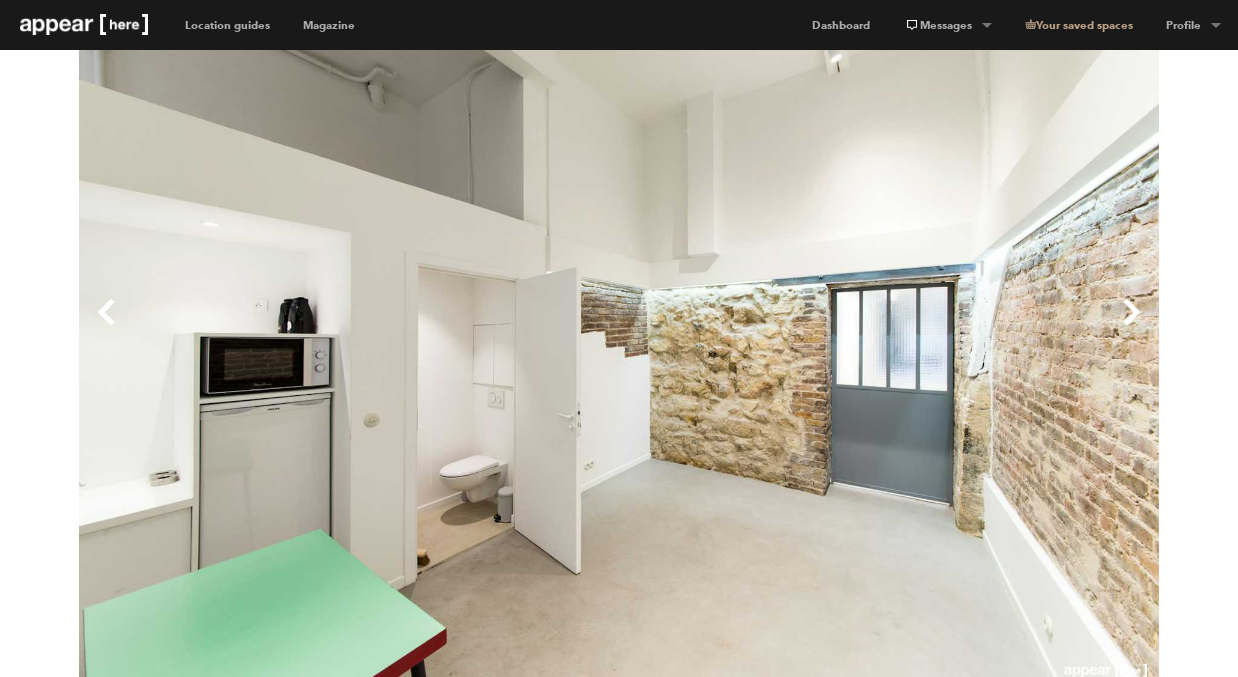 click on "Next" at bounding box center (889, 328) 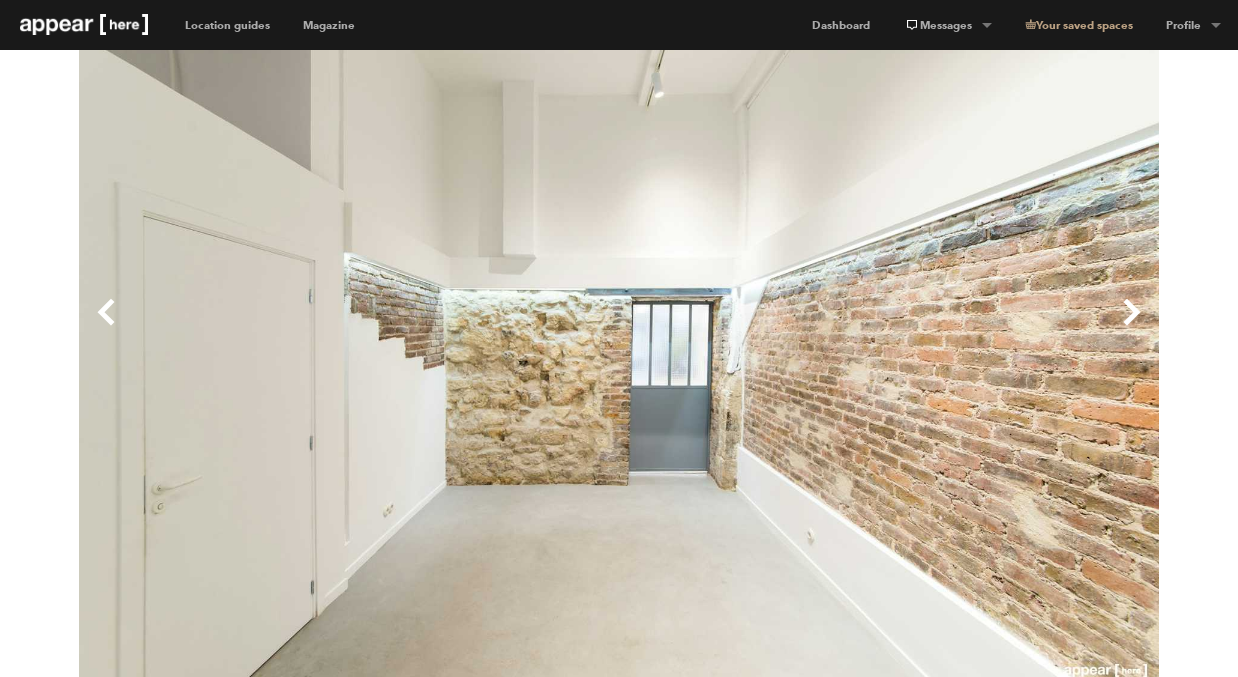 click on "Next" at bounding box center [889, 328] 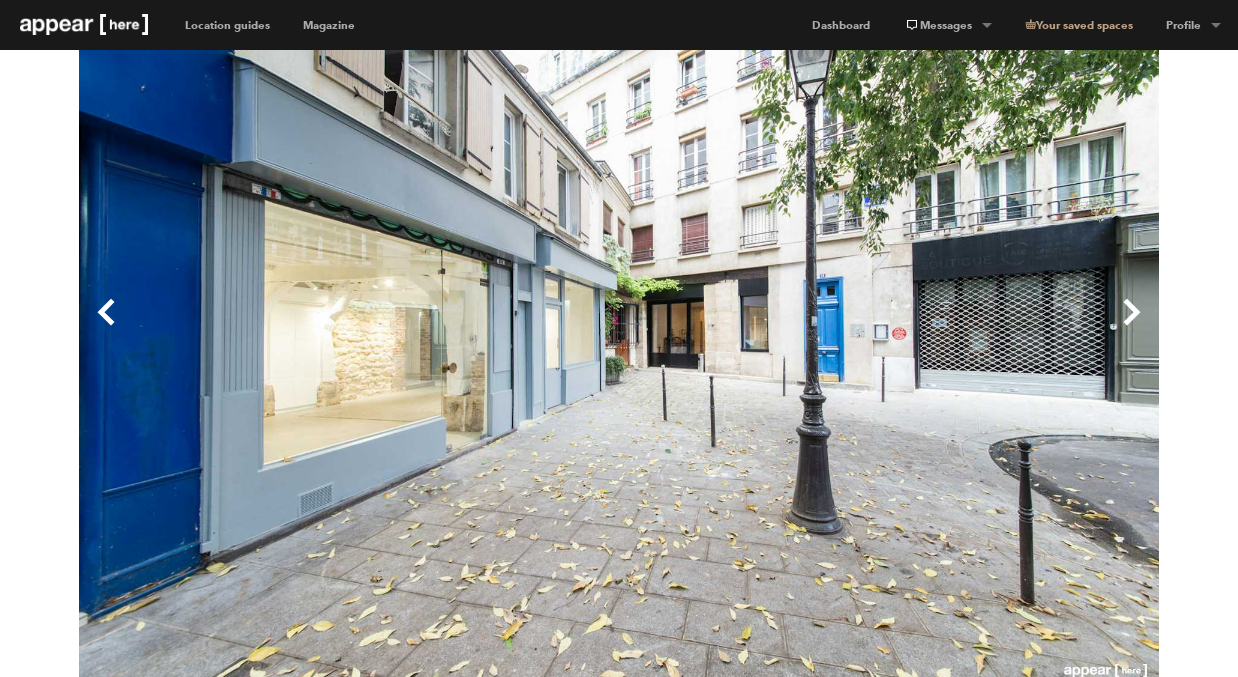 click on "Previous" at bounding box center [349, 328] 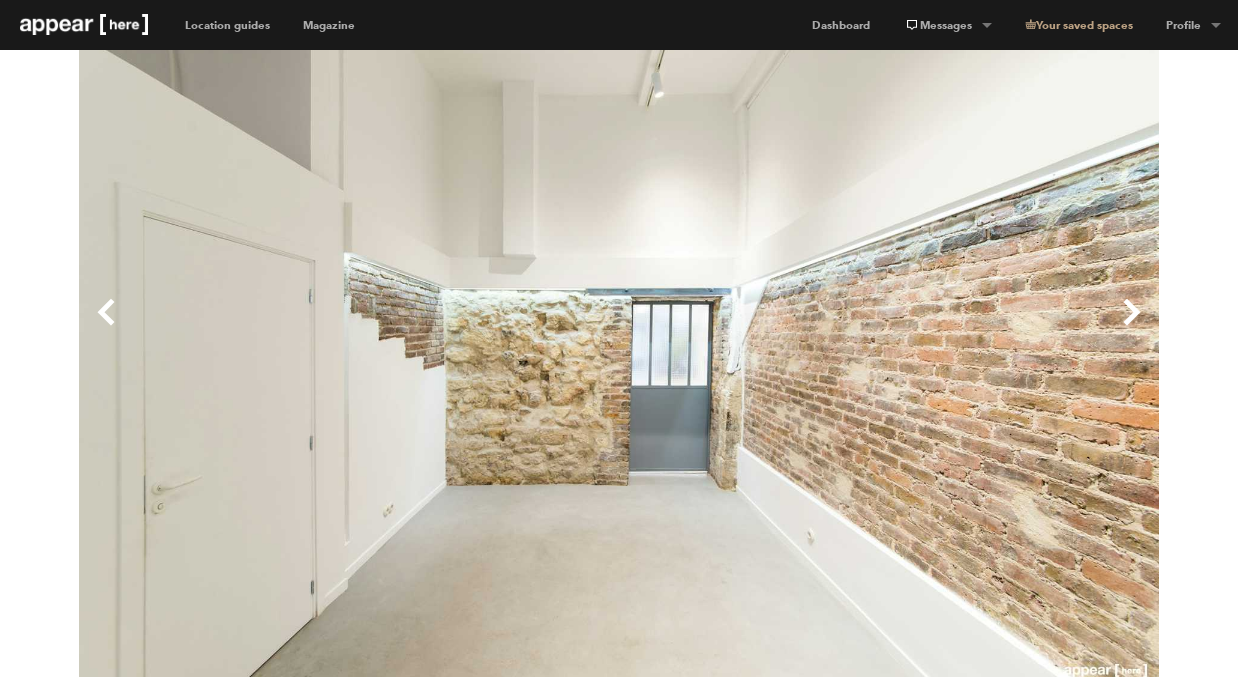 click on "Previous" at bounding box center [349, 328] 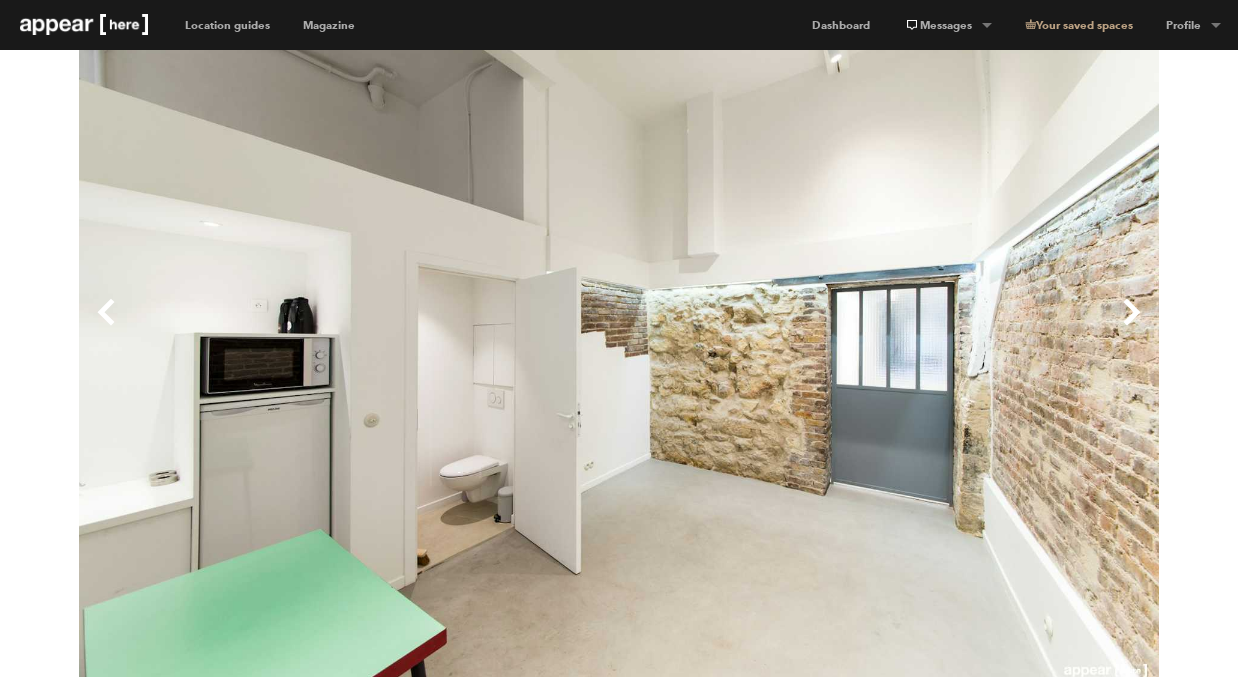 click on "Previous" at bounding box center [349, 328] 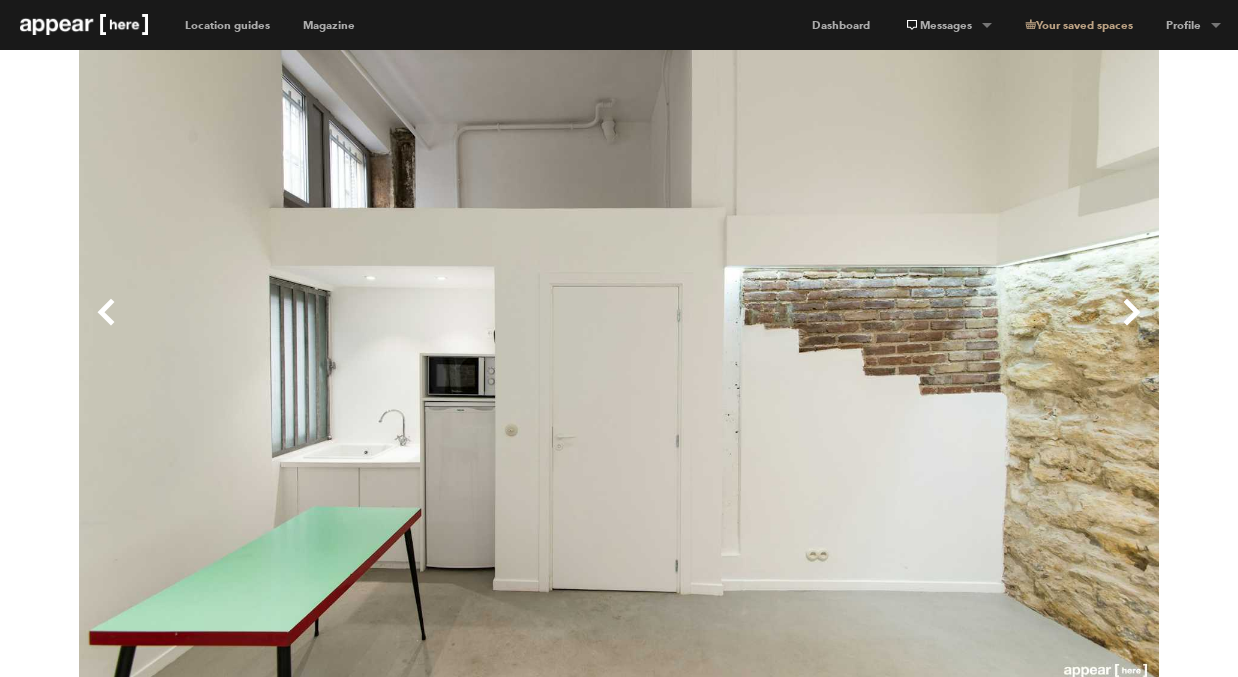 click on "Previous" at bounding box center [349, 328] 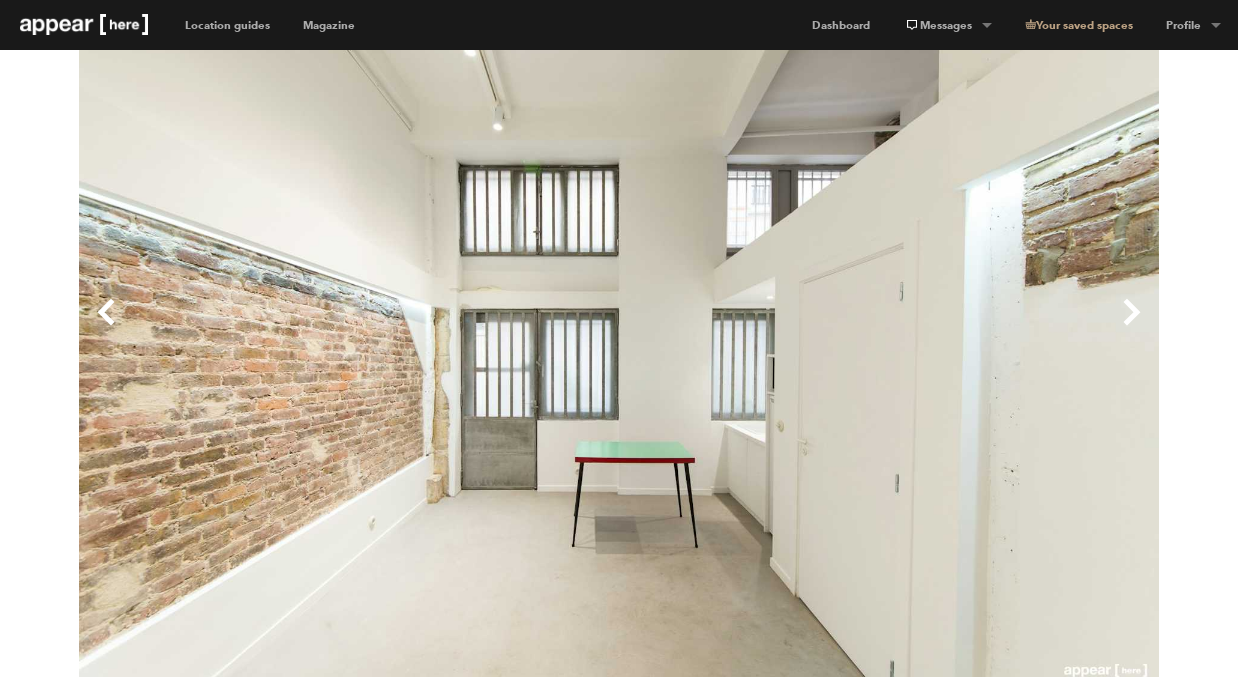 click on "Previous" at bounding box center [349, 328] 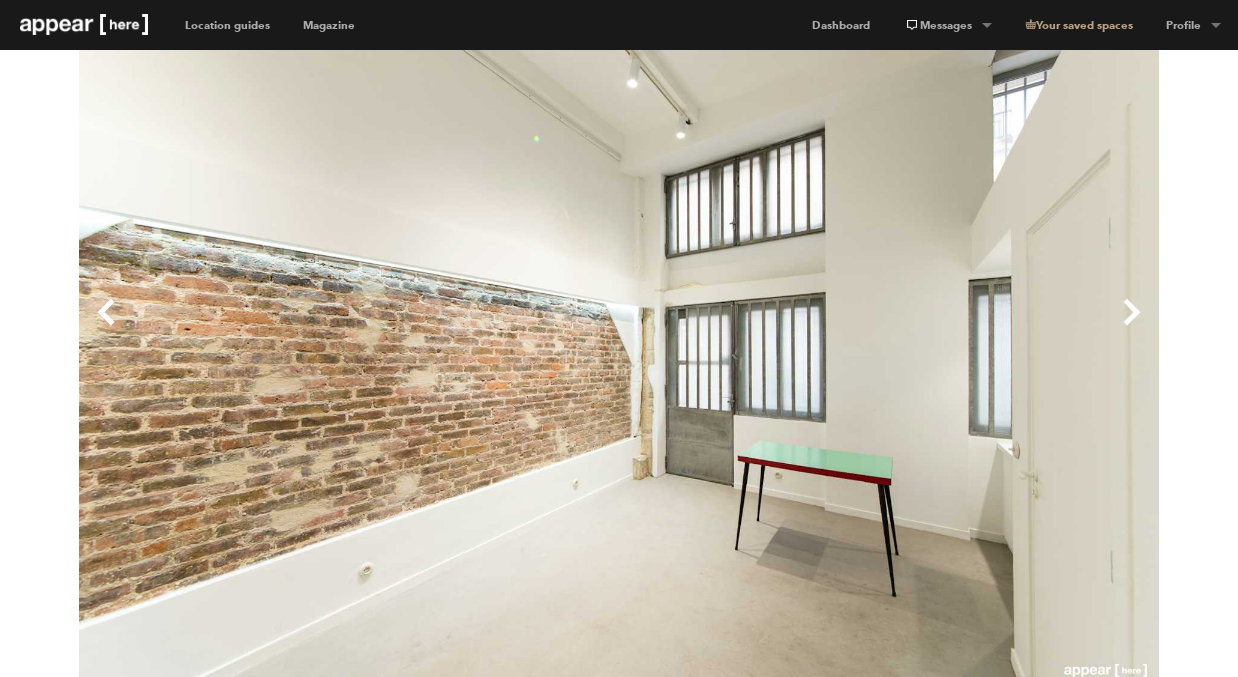 click on "Previous" at bounding box center (349, 328) 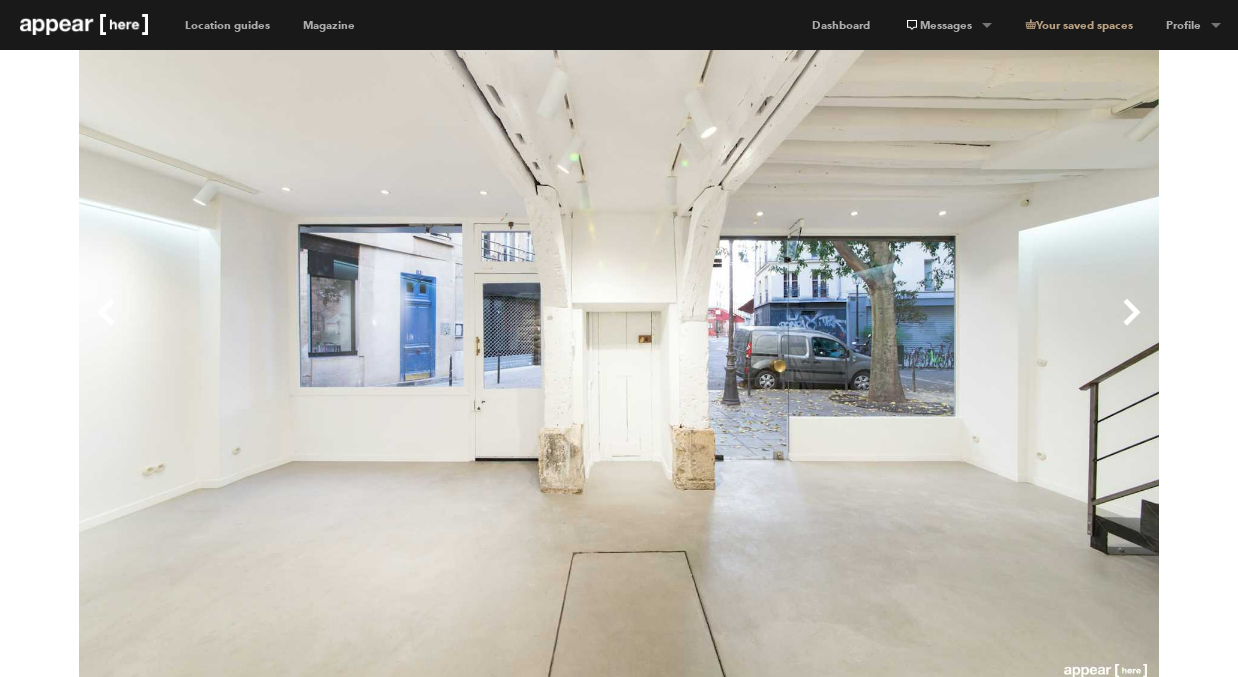 click on "Previous" at bounding box center (349, 328) 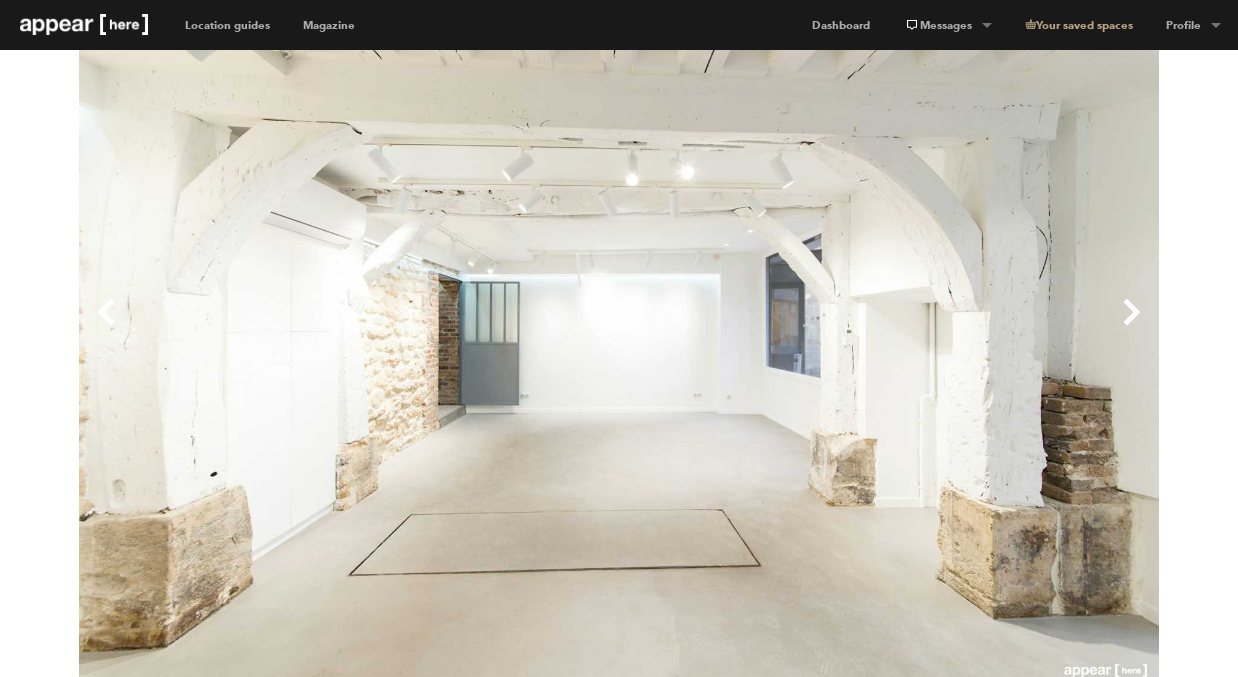 click on "Previous" at bounding box center [349, 328] 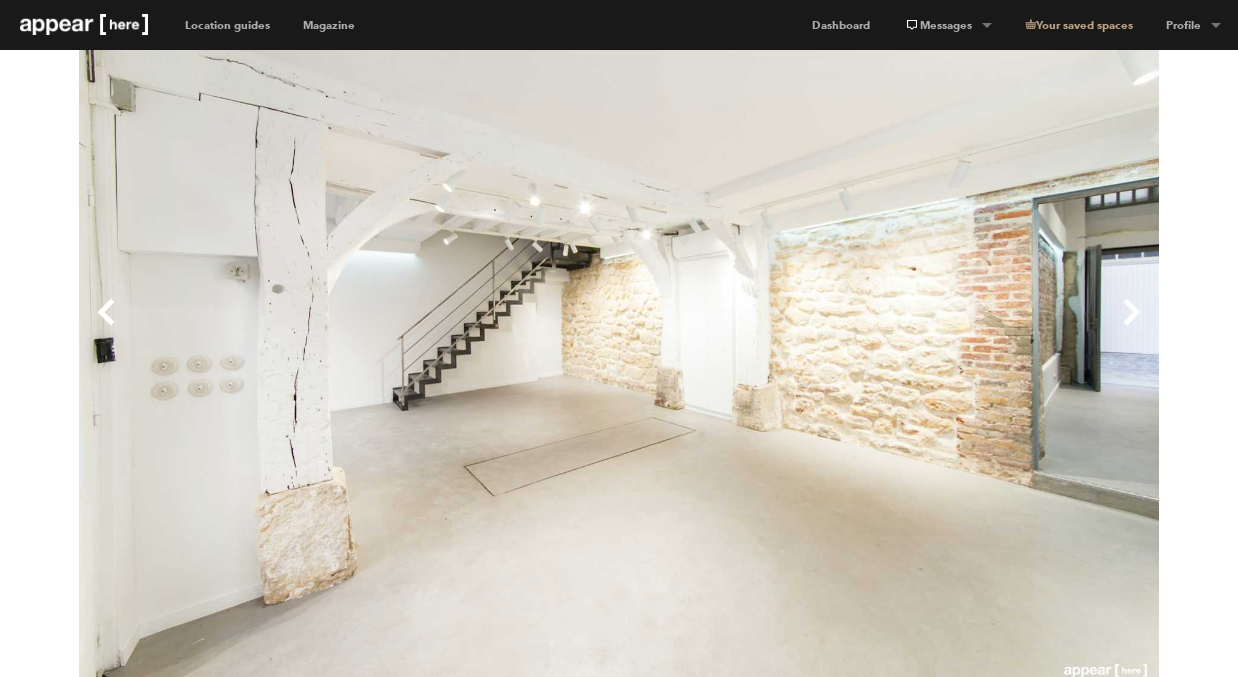 click on "Next" at bounding box center (889, 328) 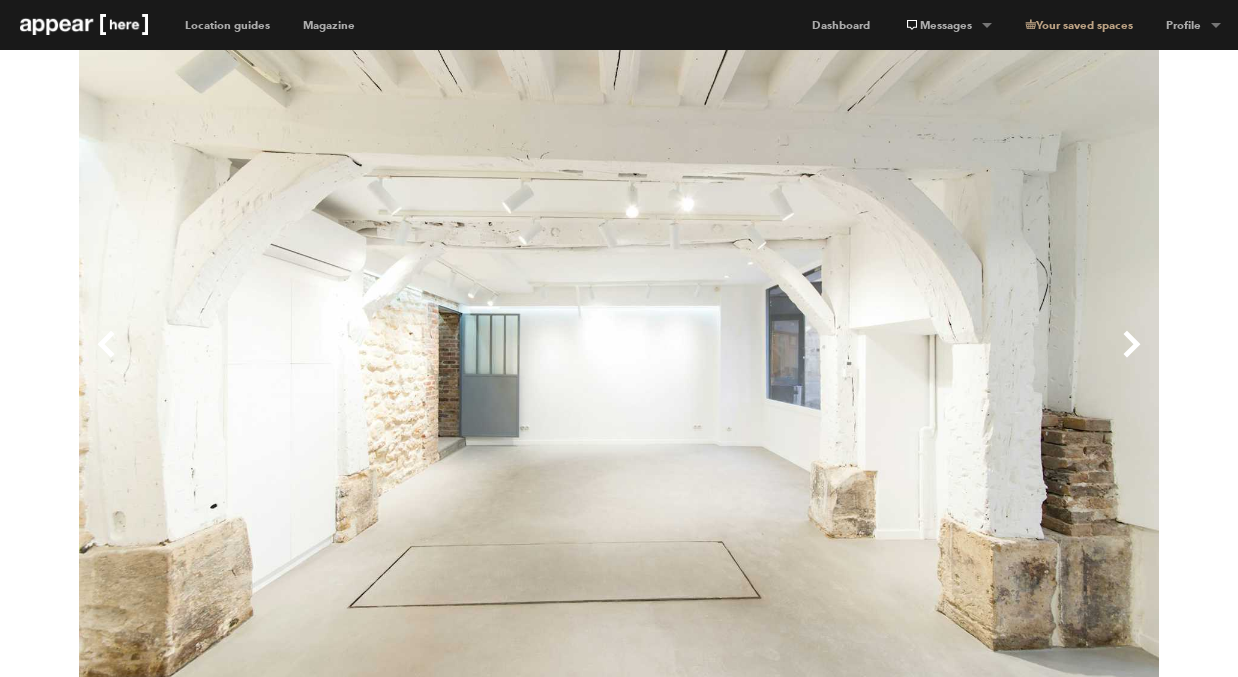 scroll, scrollTop: 0, scrollLeft: 0, axis: both 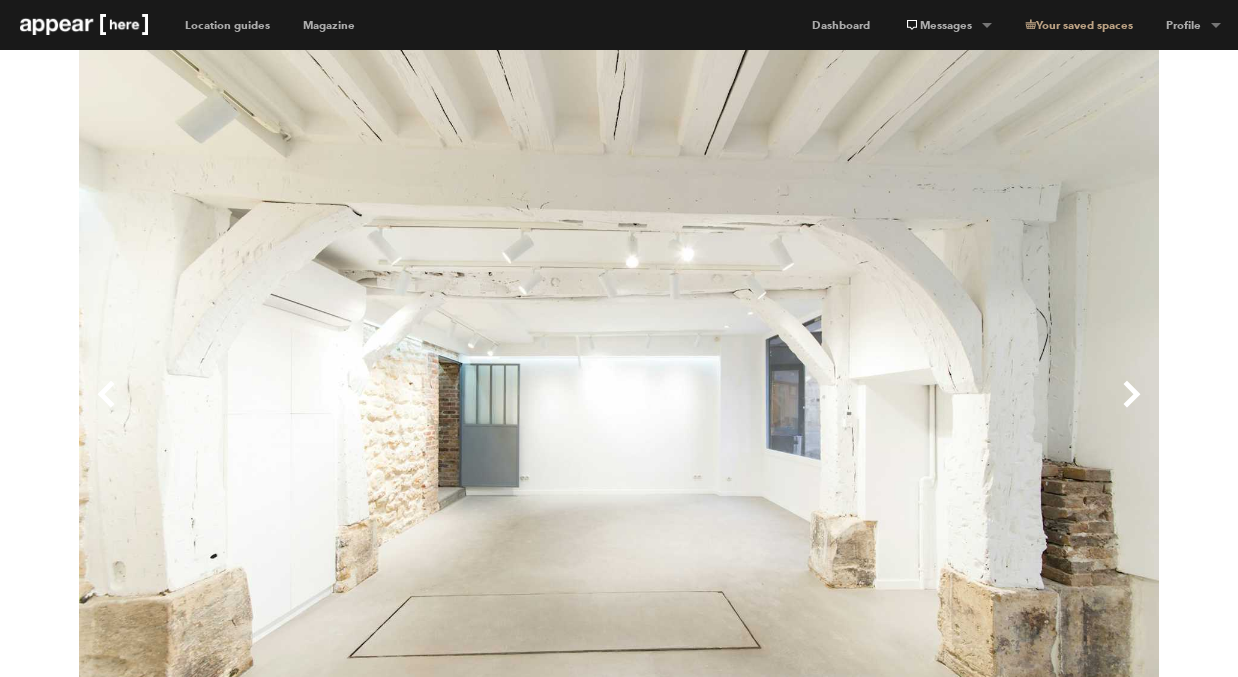 click on "Next" at bounding box center (889, 410) 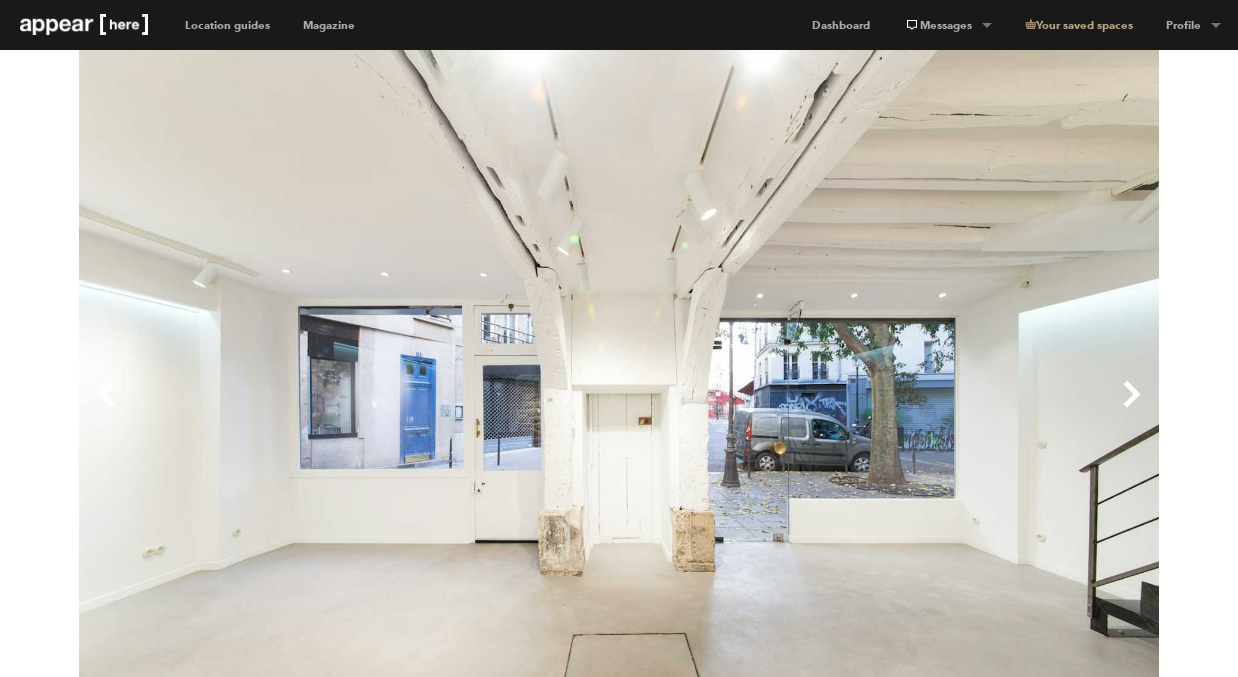 click on "Next" at bounding box center [889, 410] 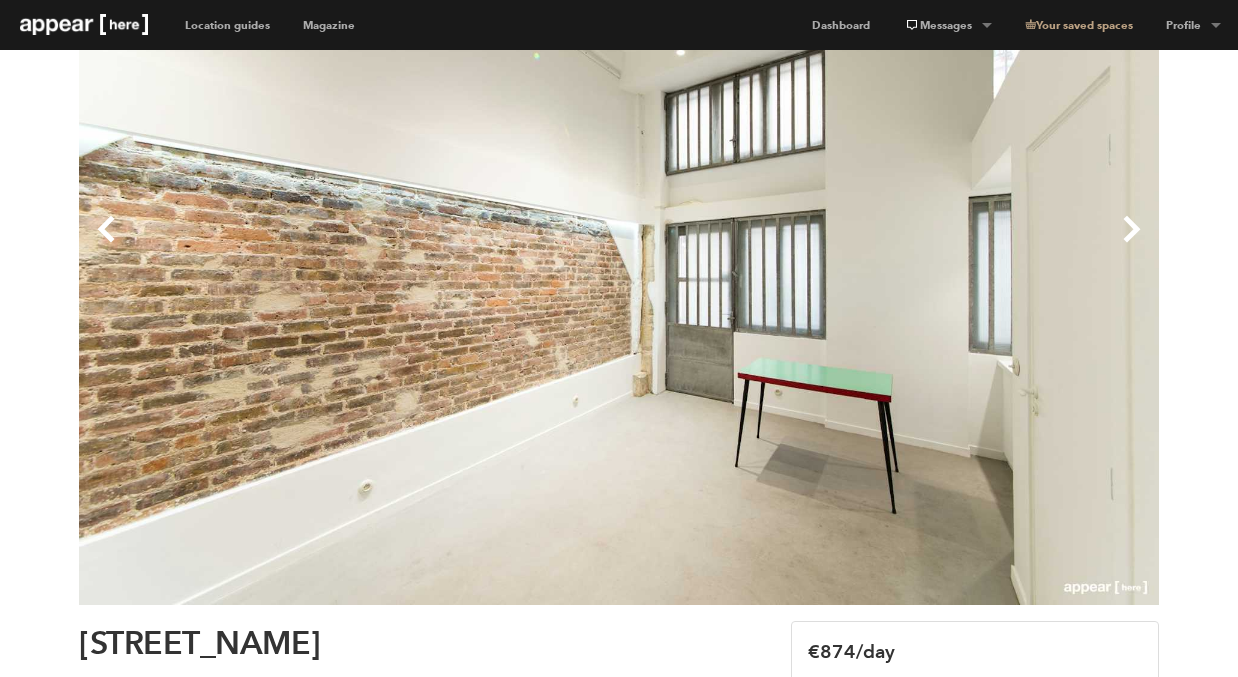 scroll, scrollTop: 156, scrollLeft: 0, axis: vertical 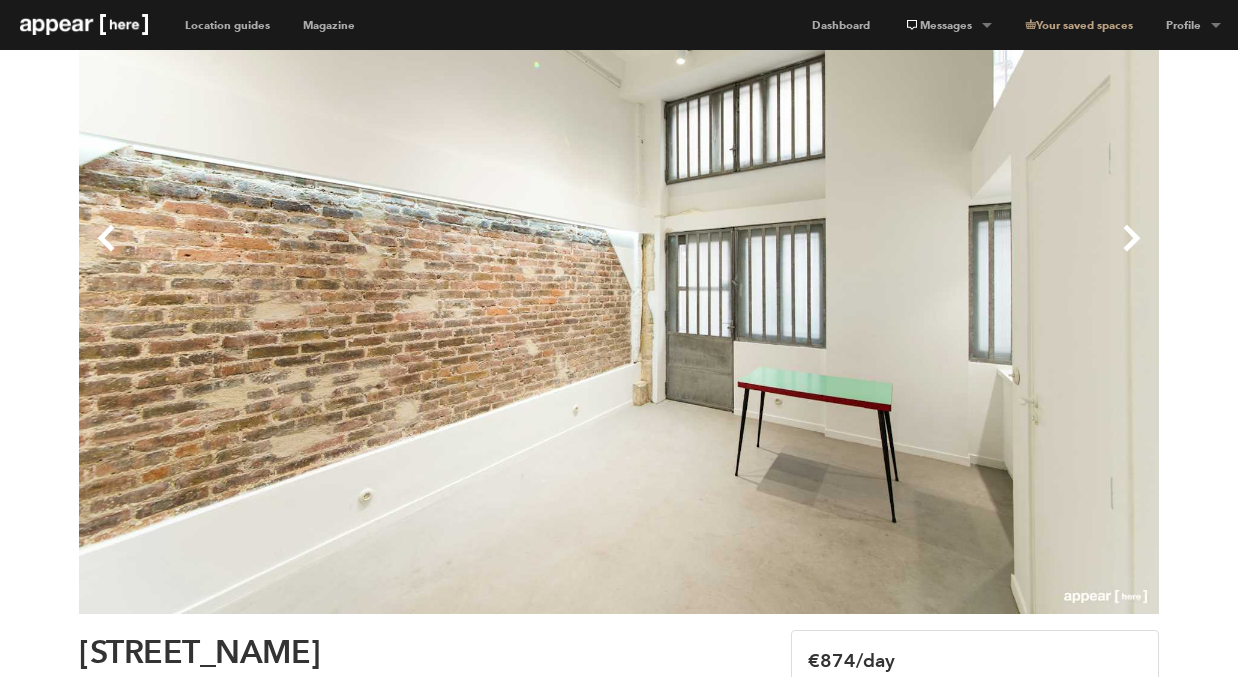 click on "Next" at bounding box center (889, 254) 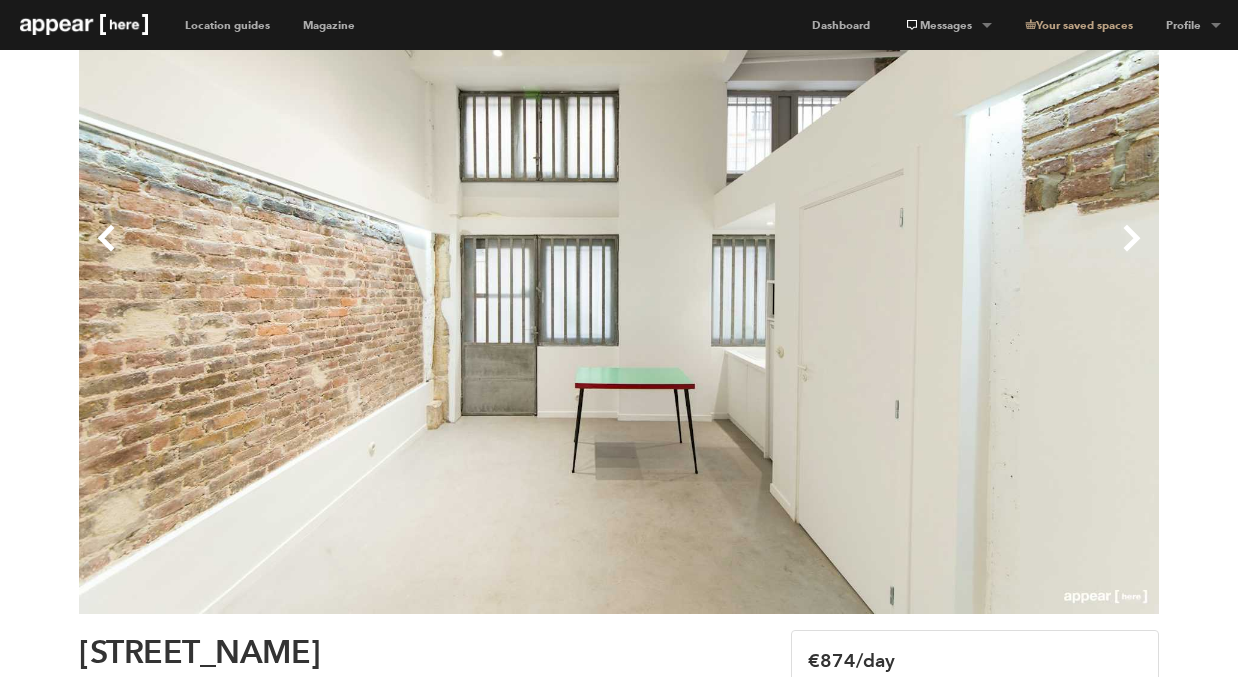 click on "Next" at bounding box center [889, 254] 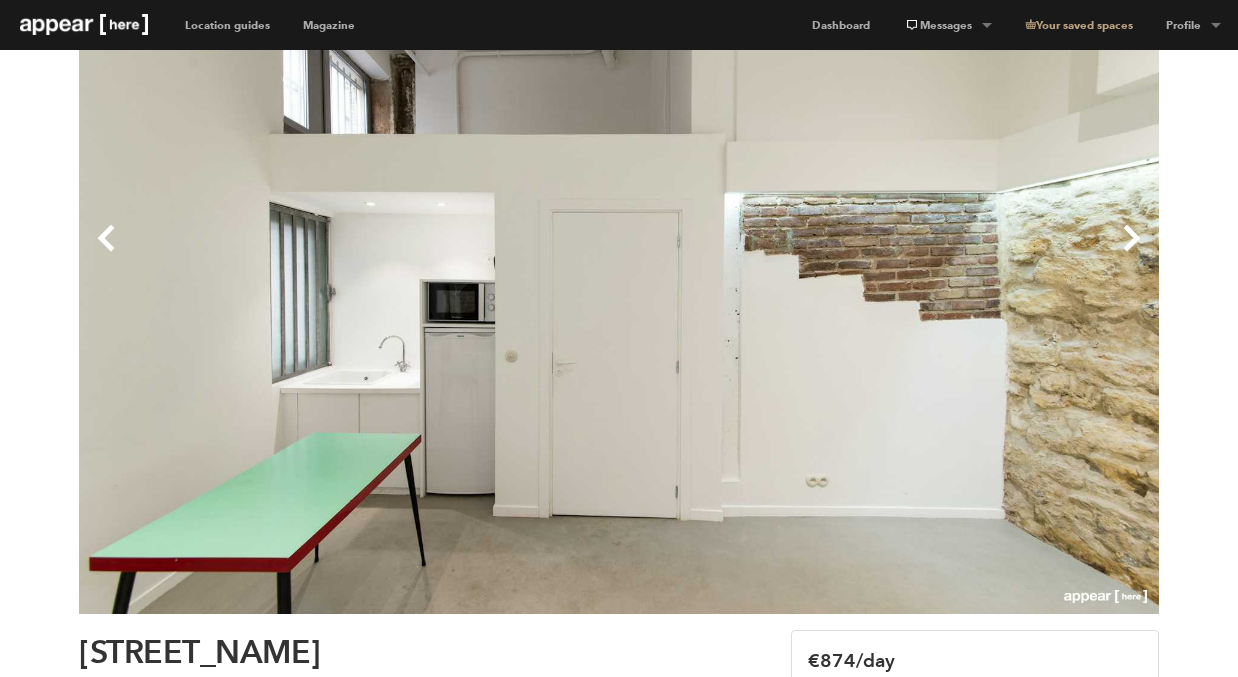 click on "Next" at bounding box center [889, 254] 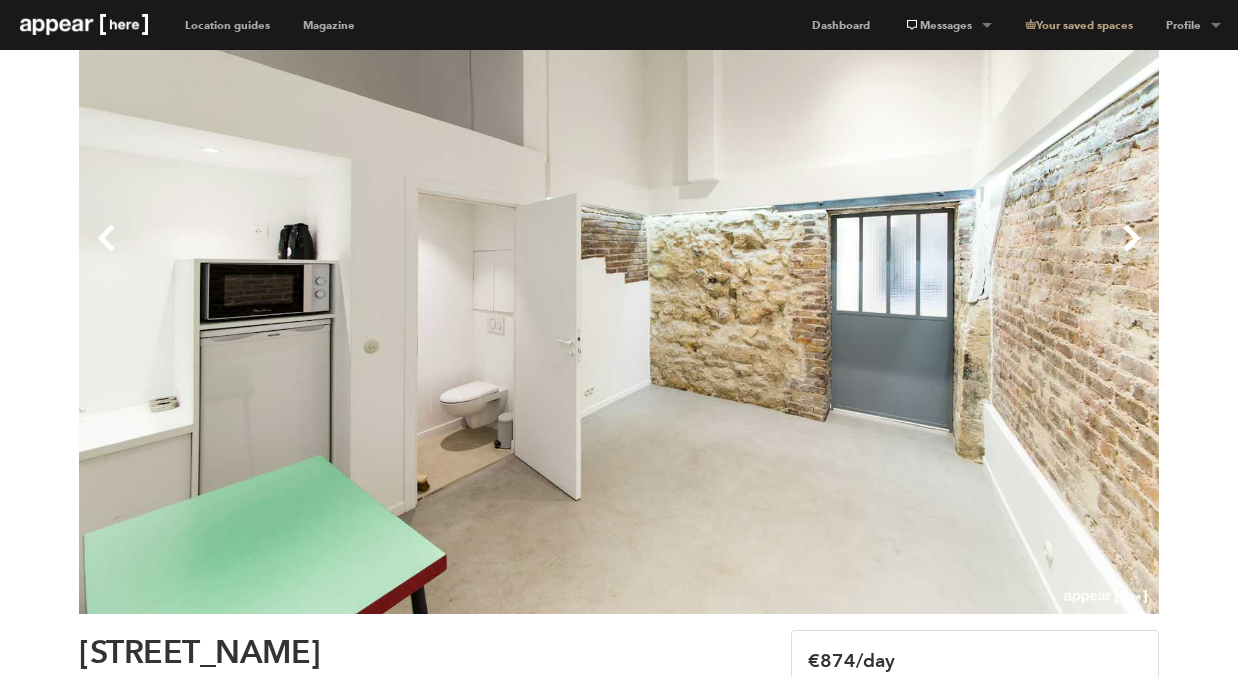 click on "Next" at bounding box center (889, 254) 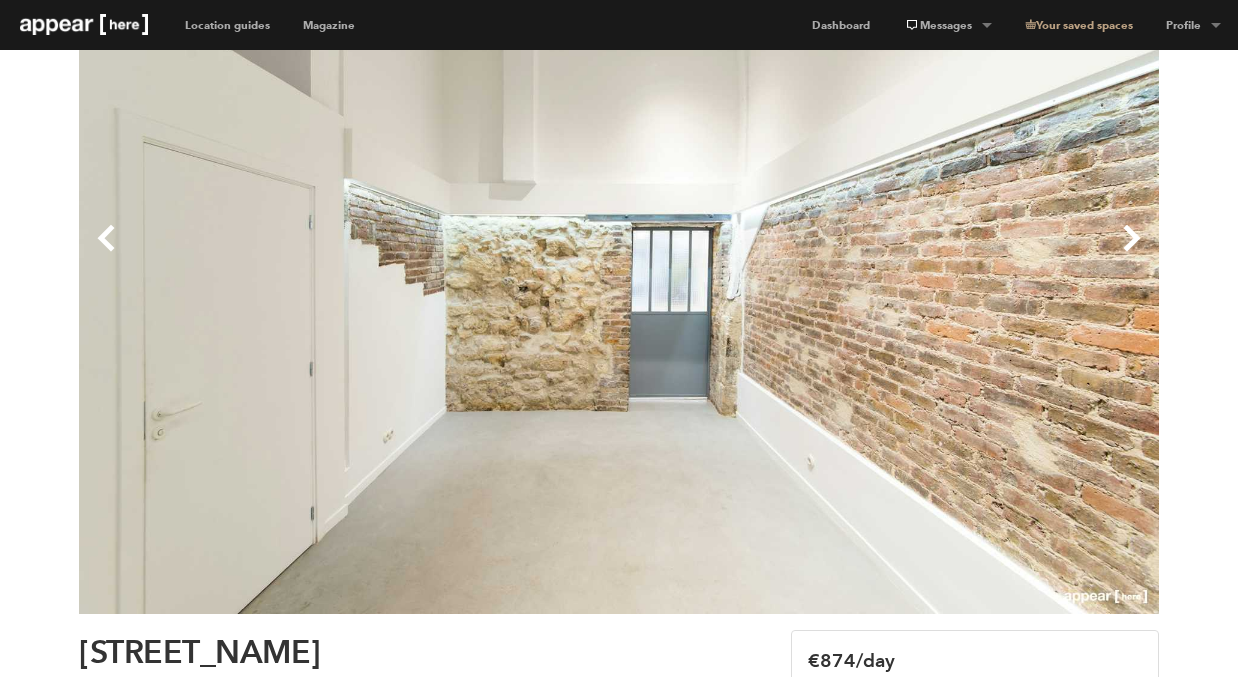 click on "Next" at bounding box center (889, 254) 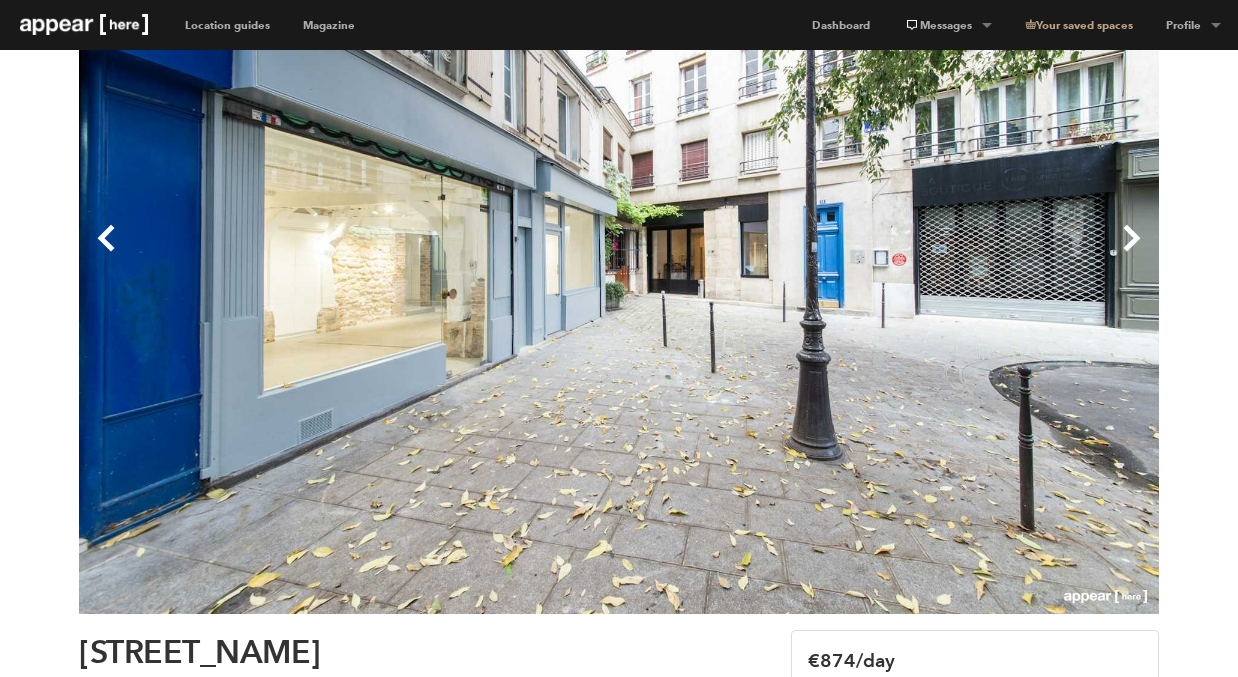 click on "Next" at bounding box center [889, 254] 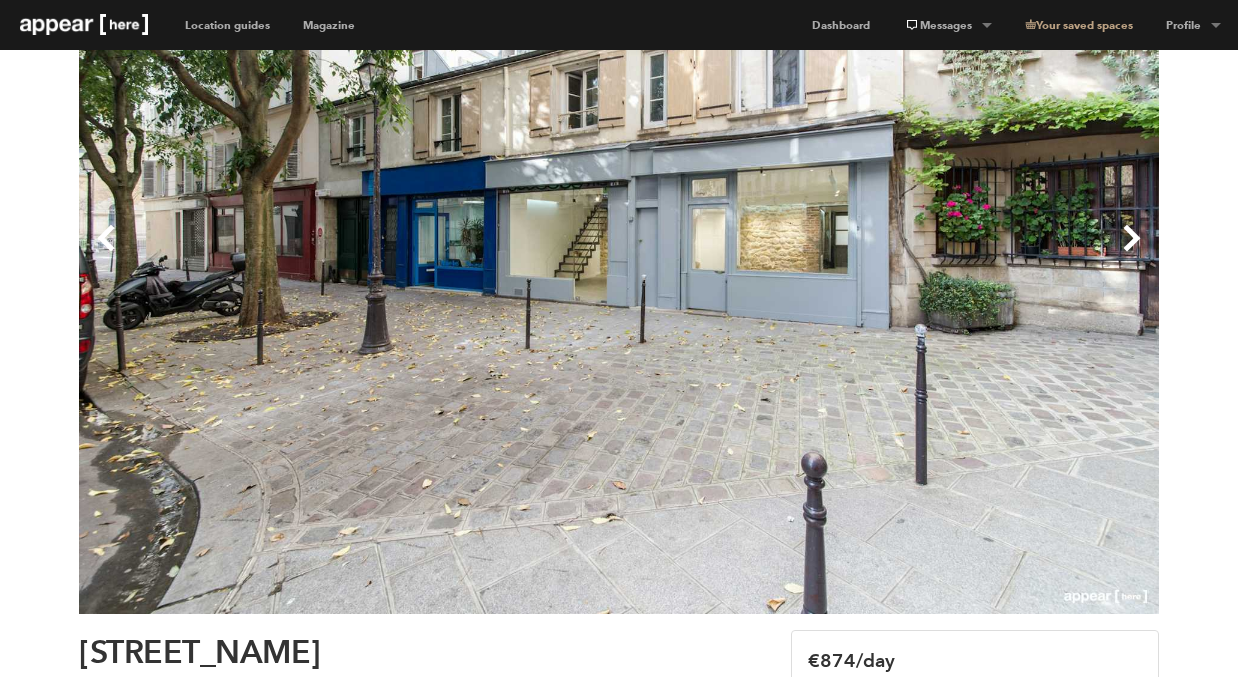 click on "Next" at bounding box center (889, 254) 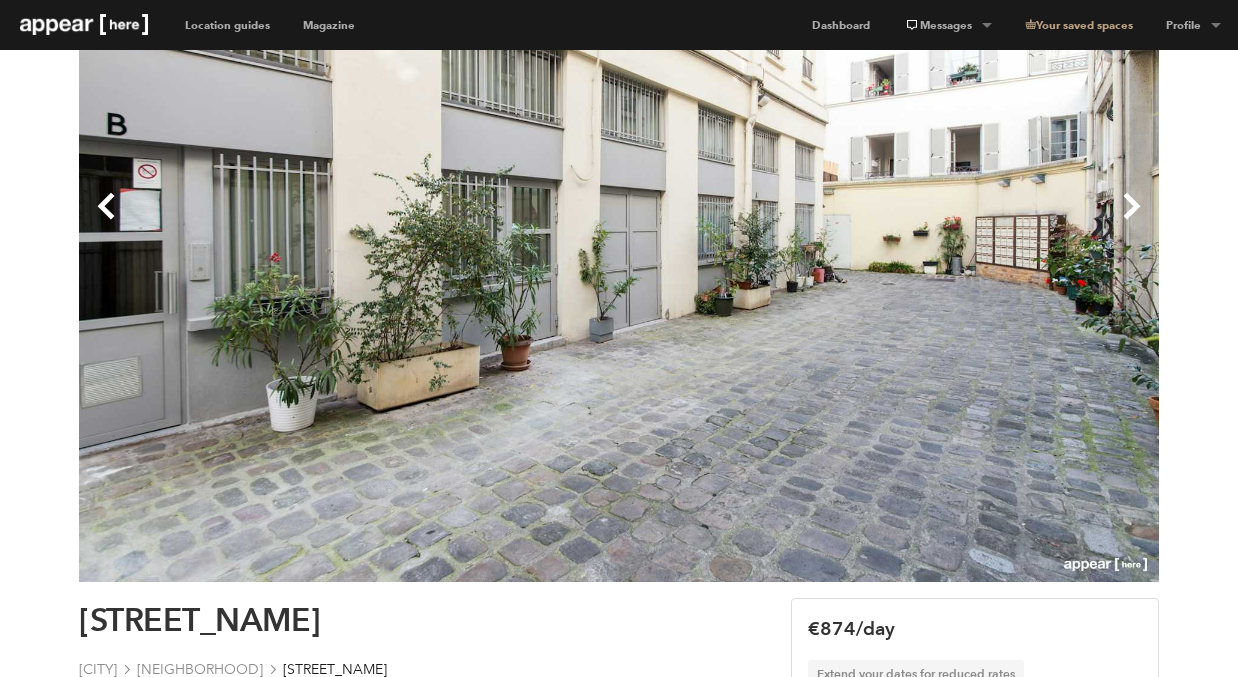 scroll, scrollTop: 170, scrollLeft: 0, axis: vertical 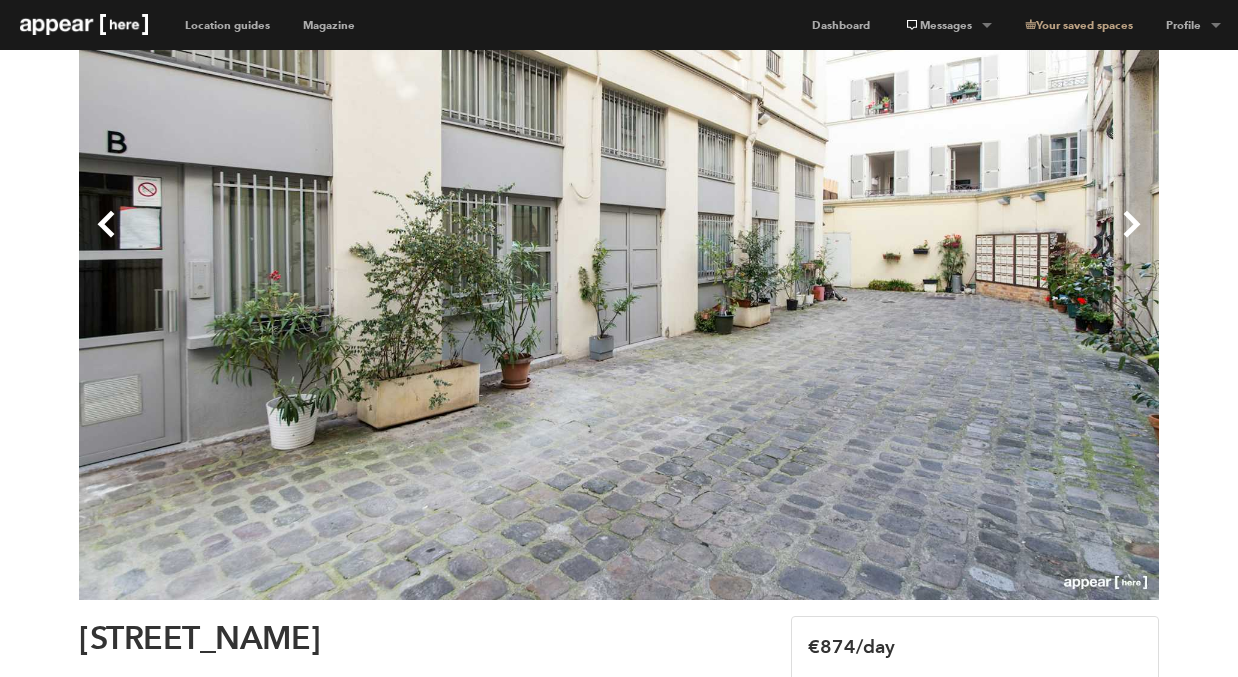 click on "Previous" at bounding box center [349, 240] 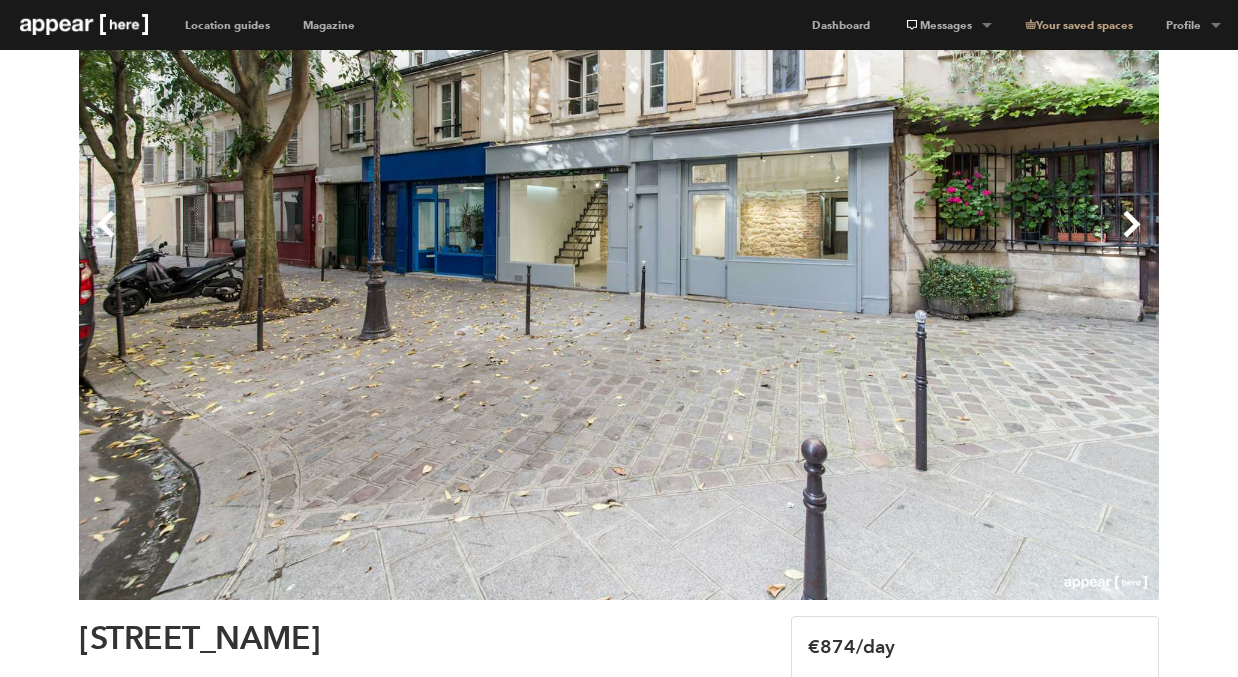 click on "Previous" at bounding box center [349, 240] 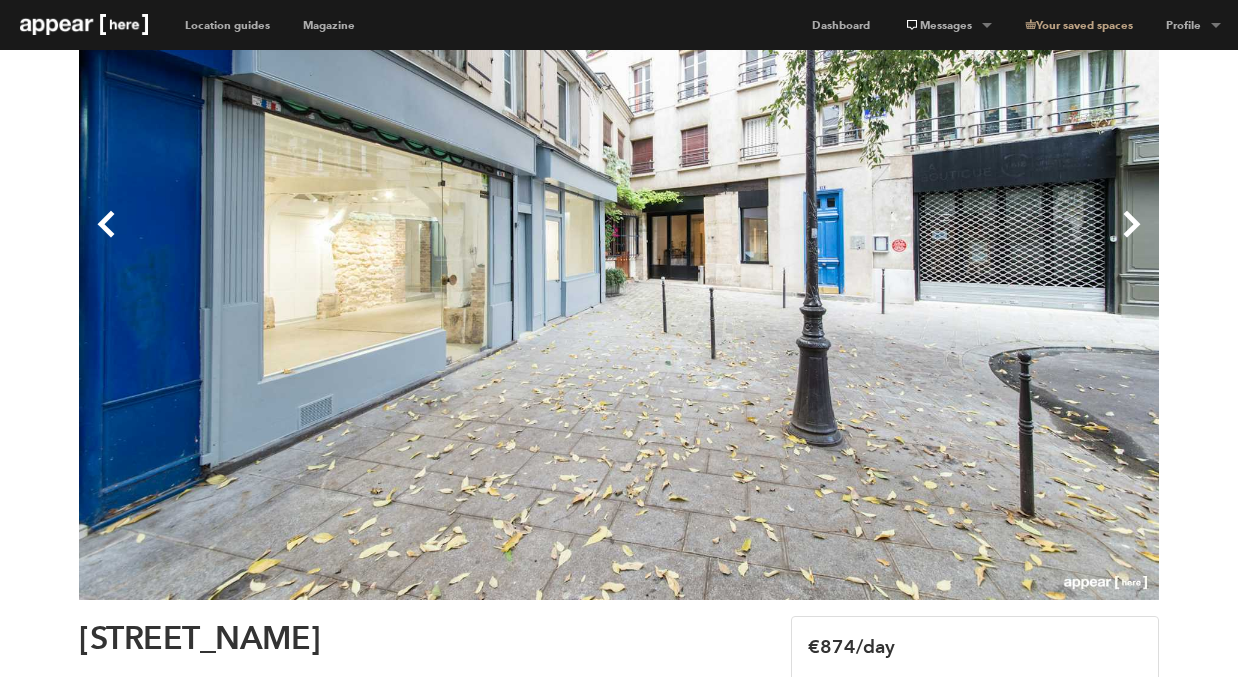 click on "Previous" at bounding box center [349, 240] 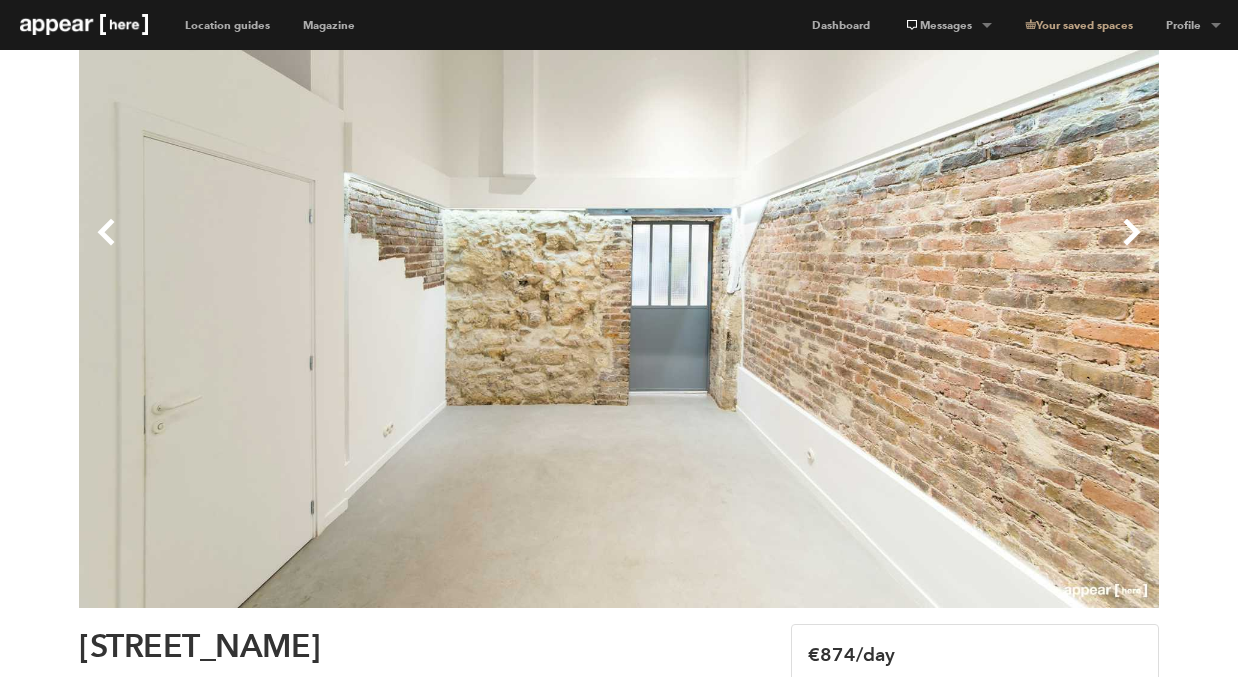 scroll, scrollTop: 188, scrollLeft: 0, axis: vertical 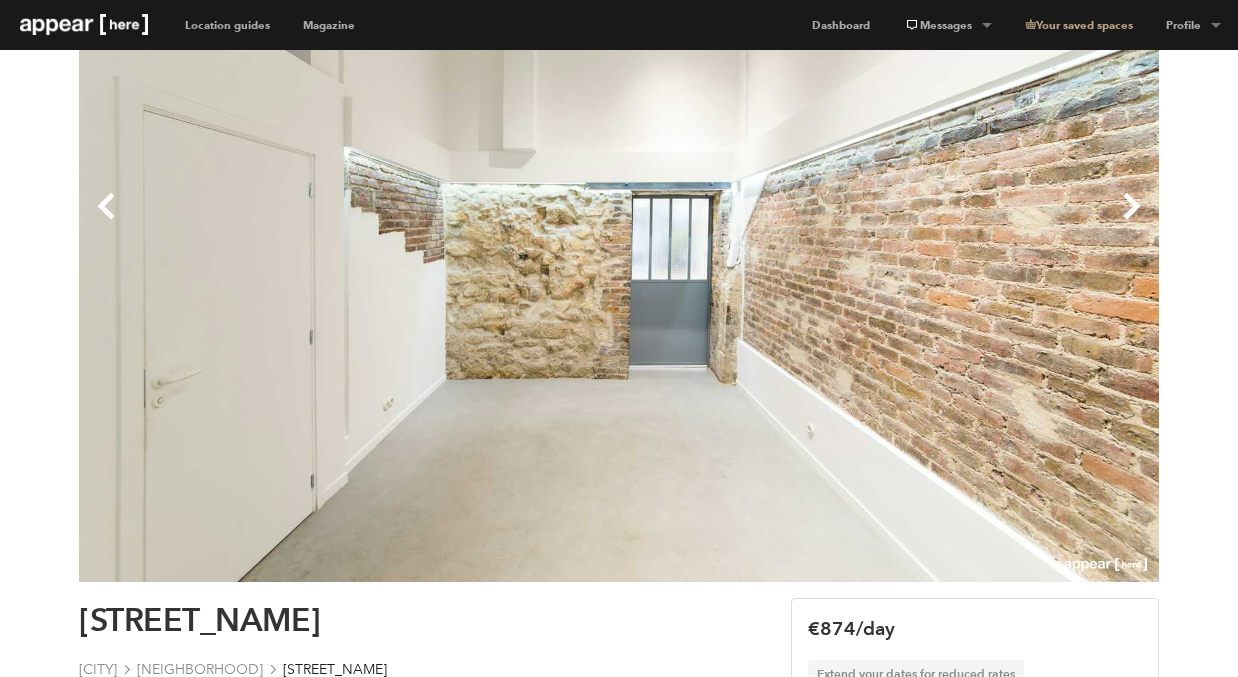 click on "Previous" at bounding box center [349, 222] 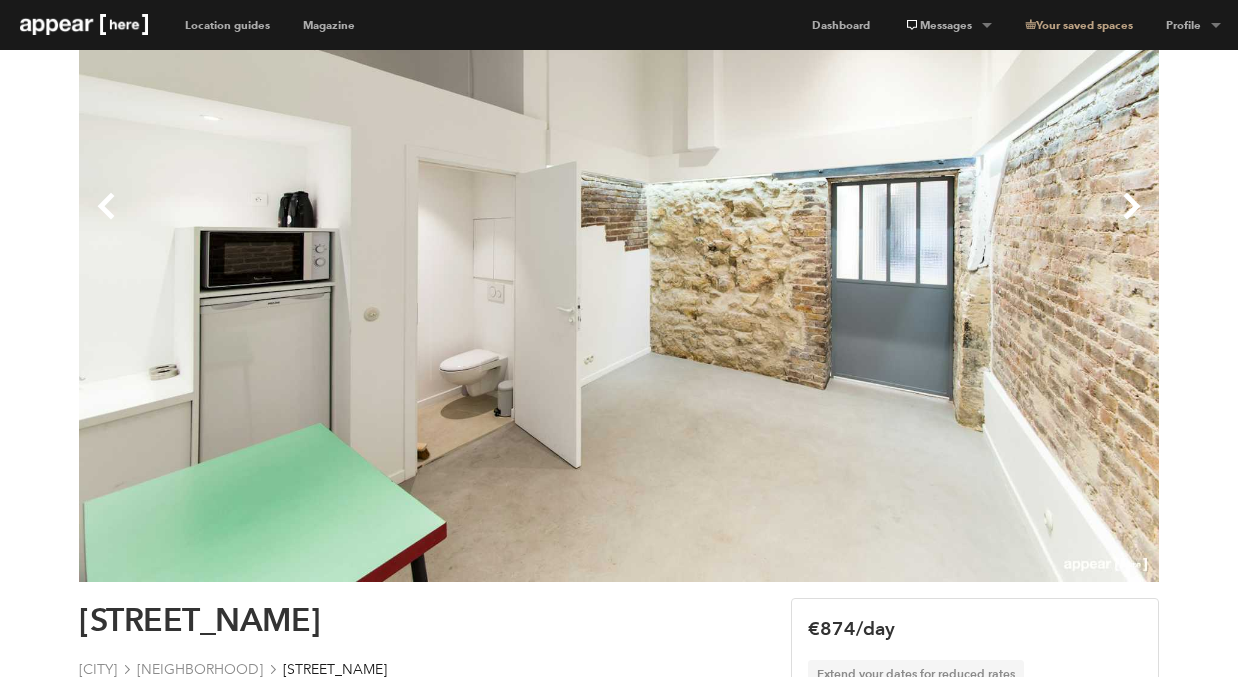 click on "Previous" at bounding box center (349, 222) 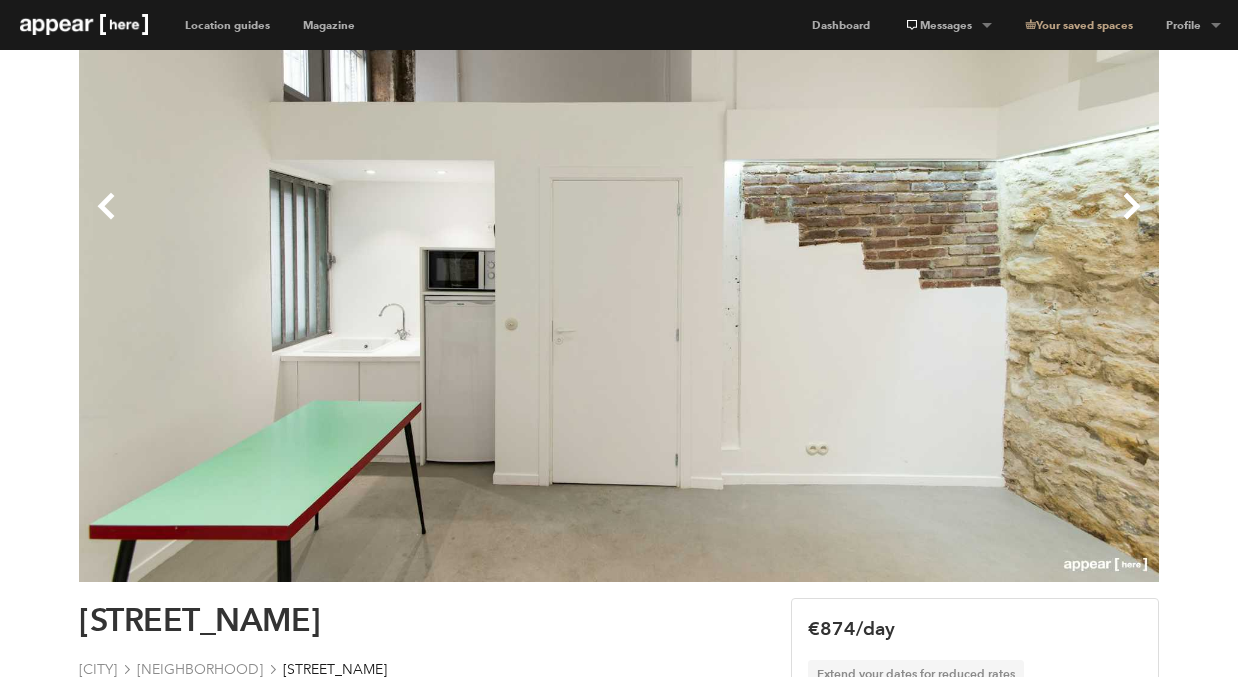 click on "Previous" at bounding box center [349, 222] 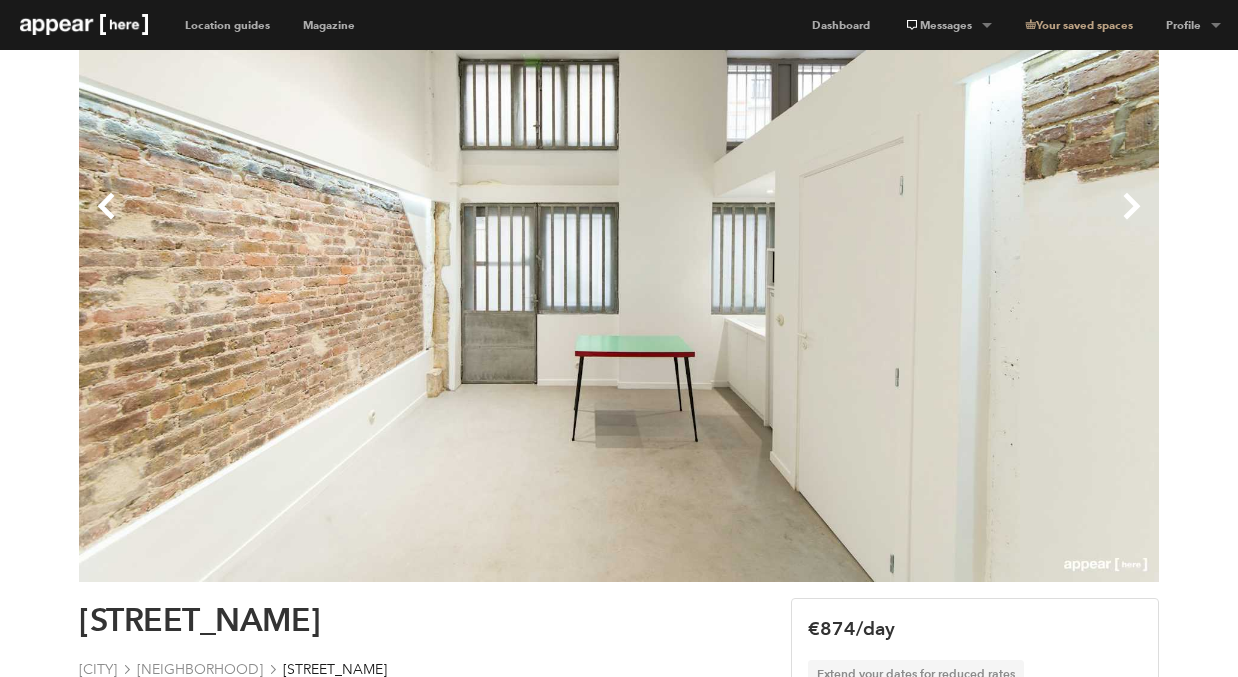click on "Previous" at bounding box center (349, 222) 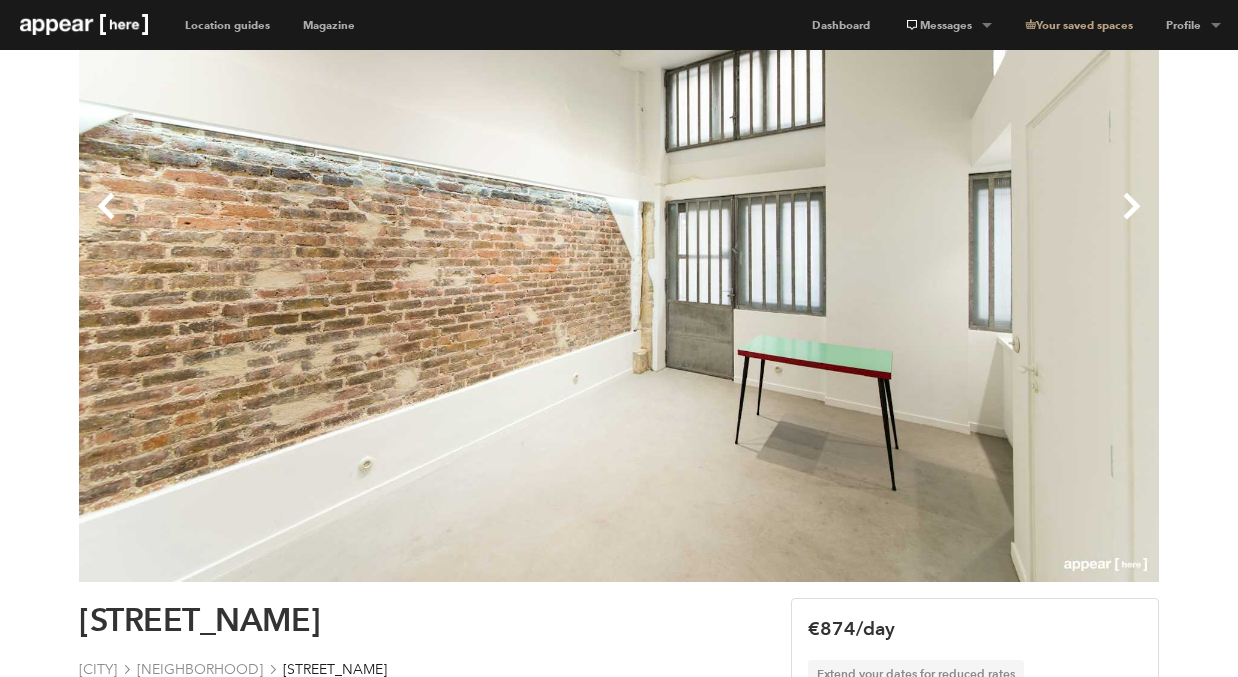 click on "Previous" at bounding box center [349, 222] 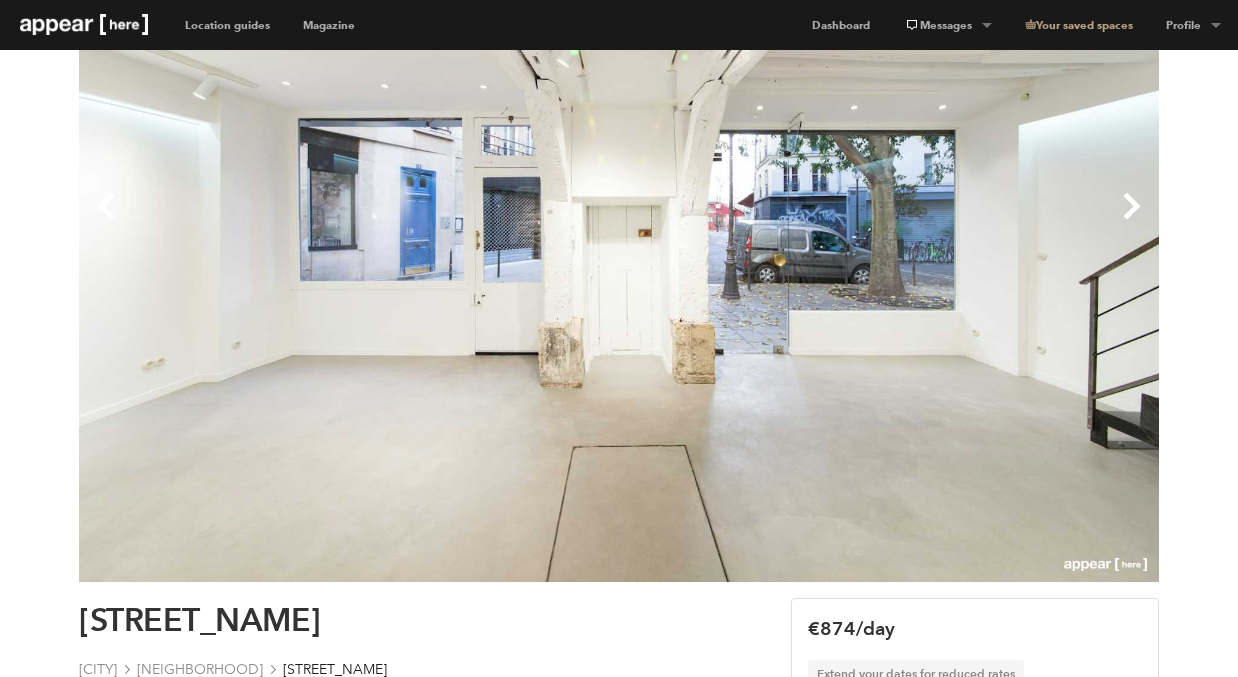 click on "Previous" at bounding box center (349, 222) 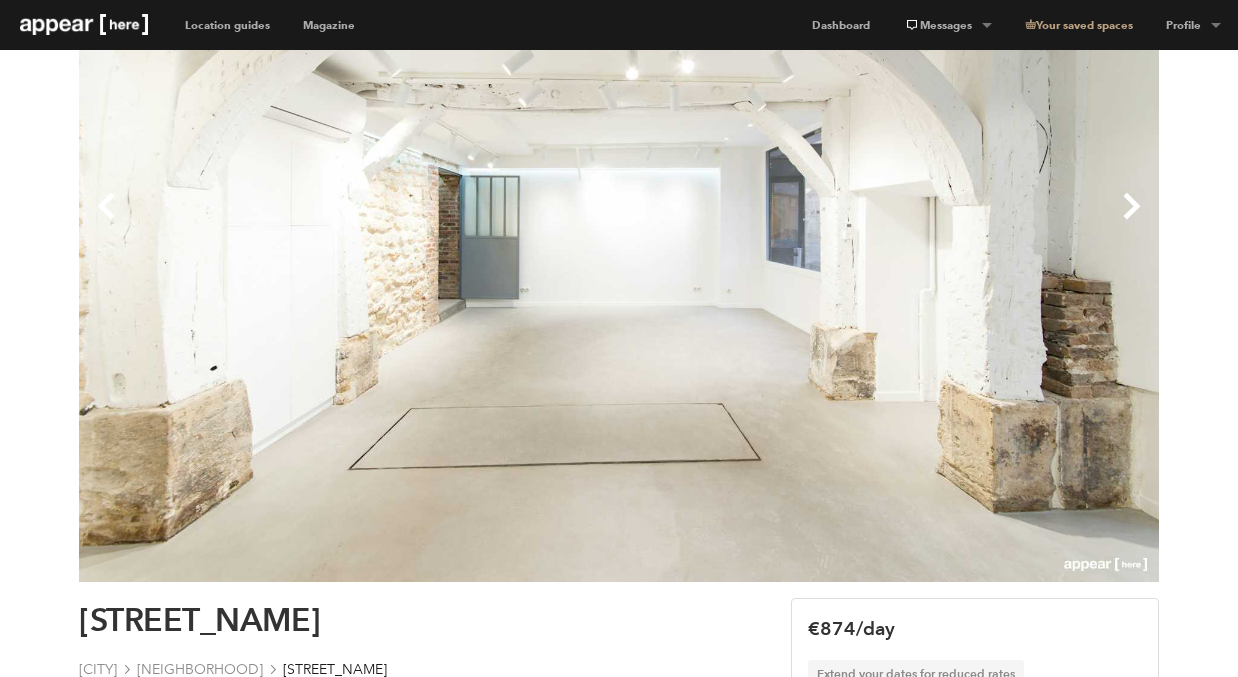 click on "Next" at bounding box center (889, 222) 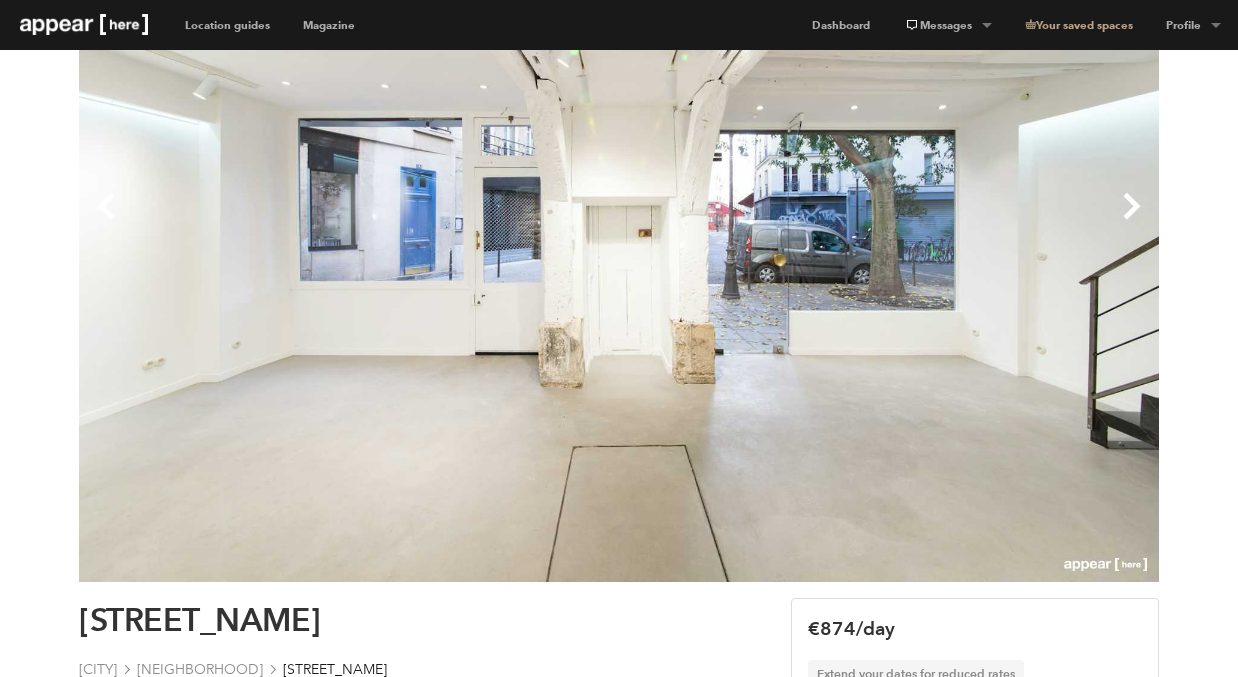 click on "Previous" at bounding box center [349, 222] 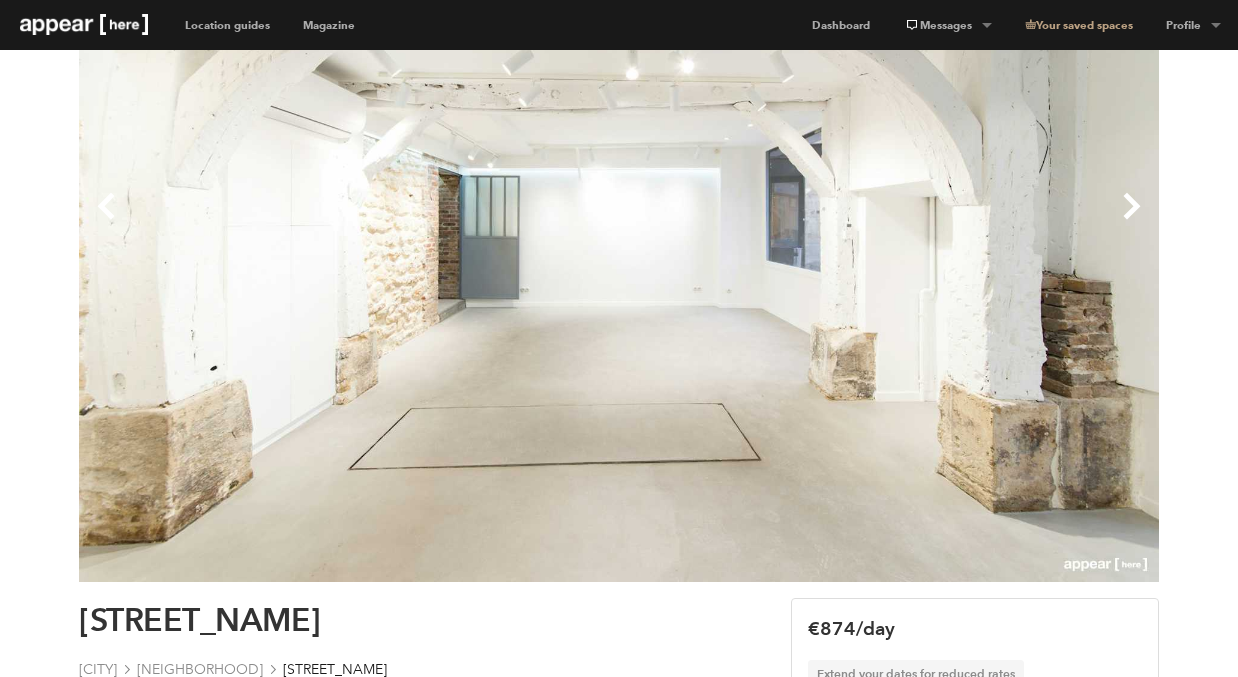 click on "Previous" at bounding box center (349, 222) 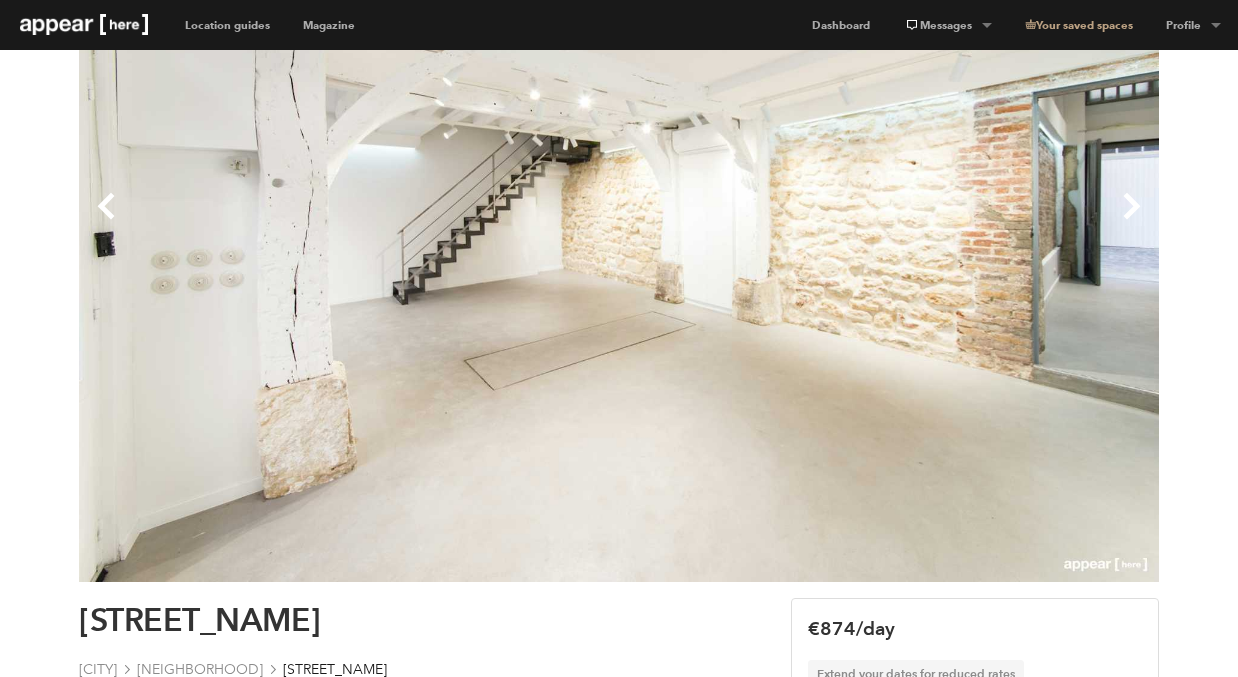 click on "Previous" at bounding box center [349, 222] 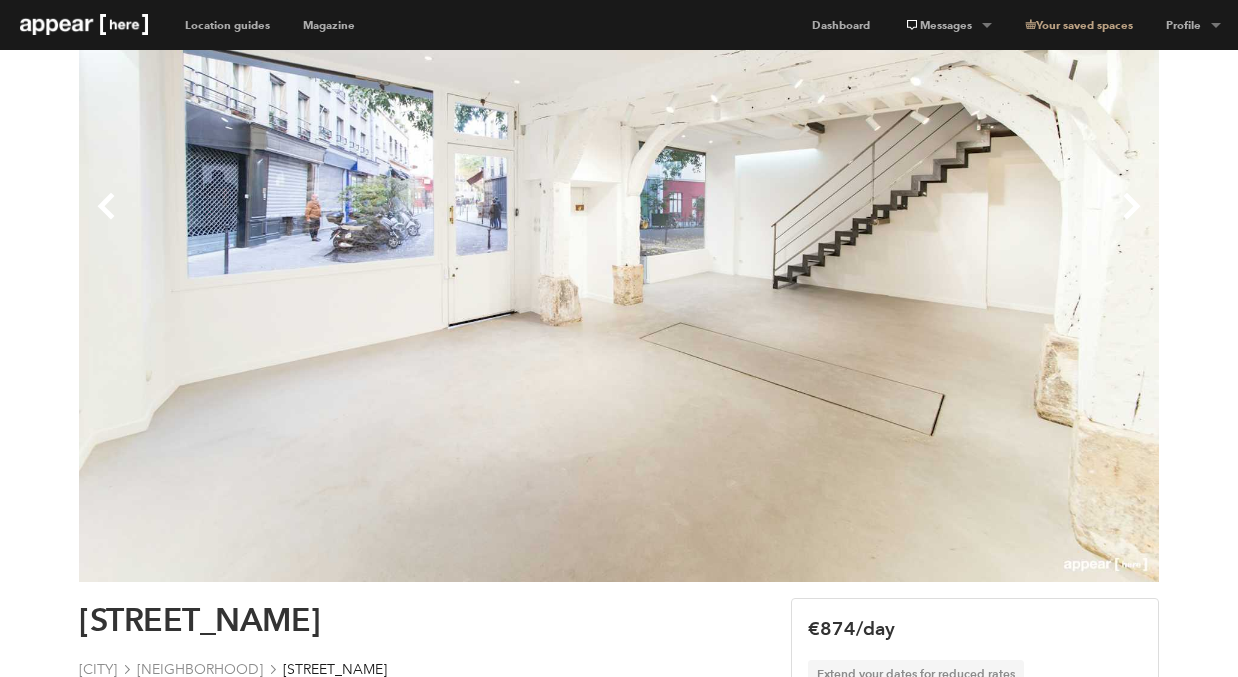 click on "Previous" at bounding box center (349, 222) 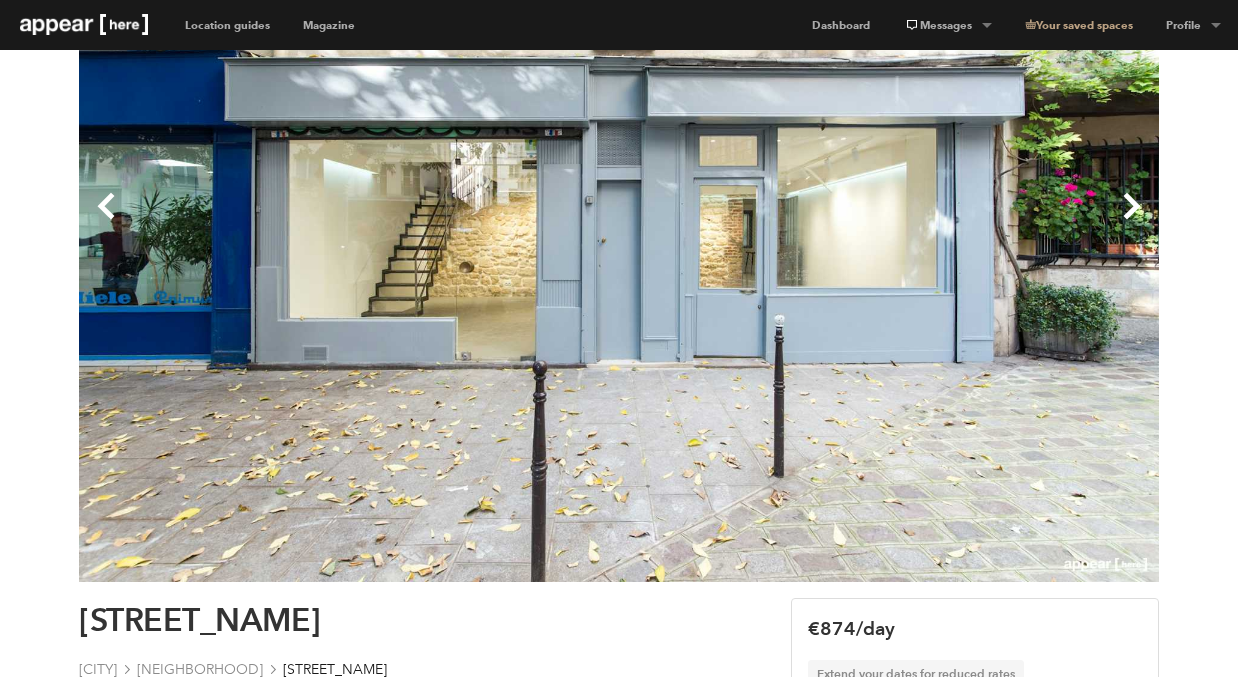 click on "Next" at bounding box center [889, 222] 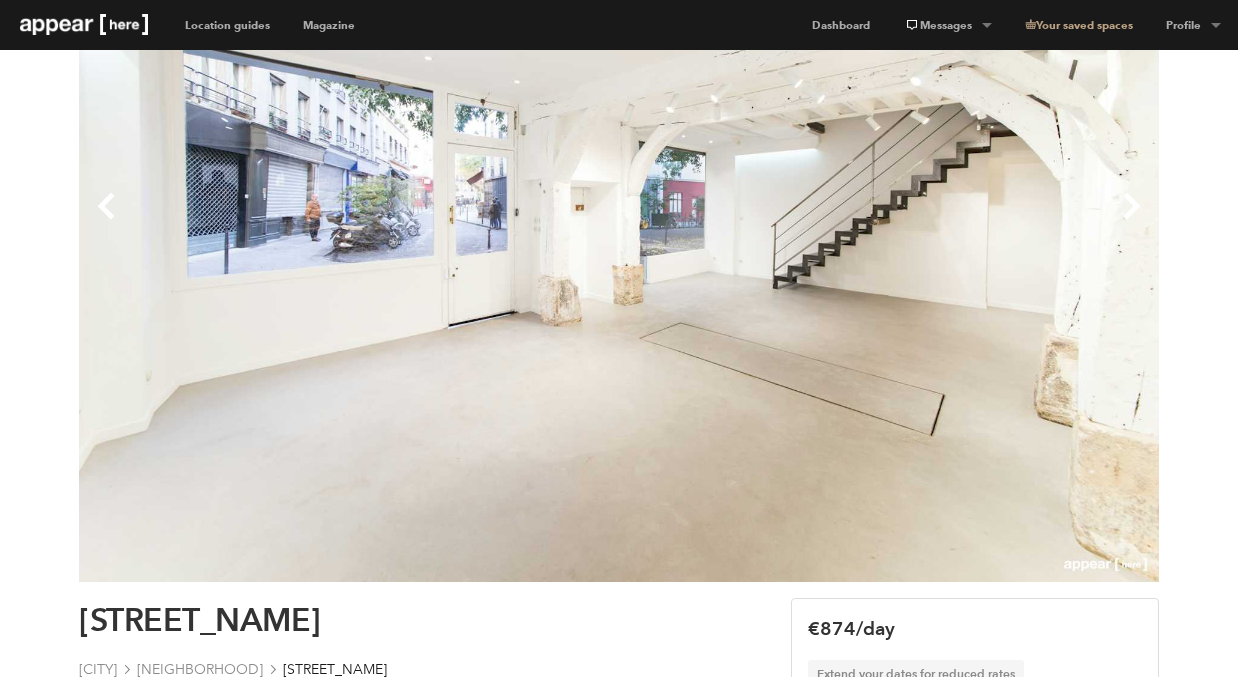 click on "Next" at bounding box center (889, 222) 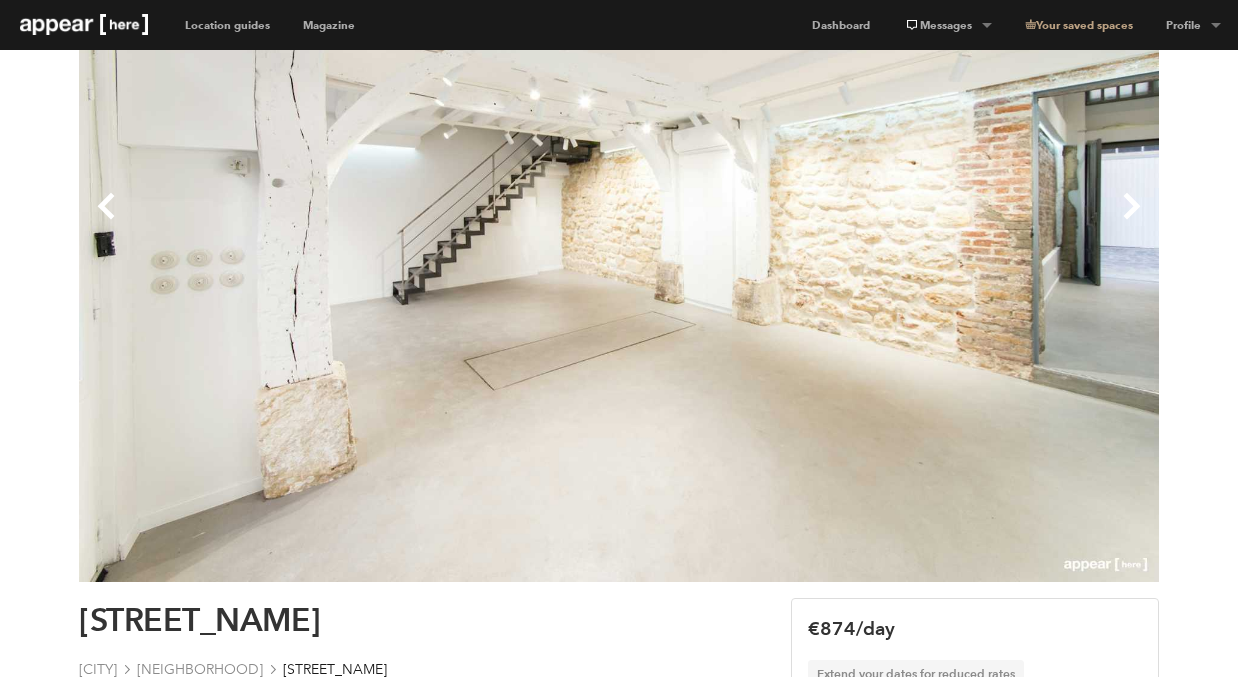click on "Next" at bounding box center (889, 222) 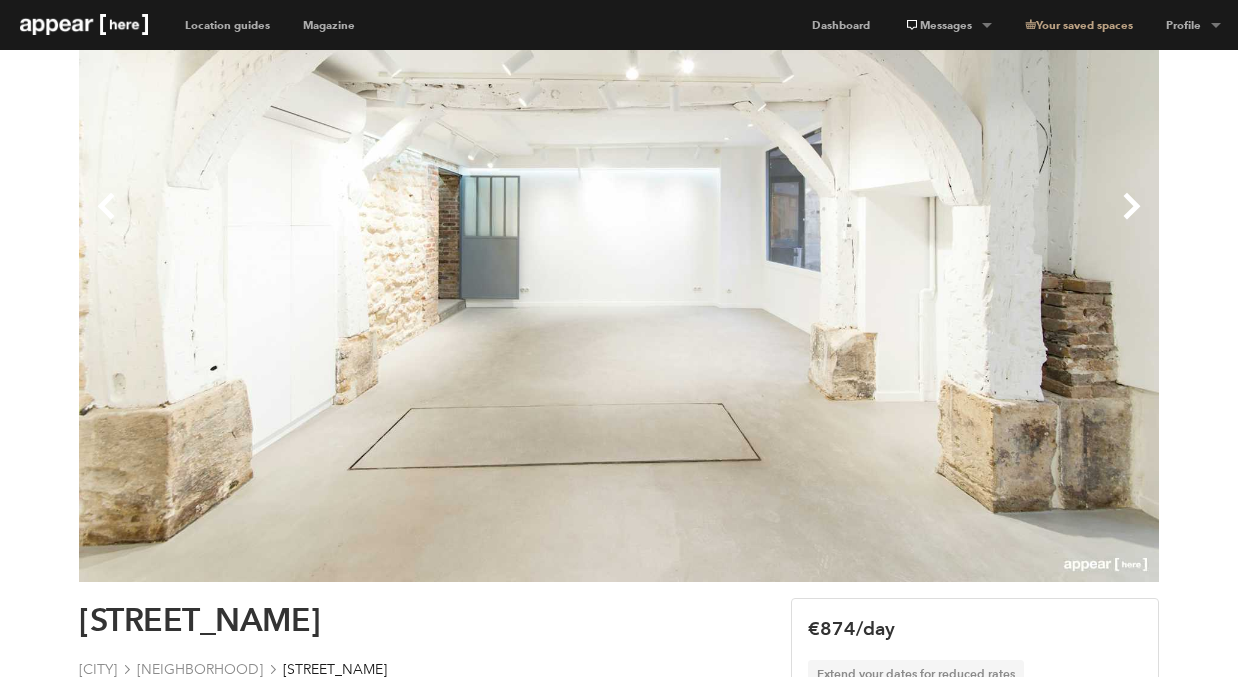 click on "Next" at bounding box center (889, 222) 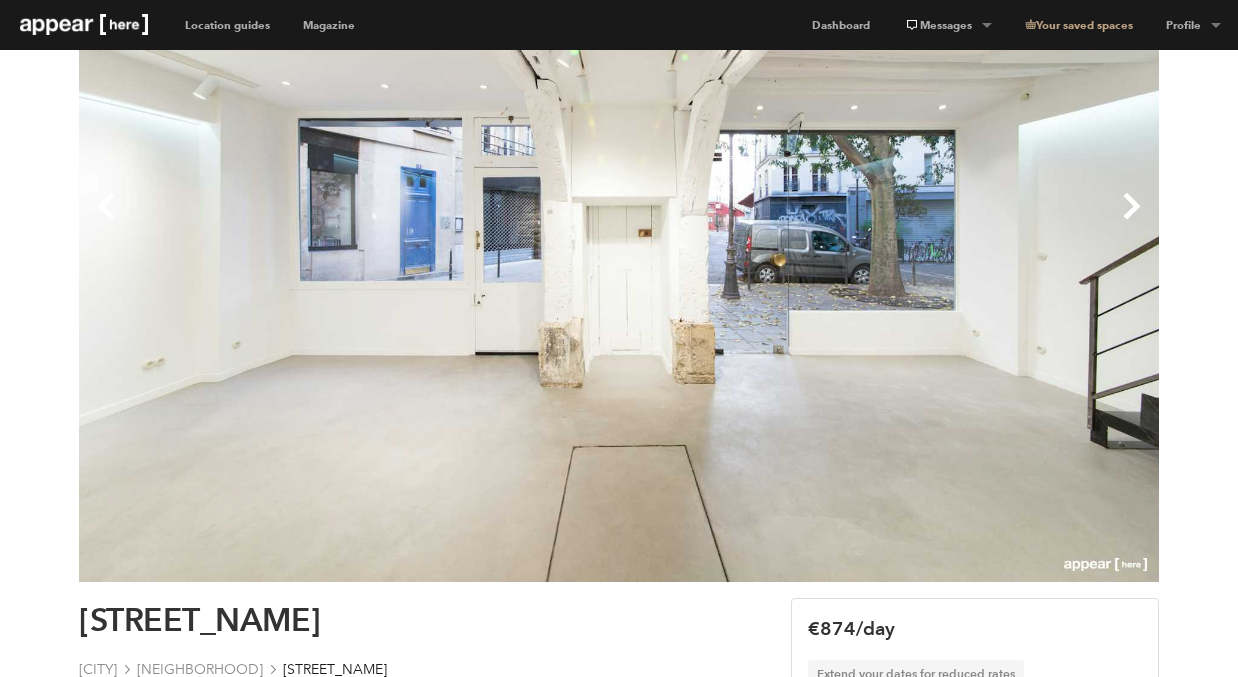 click on "Next" at bounding box center (889, 222) 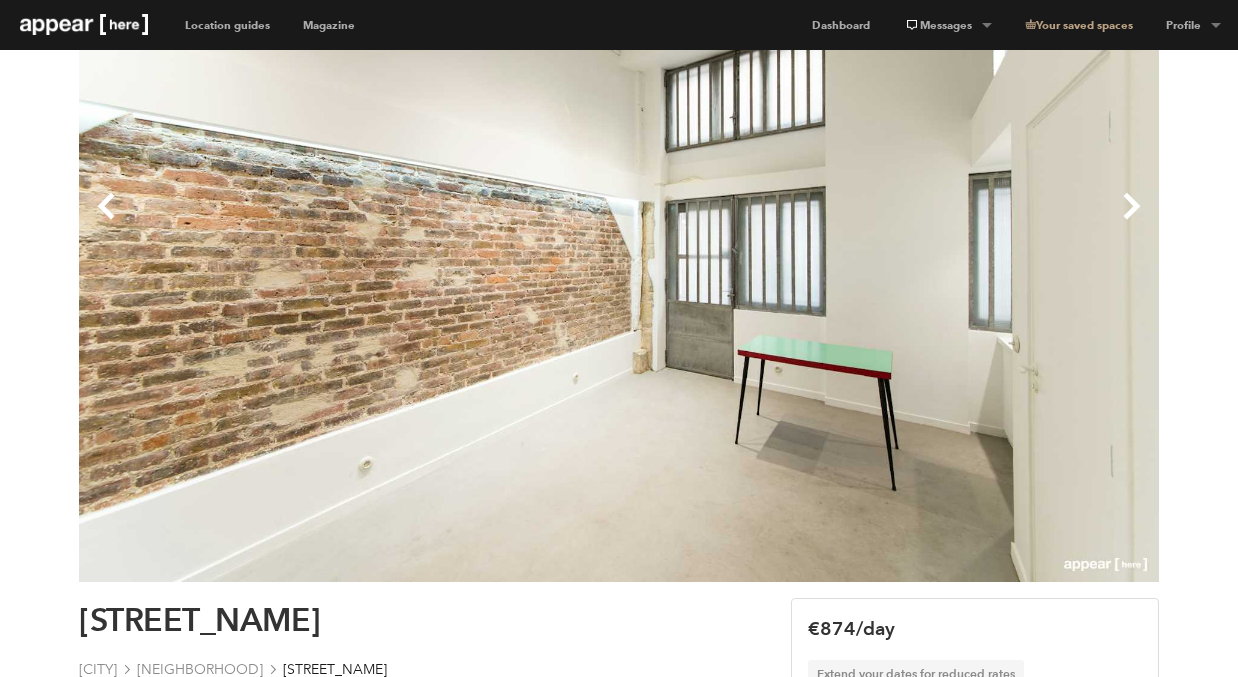 click on "Next" at bounding box center (889, 222) 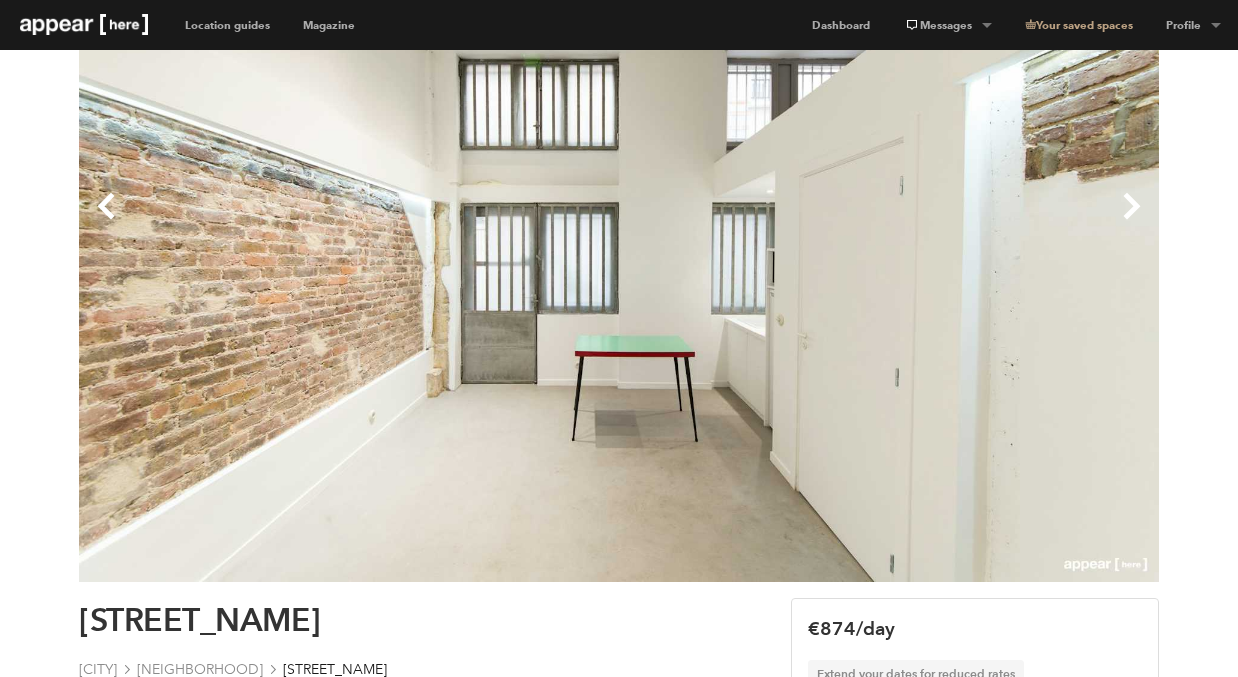 click on "Next" at bounding box center (889, 222) 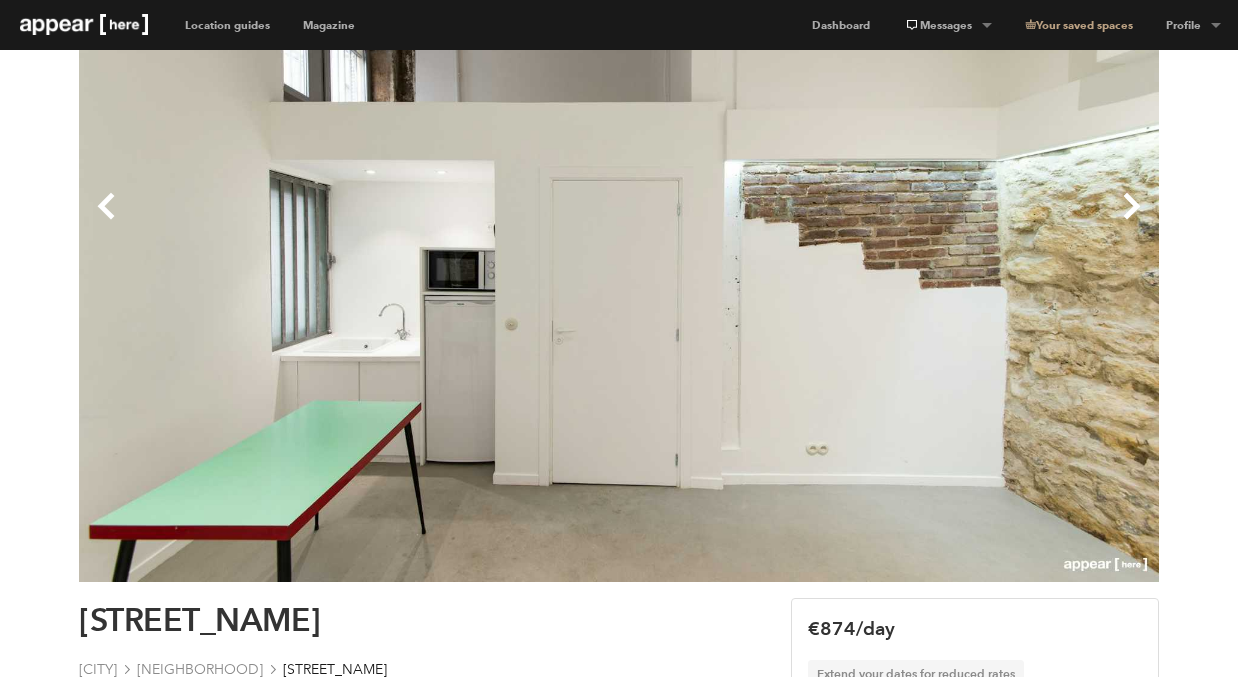 click on "Next" at bounding box center (889, 222) 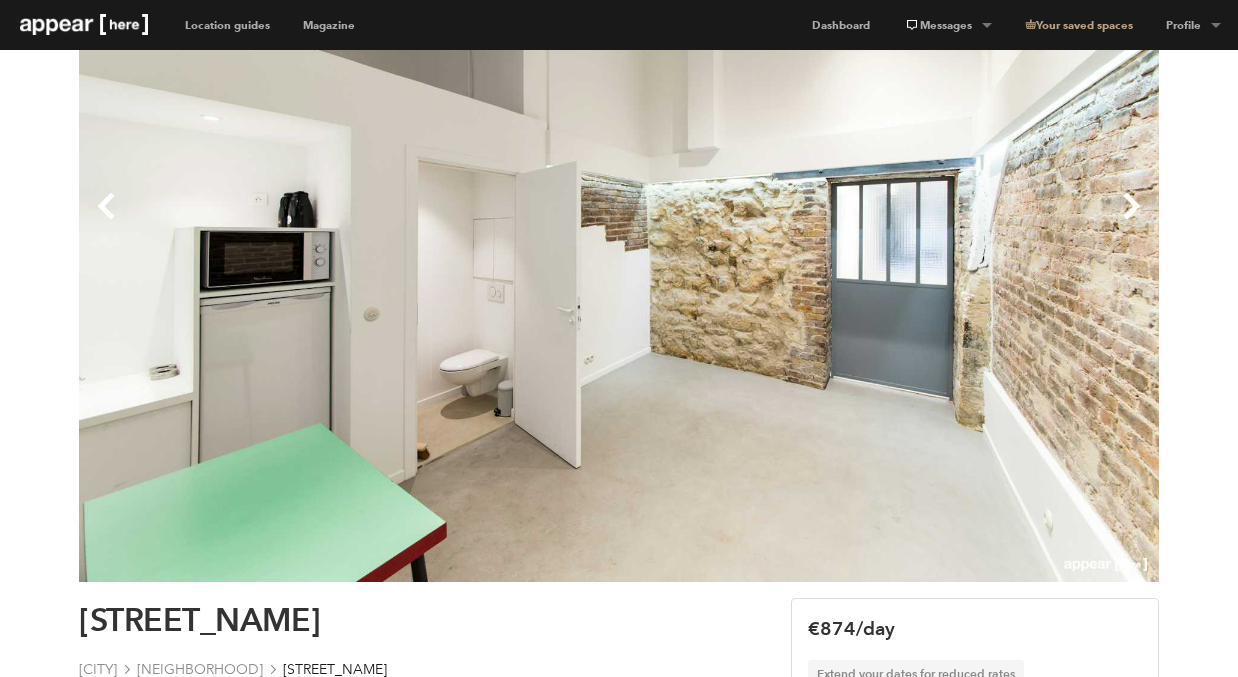 click on "Next" at bounding box center (889, 222) 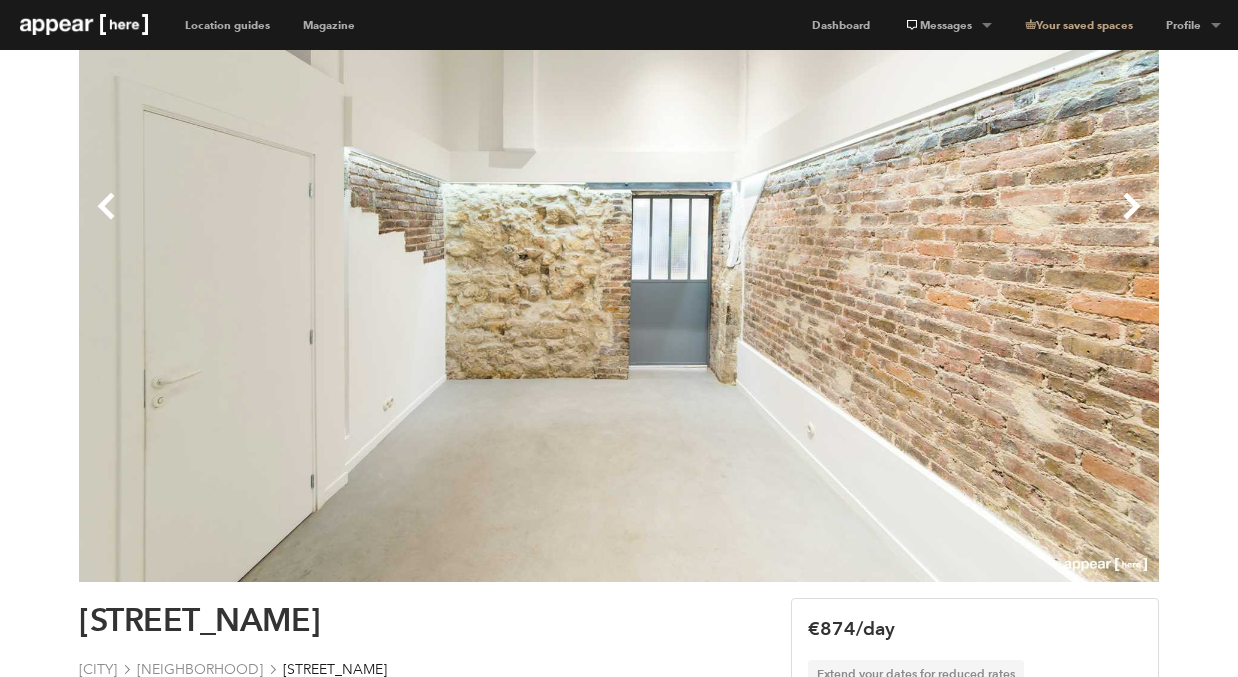 click on "Next" at bounding box center [889, 222] 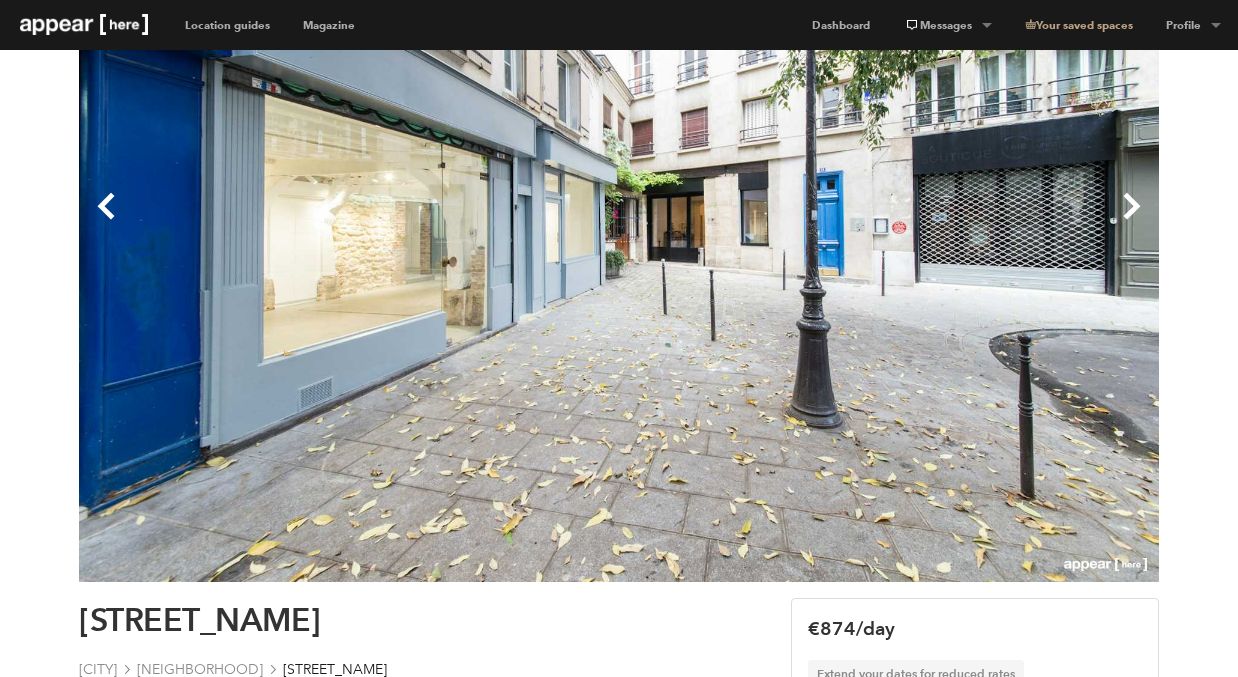 click on "Next" at bounding box center [889, 222] 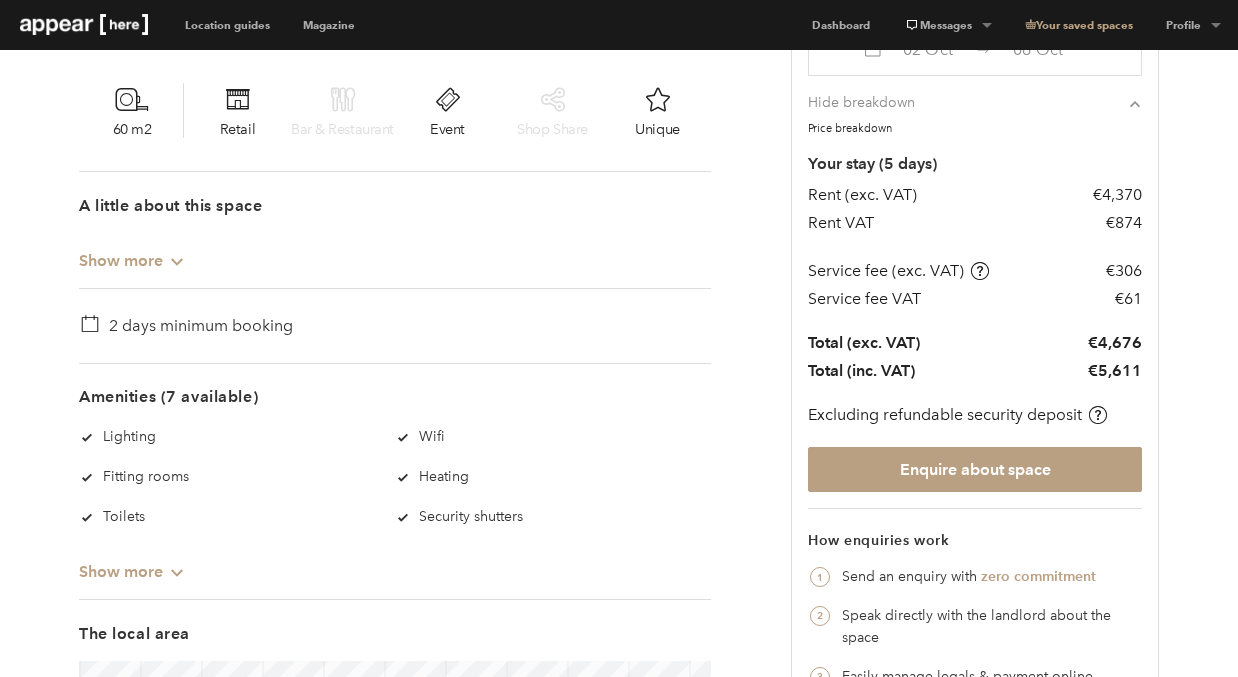 scroll, scrollTop: 923, scrollLeft: 0, axis: vertical 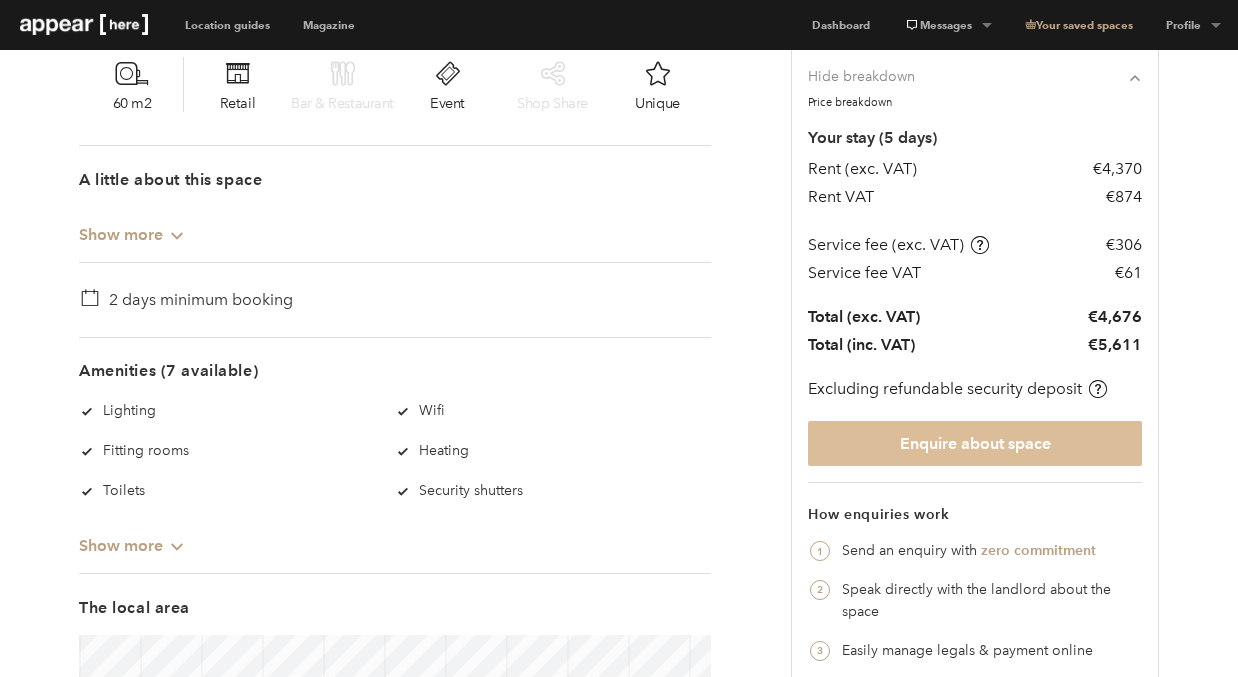 click on "Enquire about space" at bounding box center (975, 443) 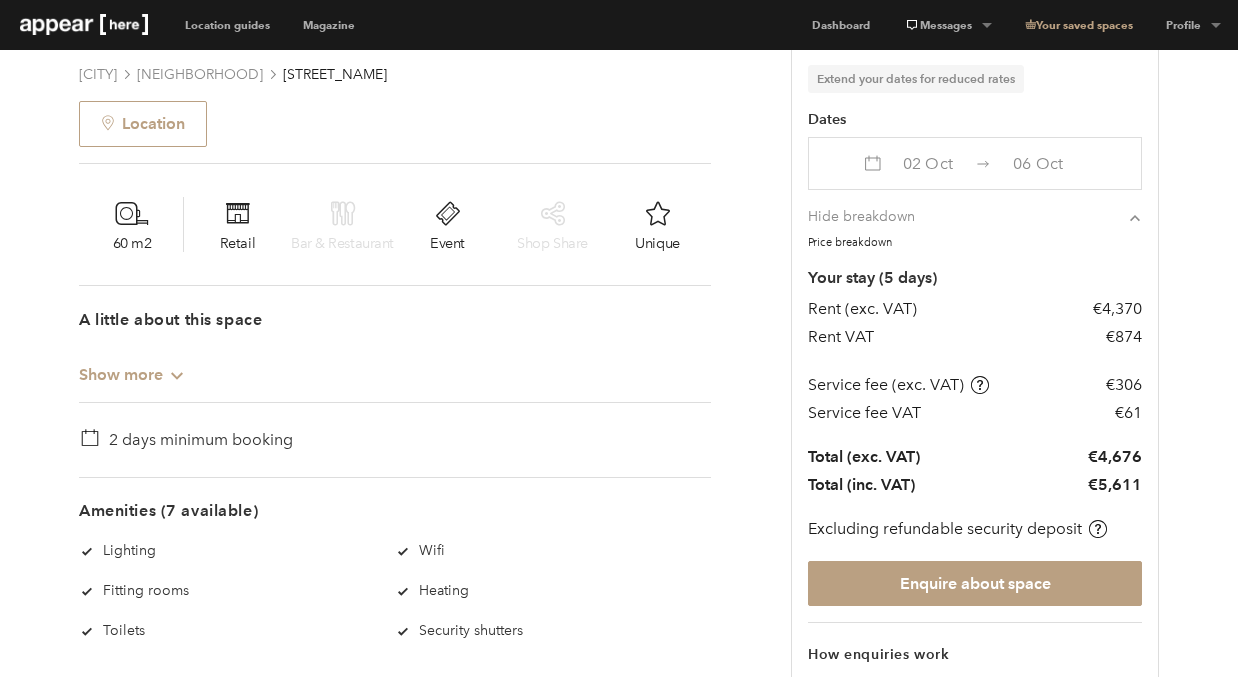 scroll, scrollTop: 788, scrollLeft: 0, axis: vertical 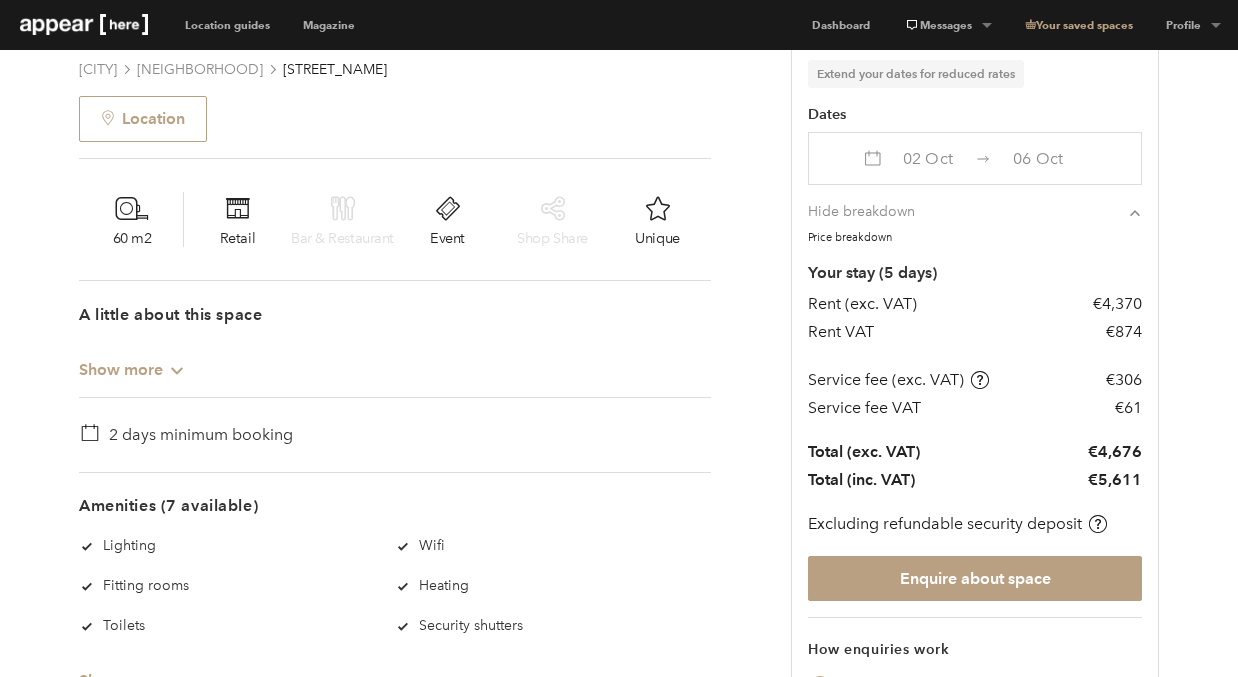 click on "02 Oct" at bounding box center [928, 158] 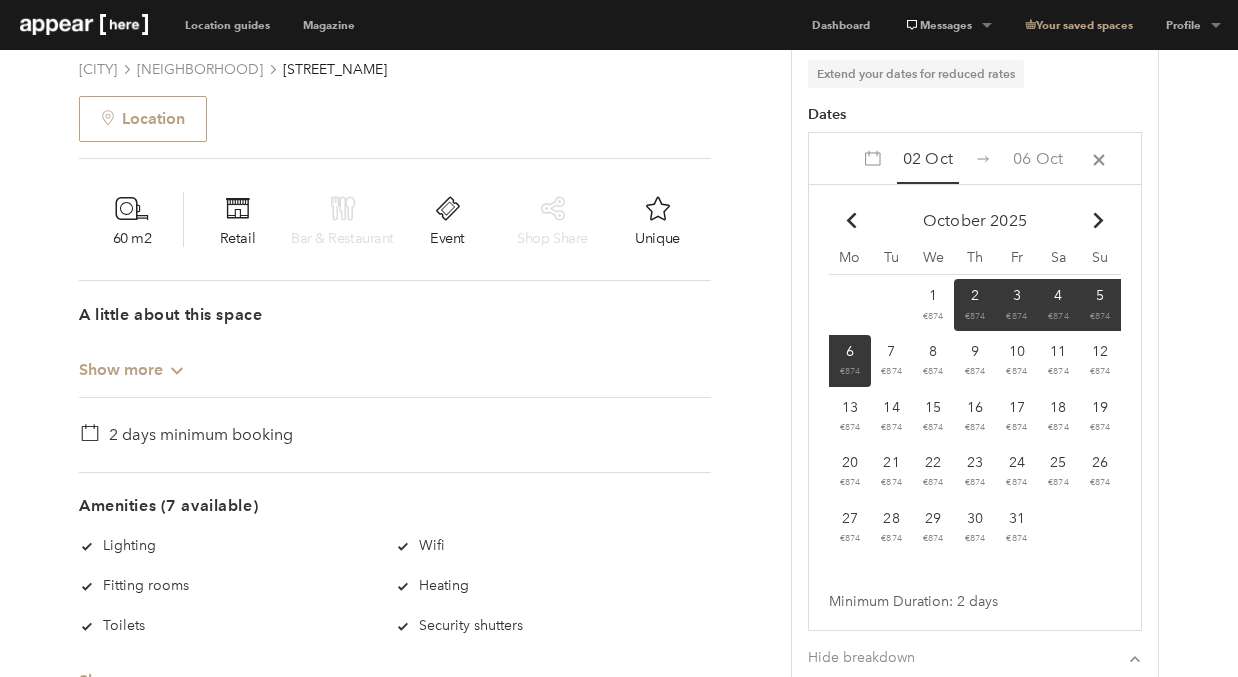 click on "1 €874" at bounding box center (850, 305) 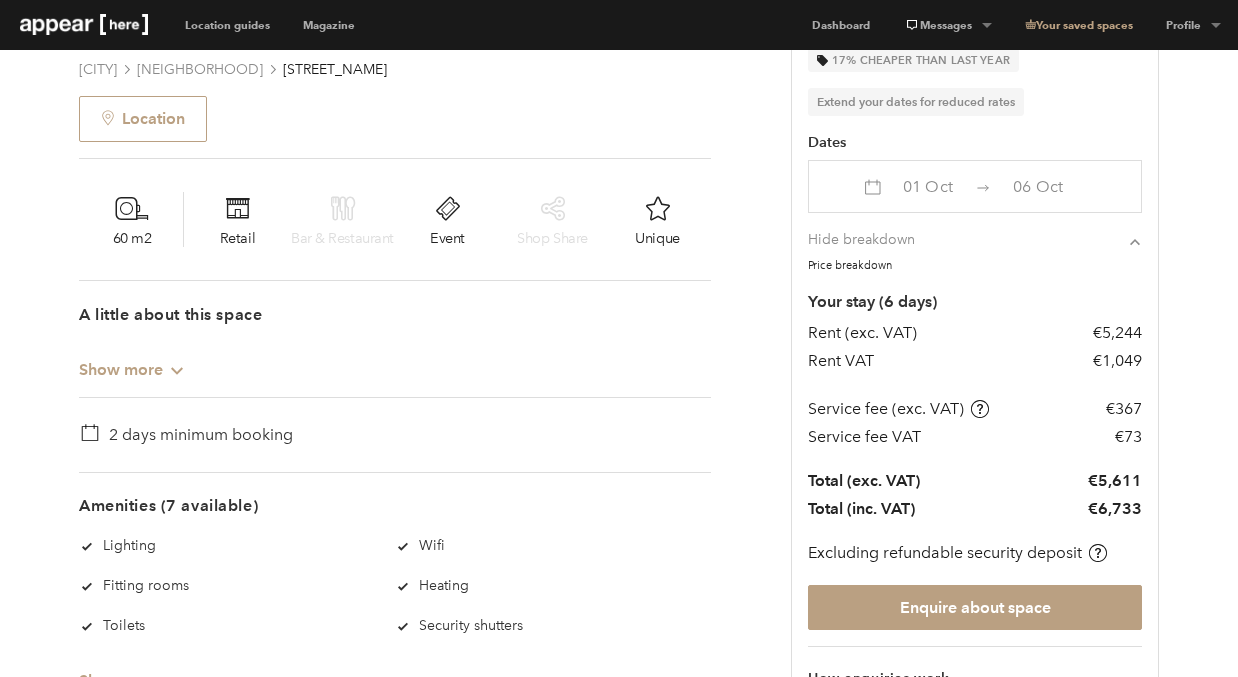 click on "06 Oct" at bounding box center [928, 186] 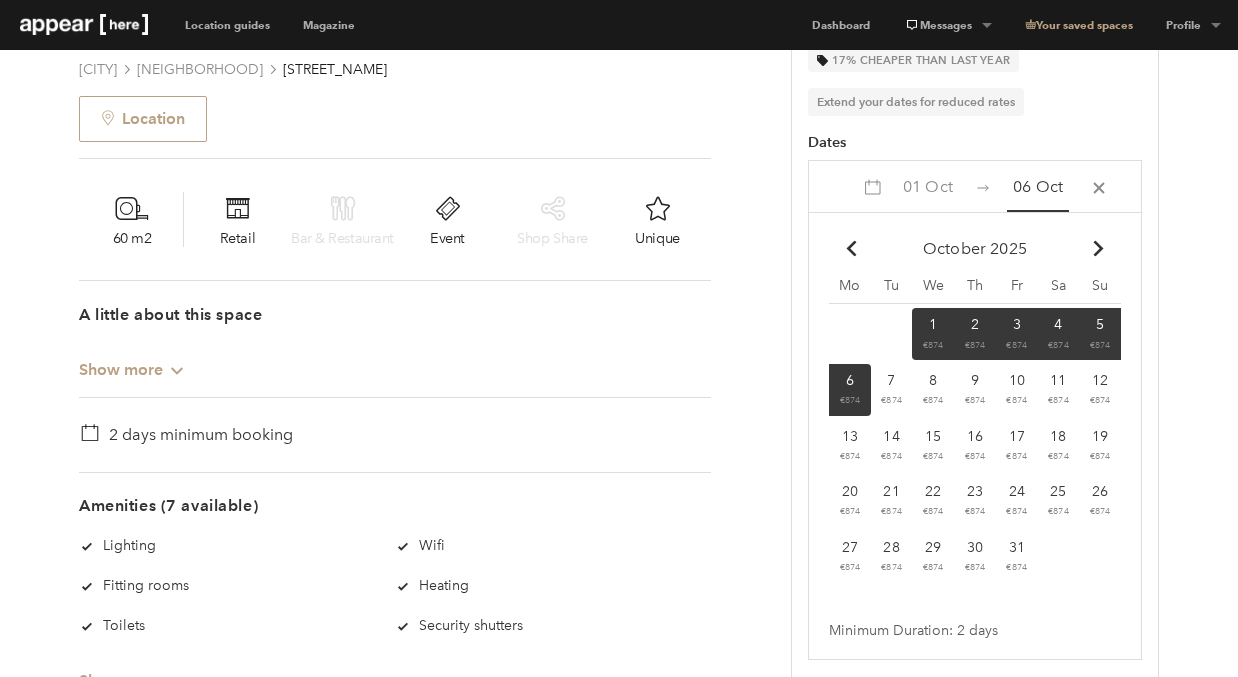 click on "7 €874" at bounding box center (850, 334) 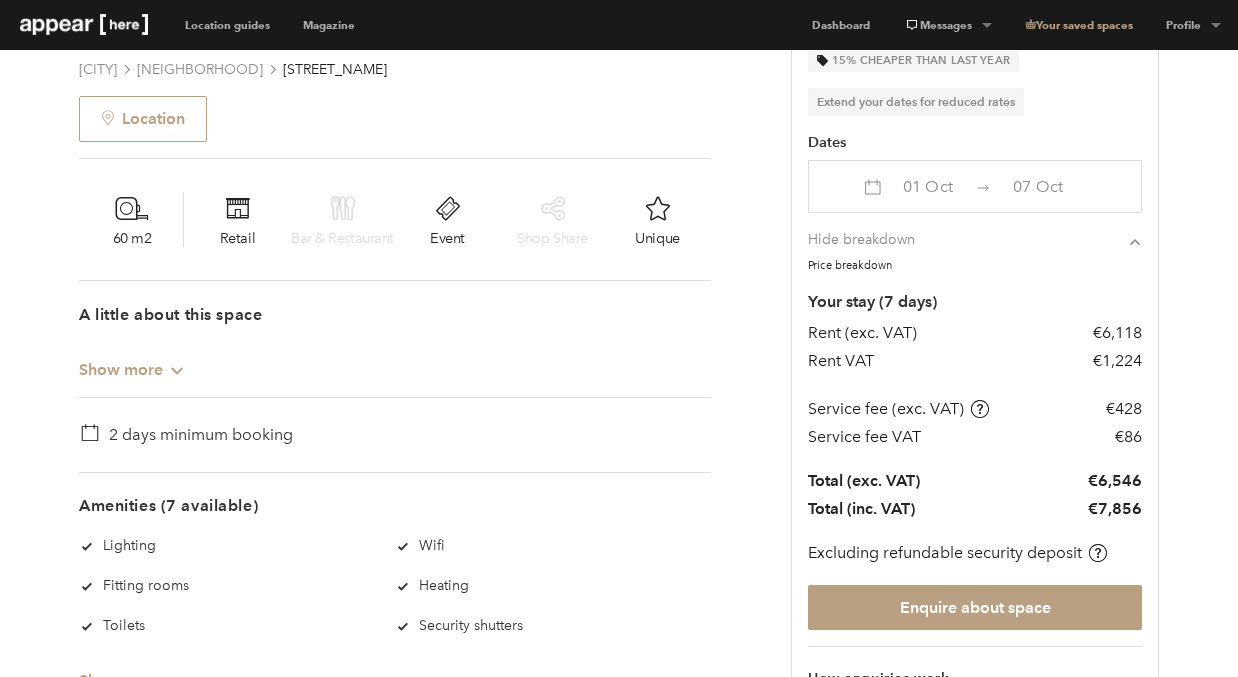 click on "01 Oct" at bounding box center [928, 186] 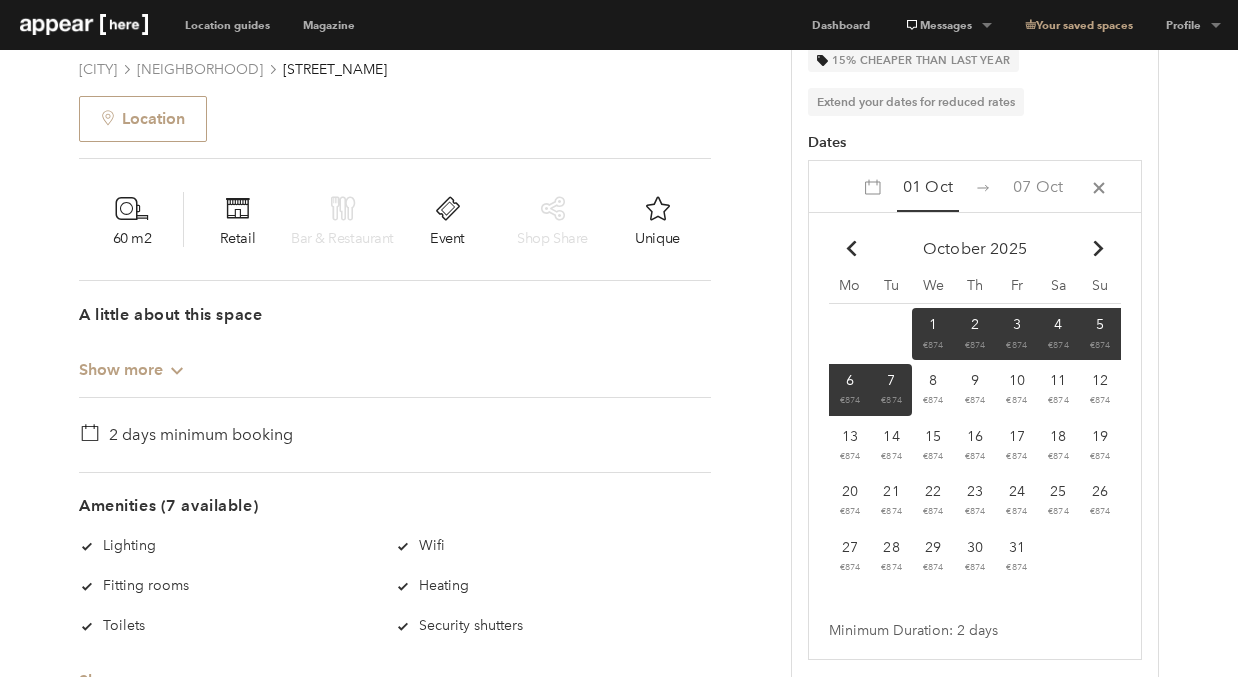 click on "2" at bounding box center [933, 324] 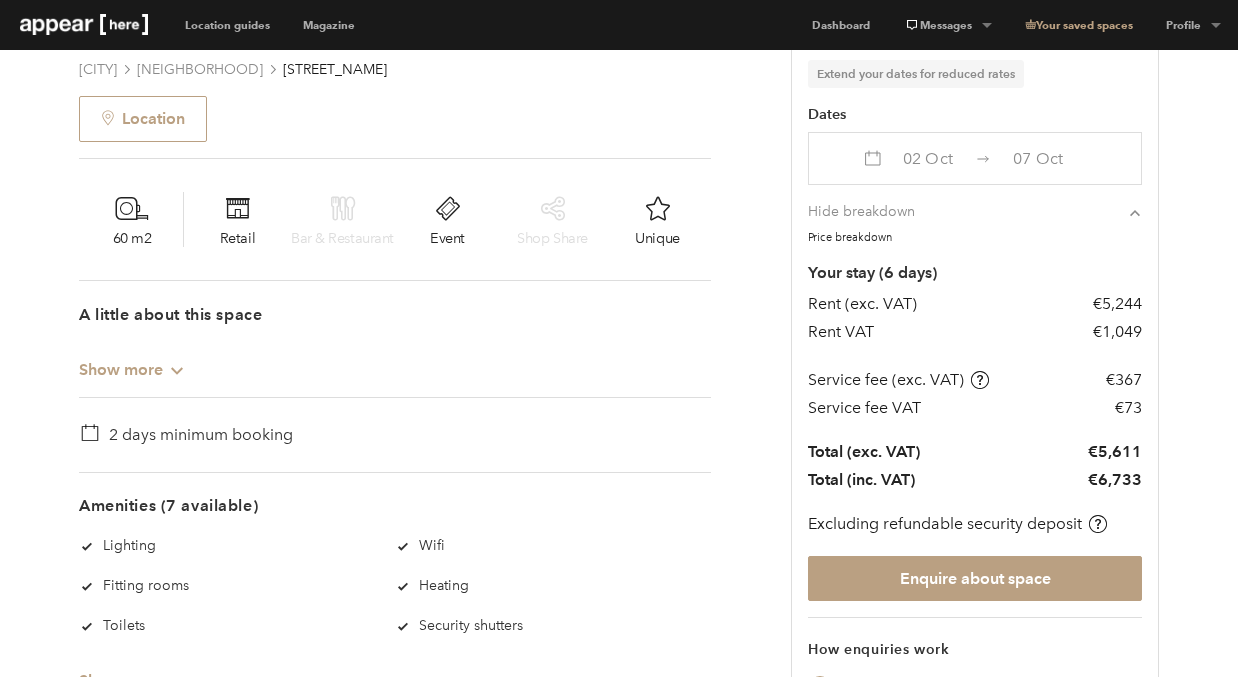 click on "07 Oct" at bounding box center [928, 158] 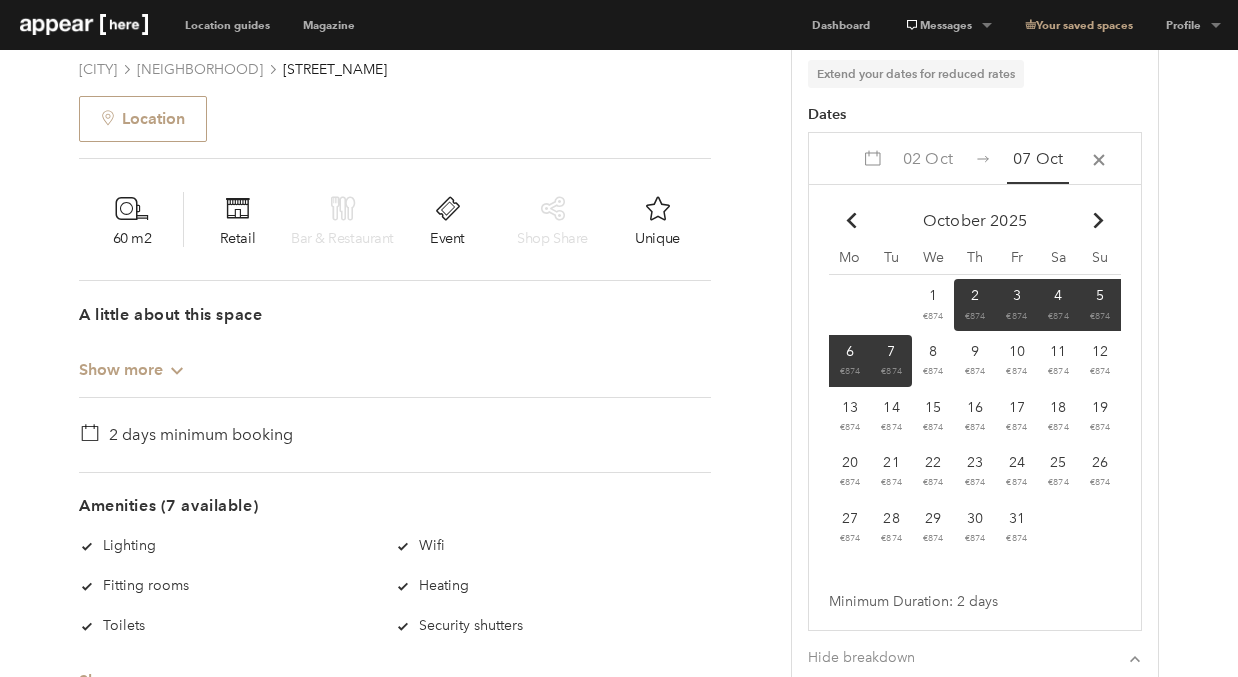 click on "6" at bounding box center [975, 295] 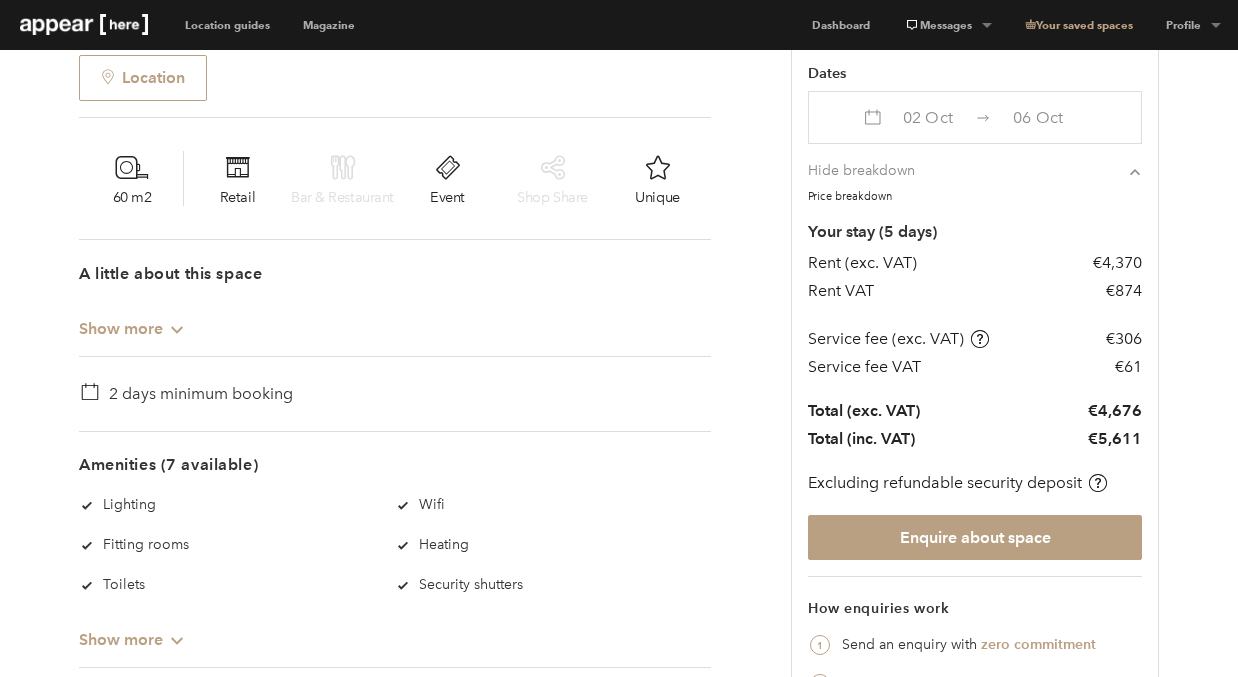 scroll, scrollTop: 840, scrollLeft: 0, axis: vertical 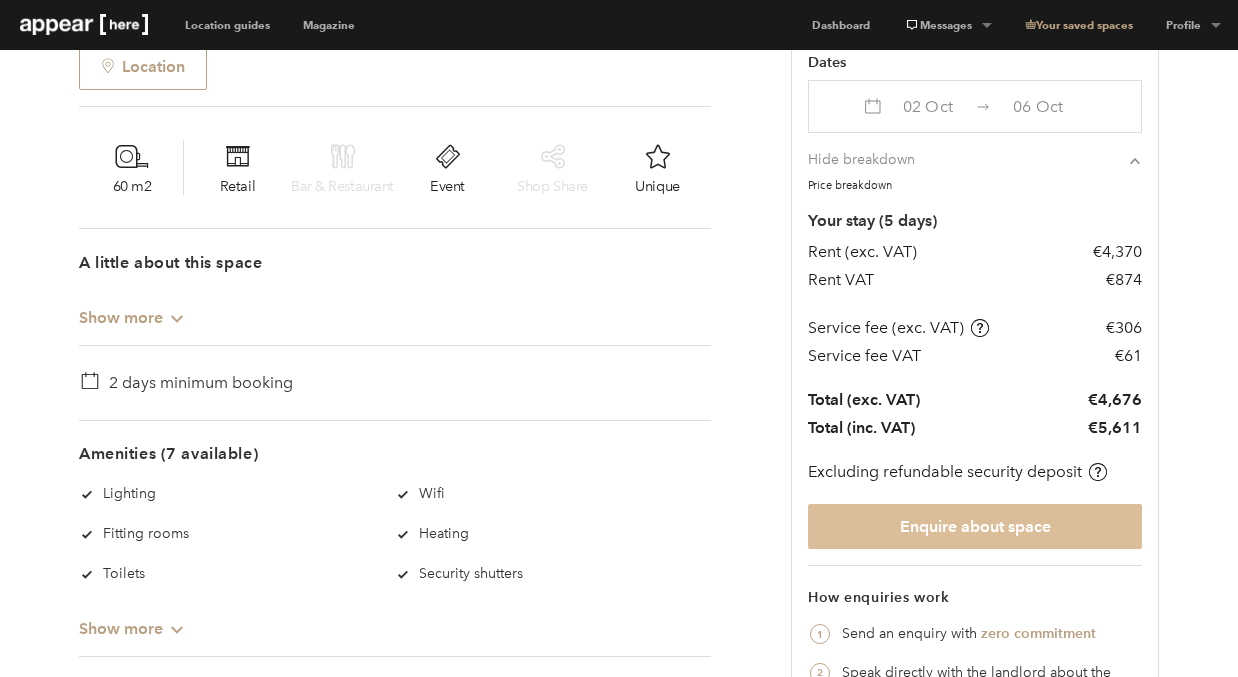 click on "Enquire about space" at bounding box center (975, 526) 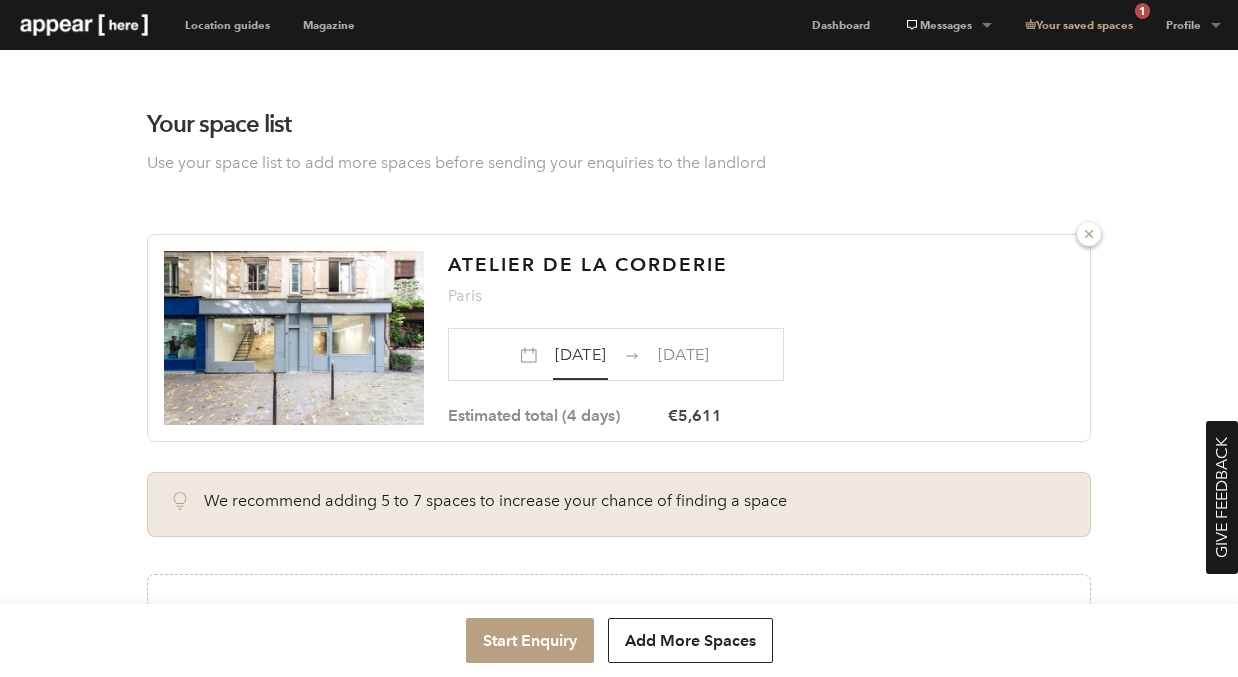 scroll, scrollTop: 0, scrollLeft: 0, axis: both 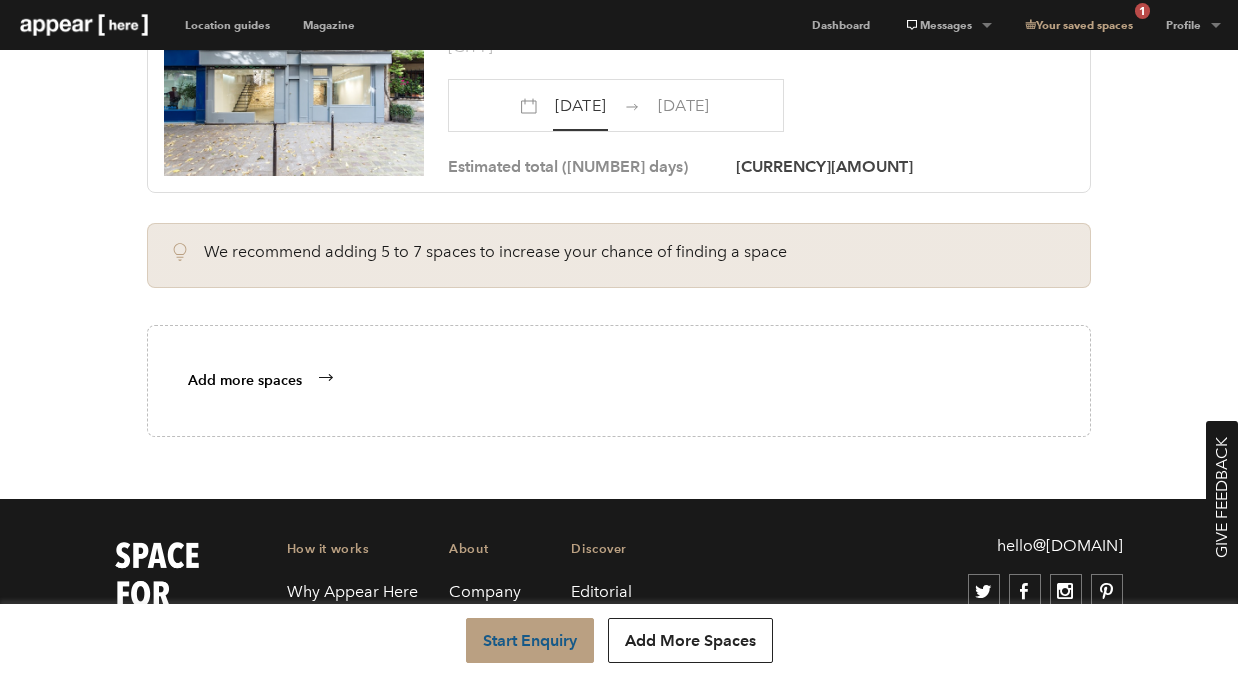 click on "Start Enquiry" at bounding box center (530, 640) 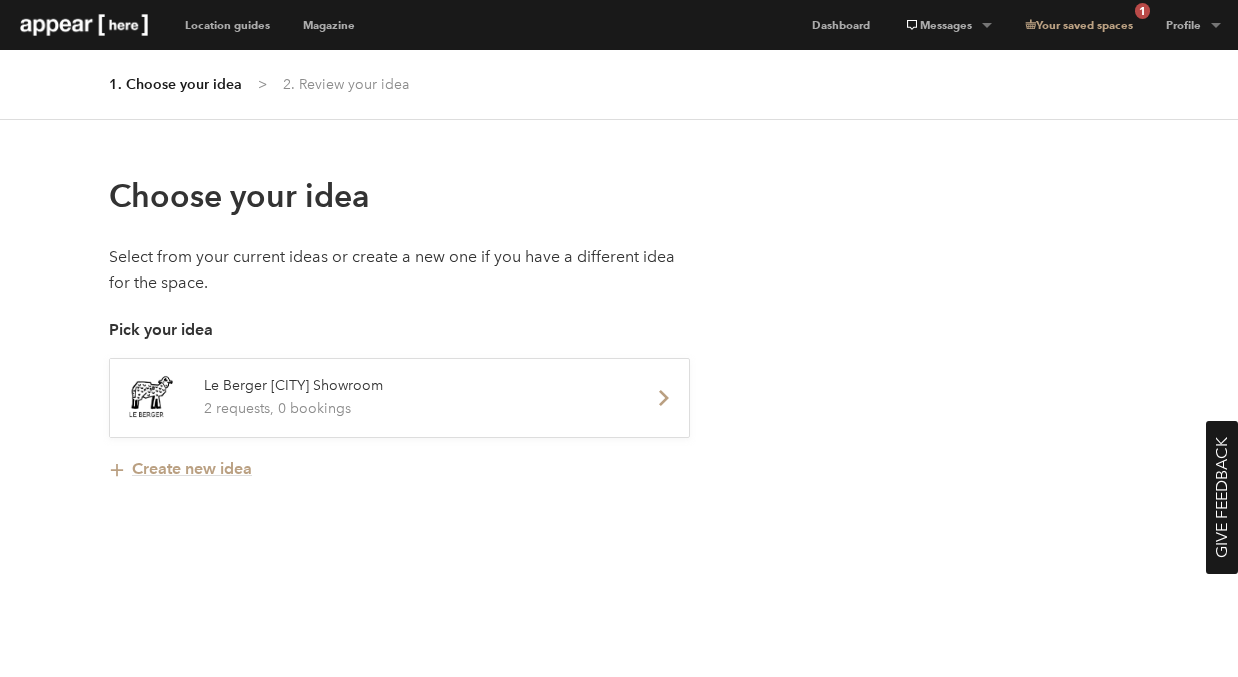 scroll, scrollTop: 0, scrollLeft: 0, axis: both 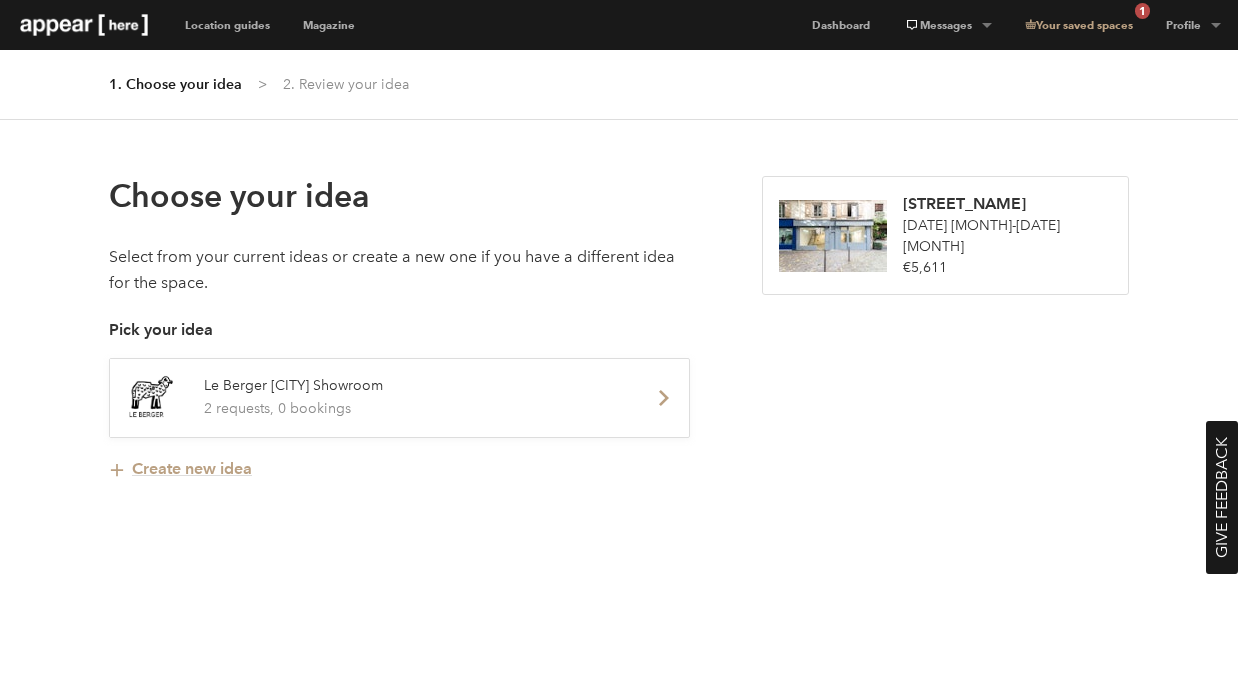 click at bounding box center (664, 398) 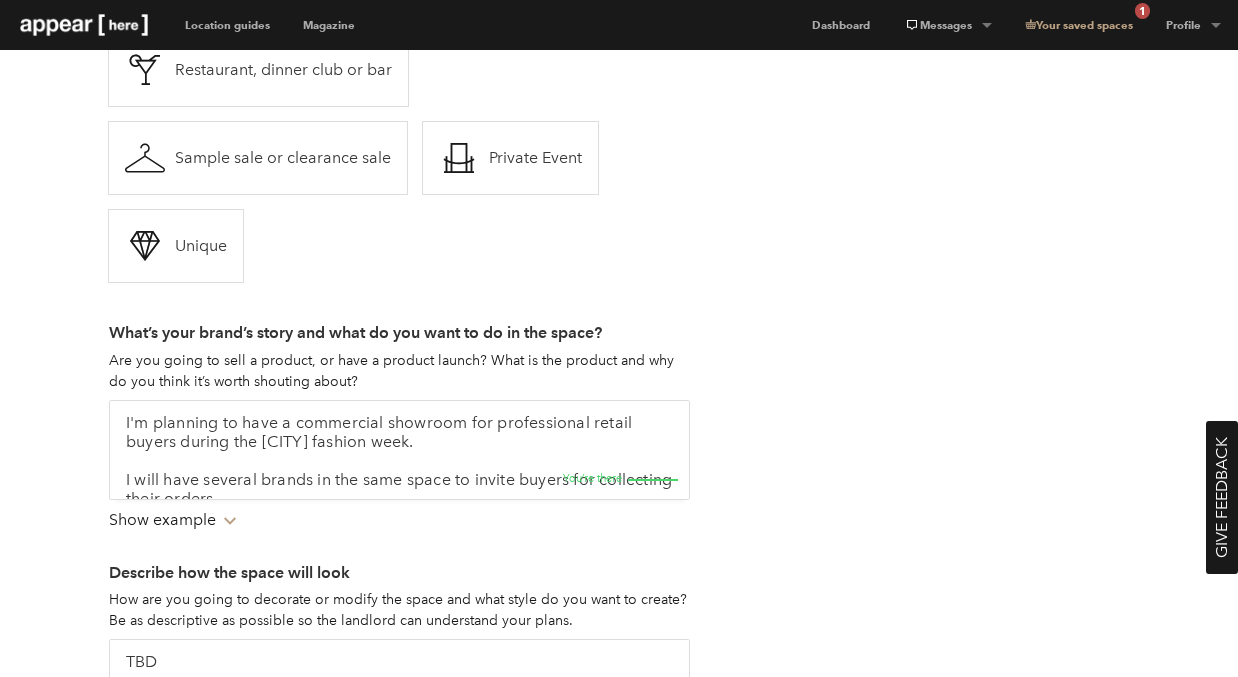 scroll, scrollTop: 676, scrollLeft: 0, axis: vertical 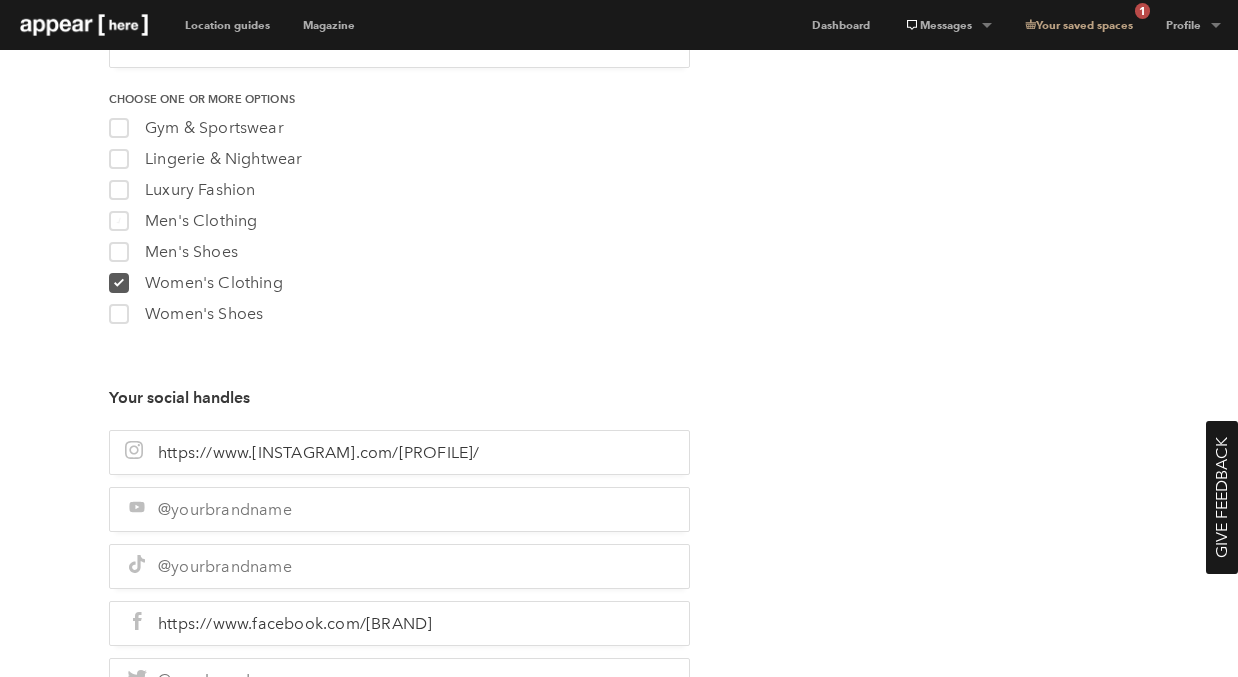 click at bounding box center [118, 220] 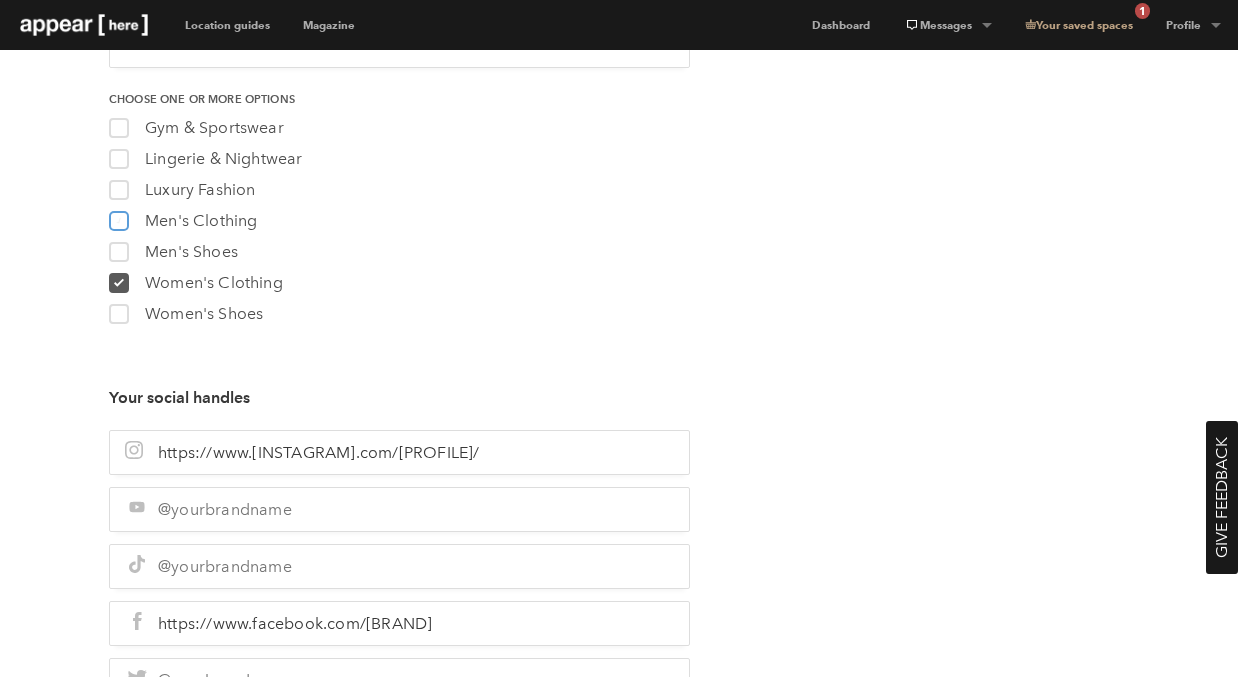 click on "mens_clothing Men's Clothing" at bounding box center (117, 216) 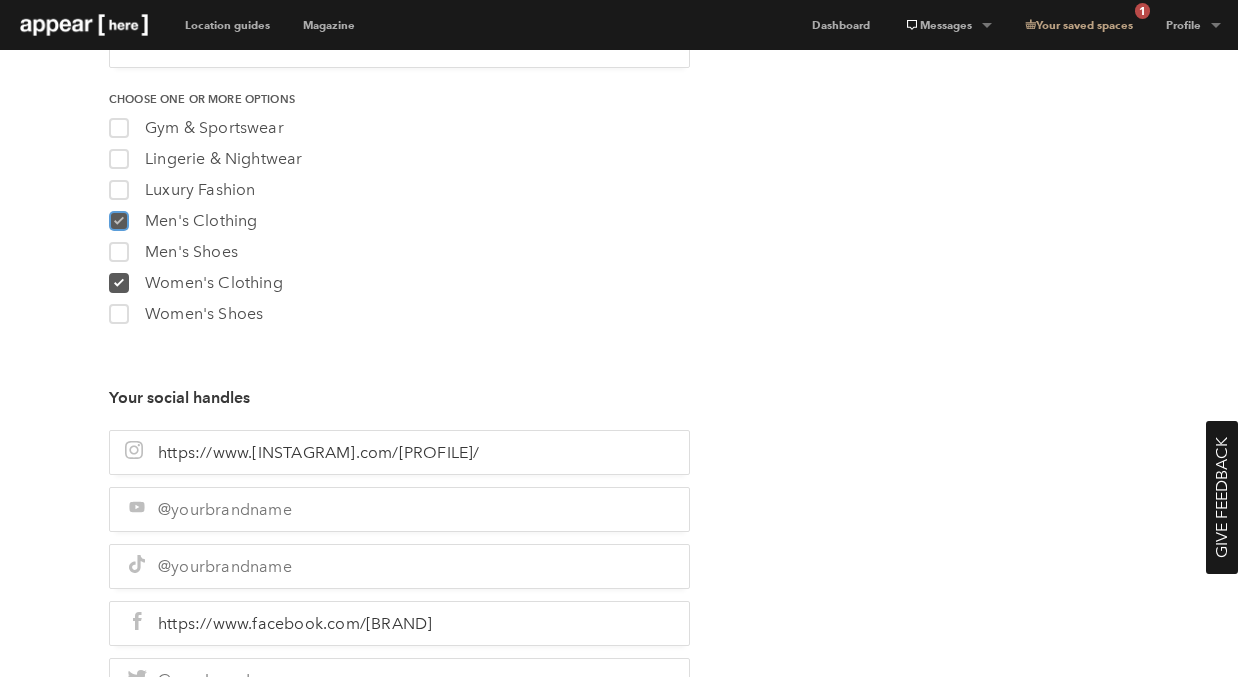 checkbox on "true" 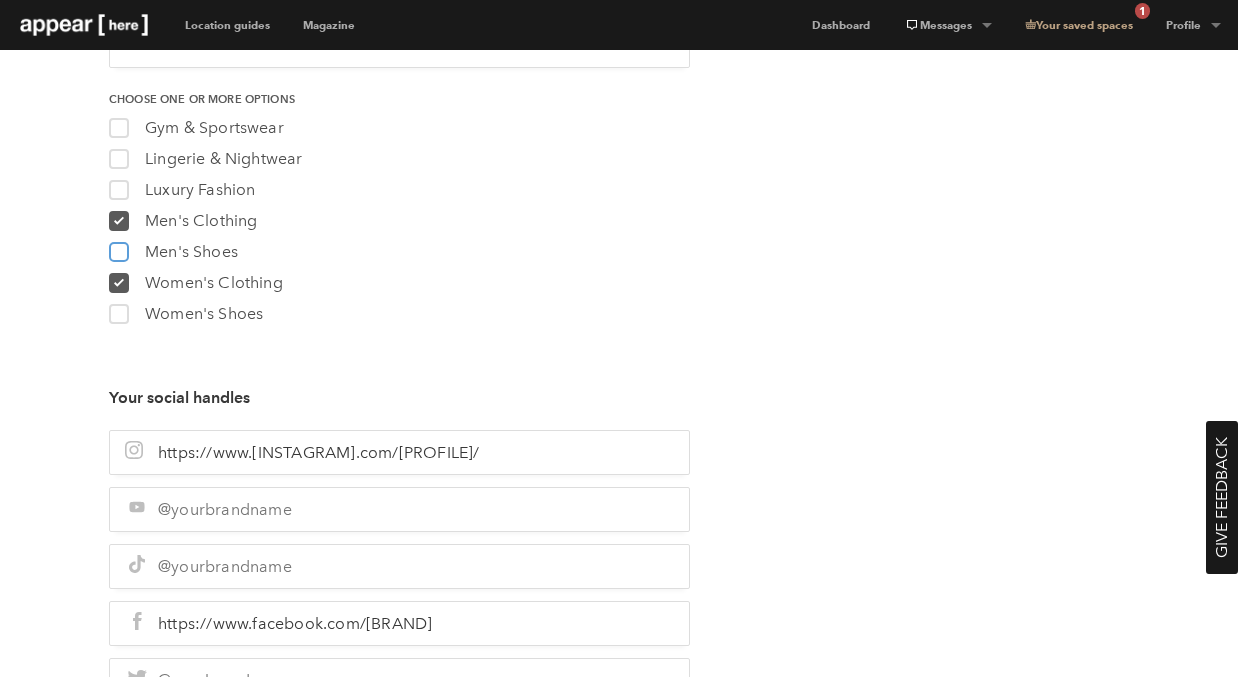 click on "mens_shoes Men's Shoes" at bounding box center [117, 247] 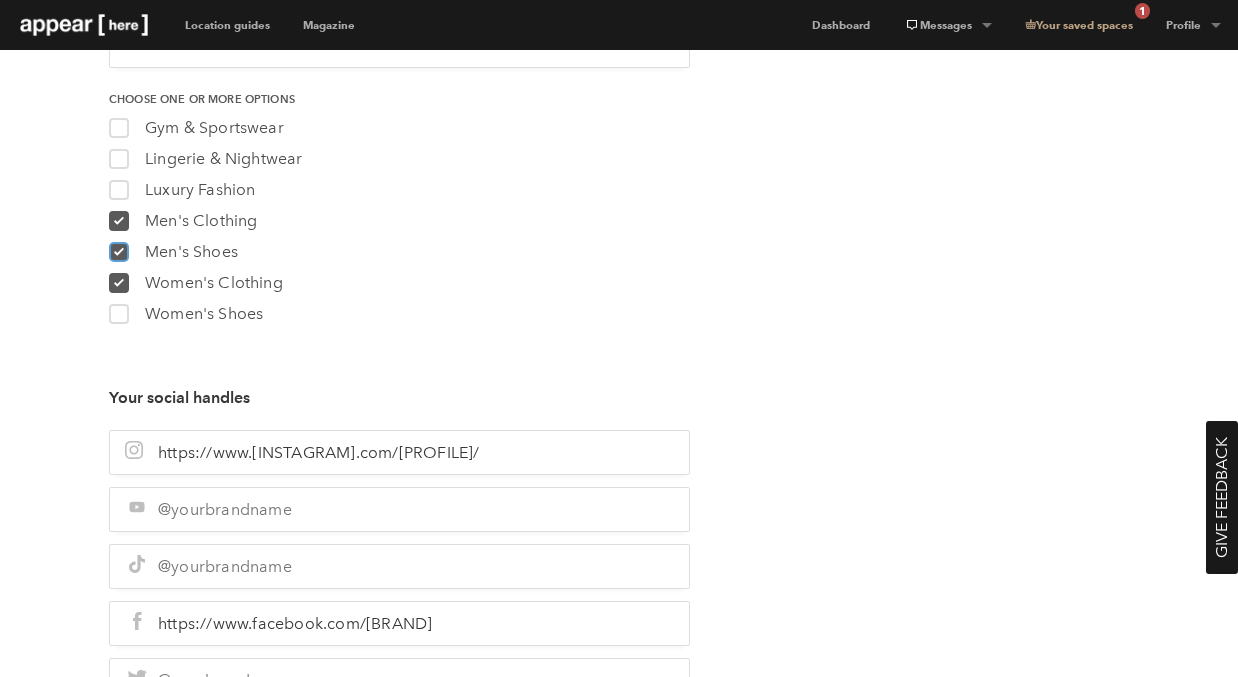 checkbox on "true" 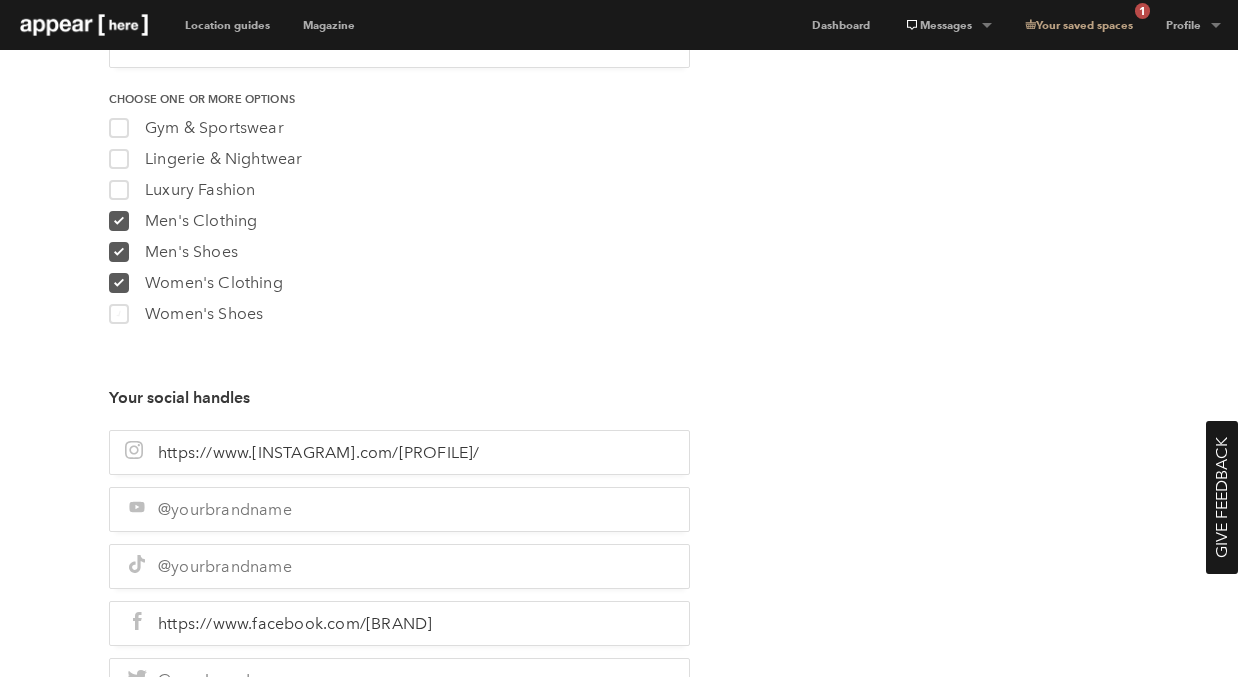 click at bounding box center (118, 313) 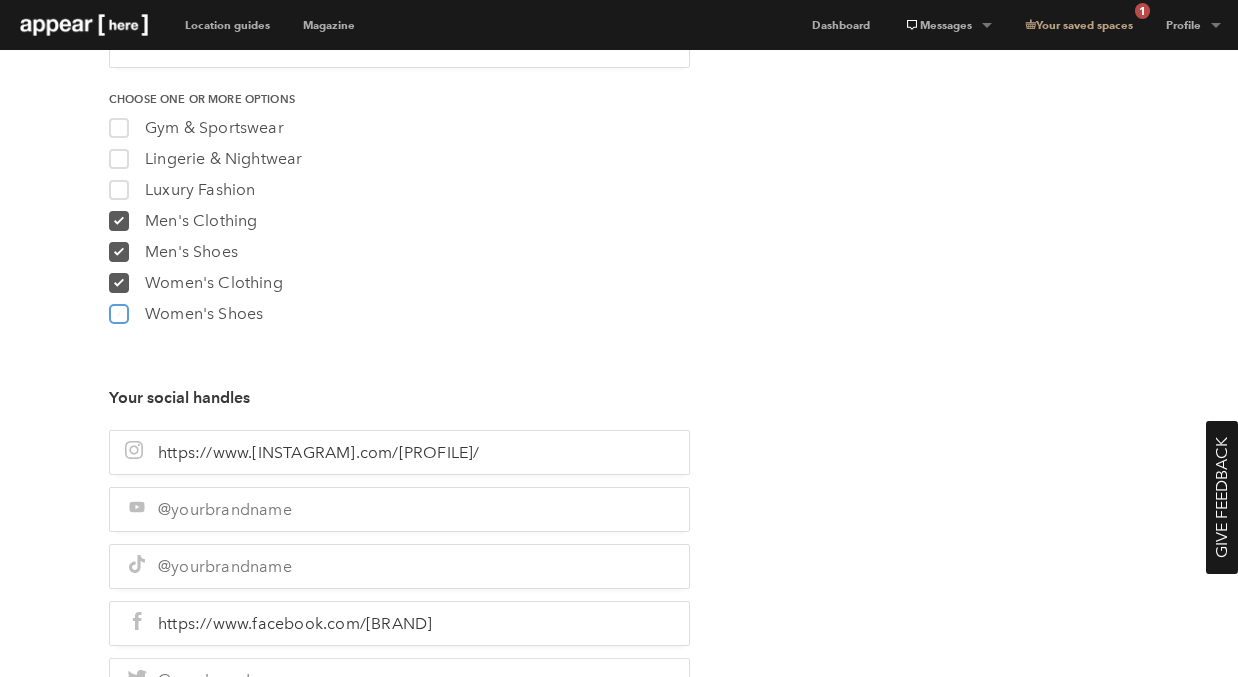 click on "womens_shoes Women's Shoes" at bounding box center [117, 309] 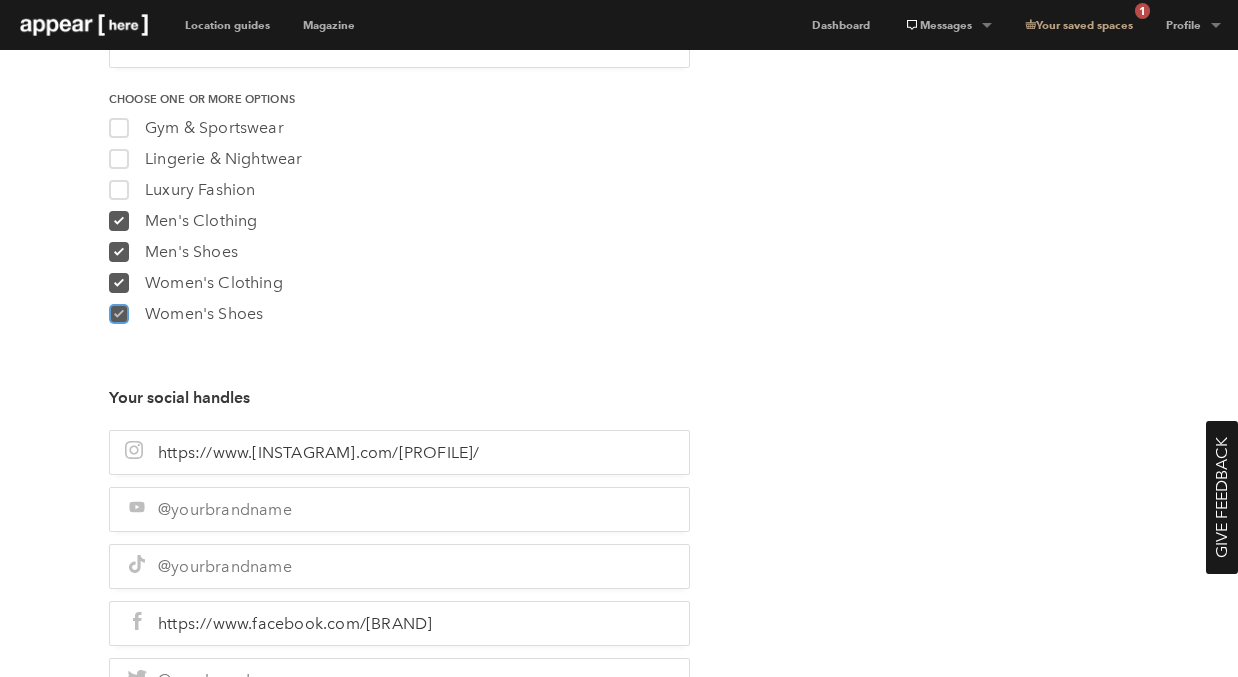 checkbox on "true" 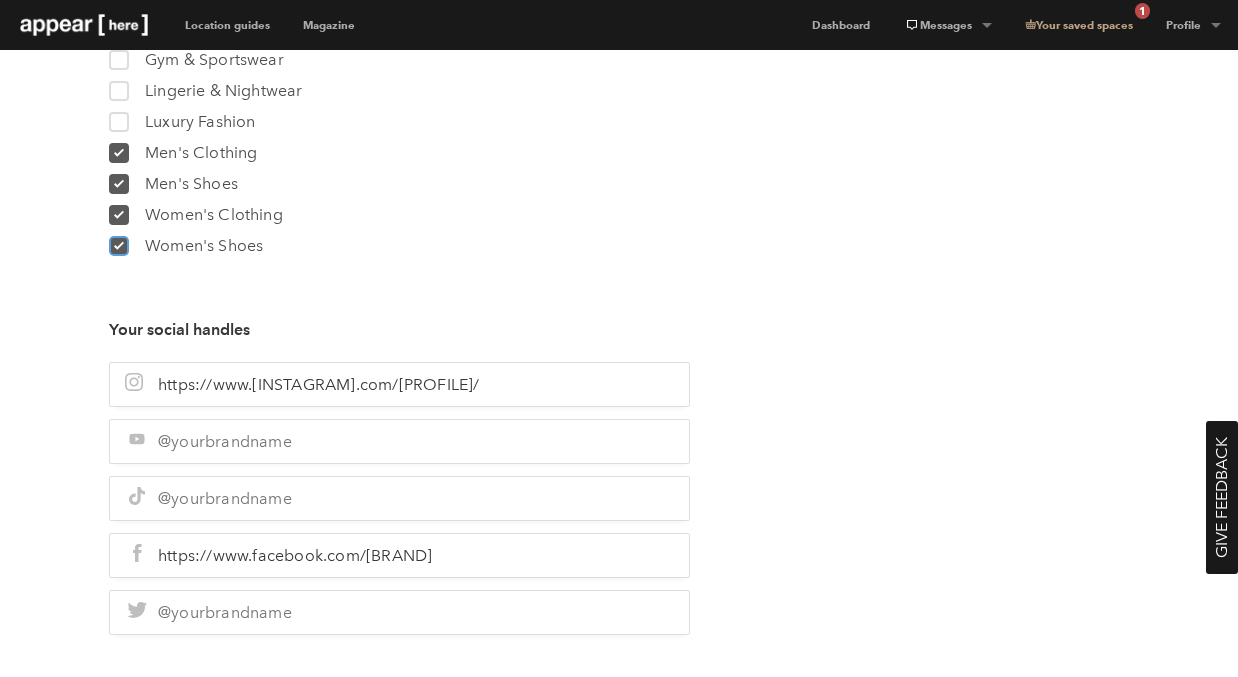 scroll, scrollTop: 1531, scrollLeft: 0, axis: vertical 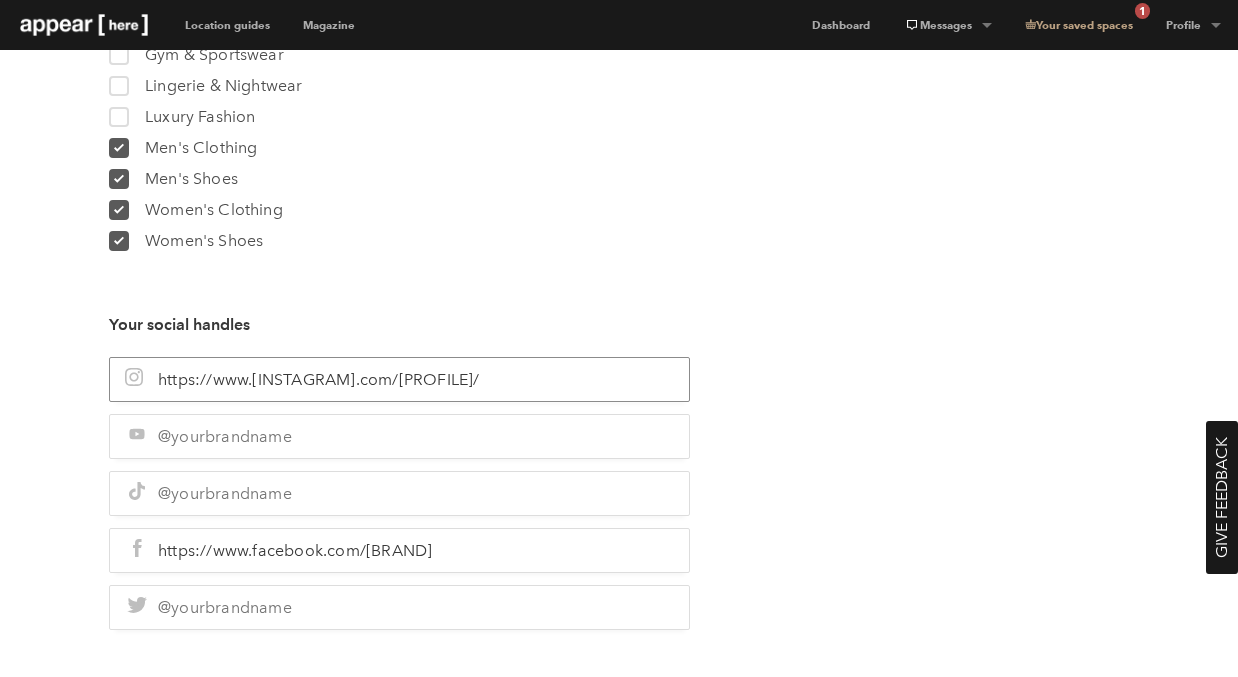 drag, startPoint x: 535, startPoint y: 375, endPoint x: 159, endPoint y: 384, distance: 376.1077 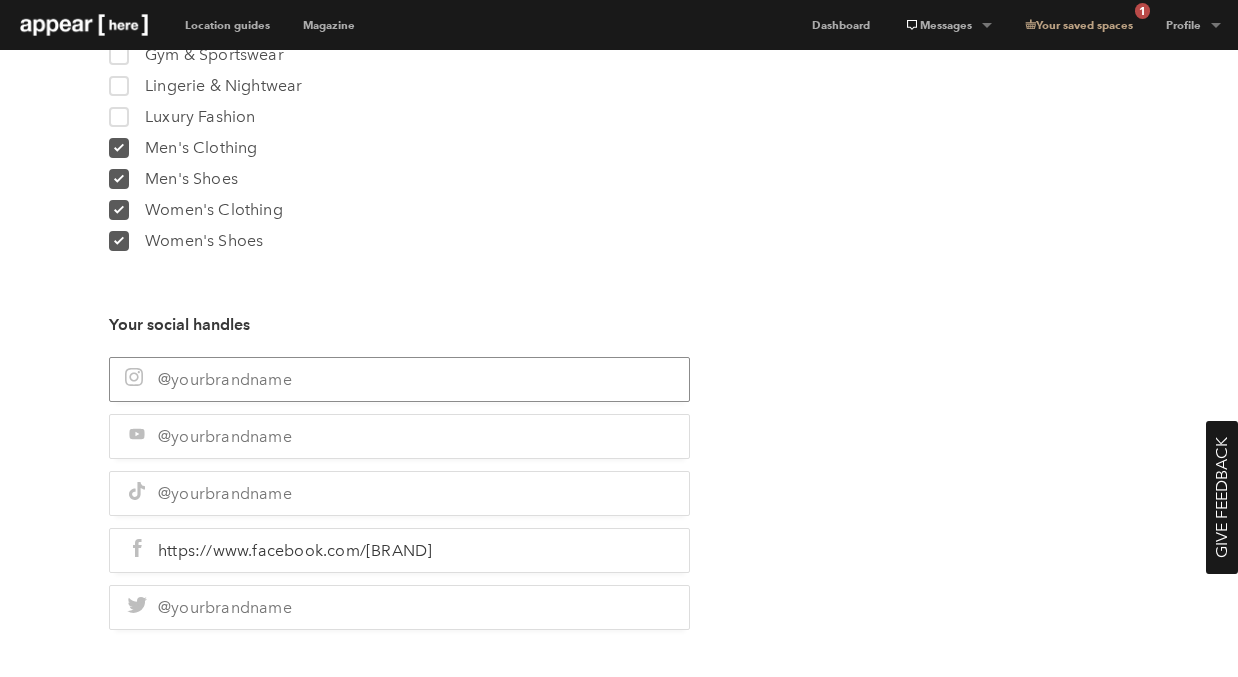 paste on "https://www.instagram.com/[BRAND]" 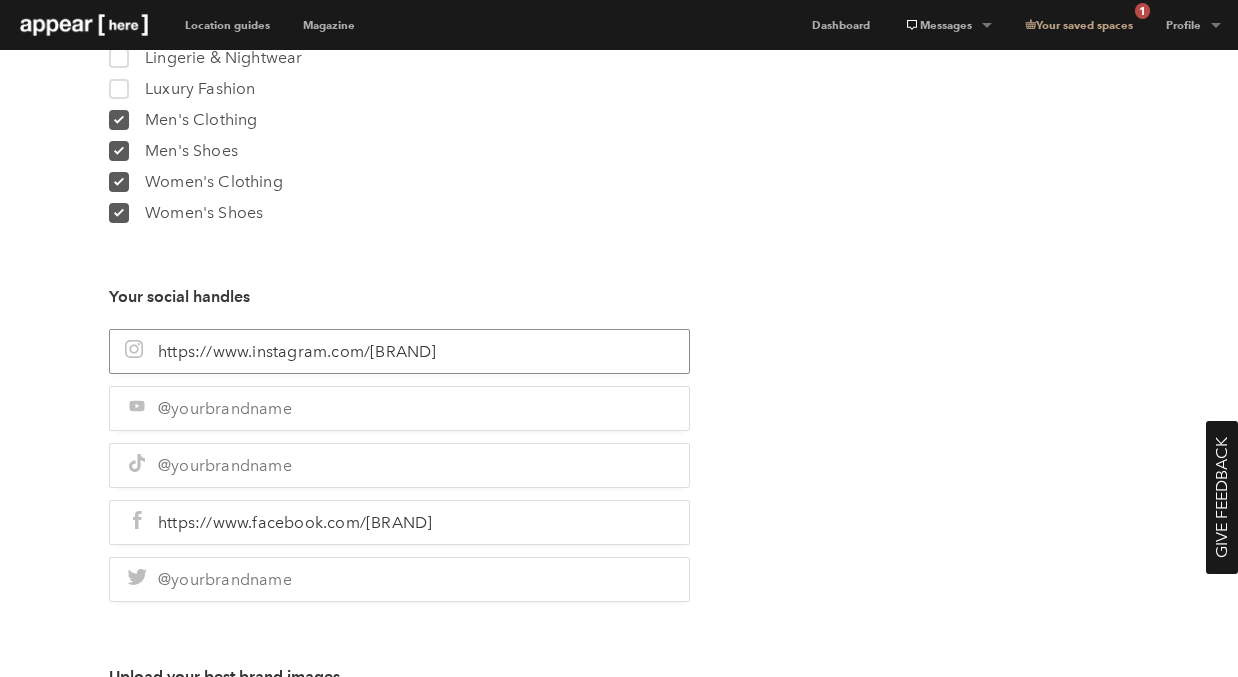 scroll, scrollTop: 1592, scrollLeft: 0, axis: vertical 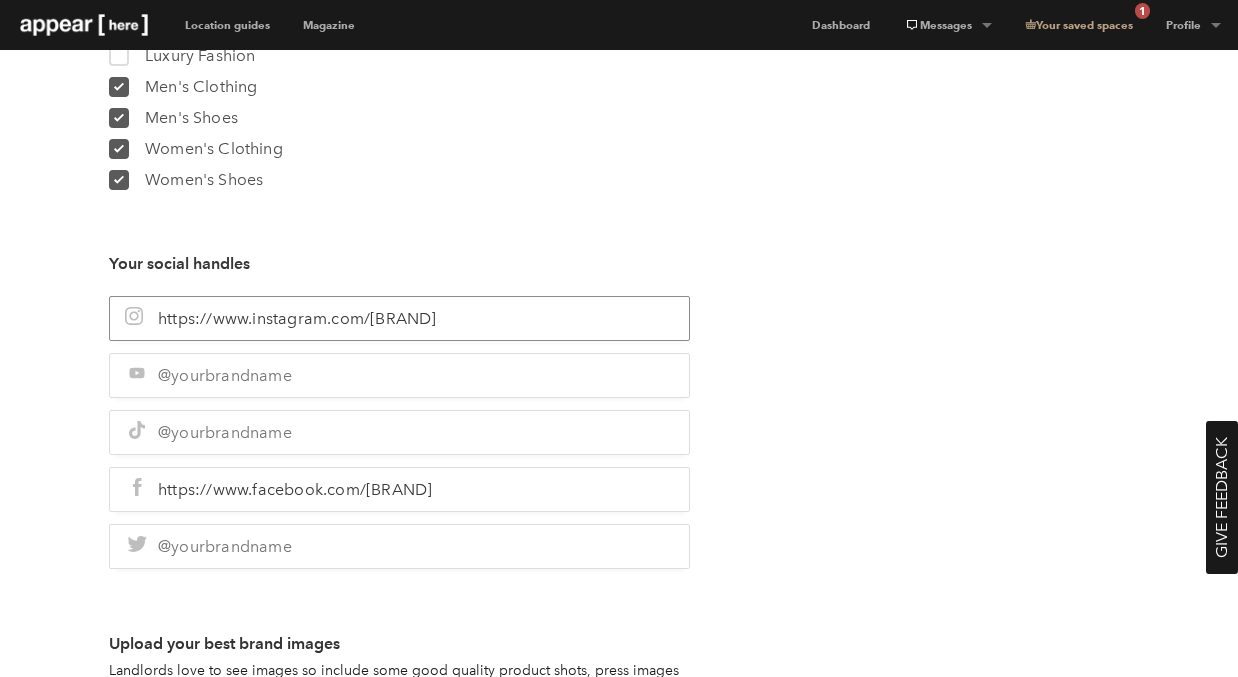 type on "https://www.instagram.com/[BRAND]" 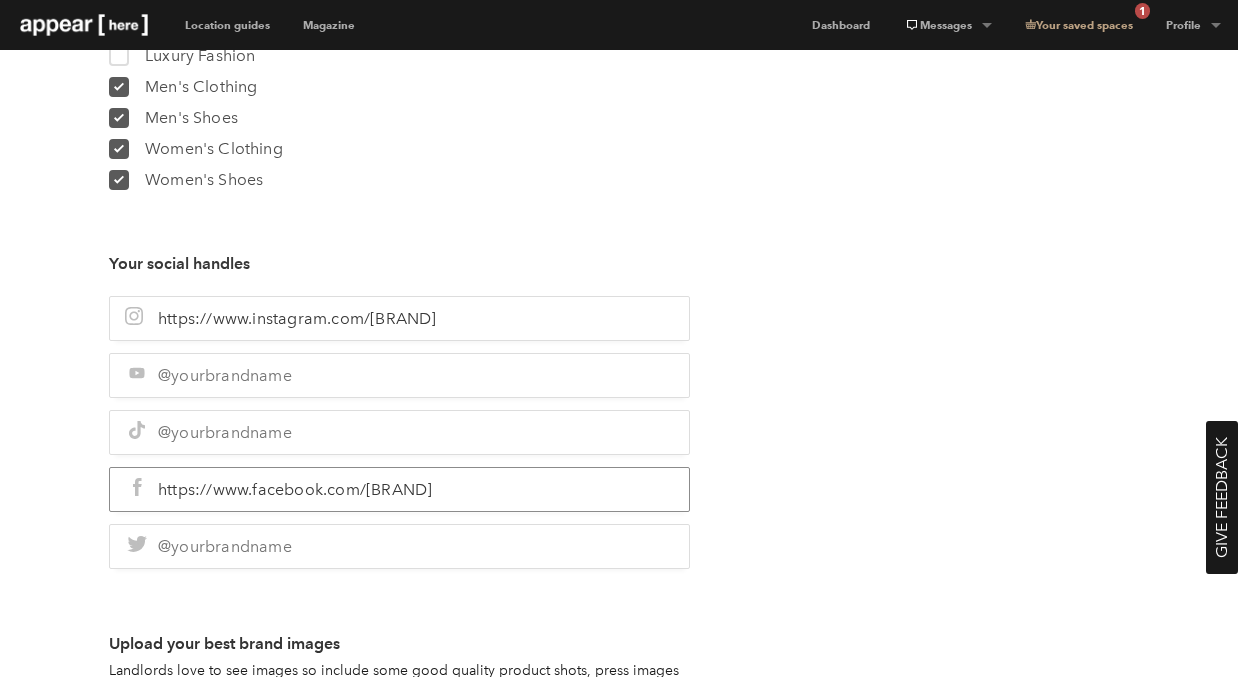 drag, startPoint x: 604, startPoint y: 488, endPoint x: 149, endPoint y: 493, distance: 455.02747 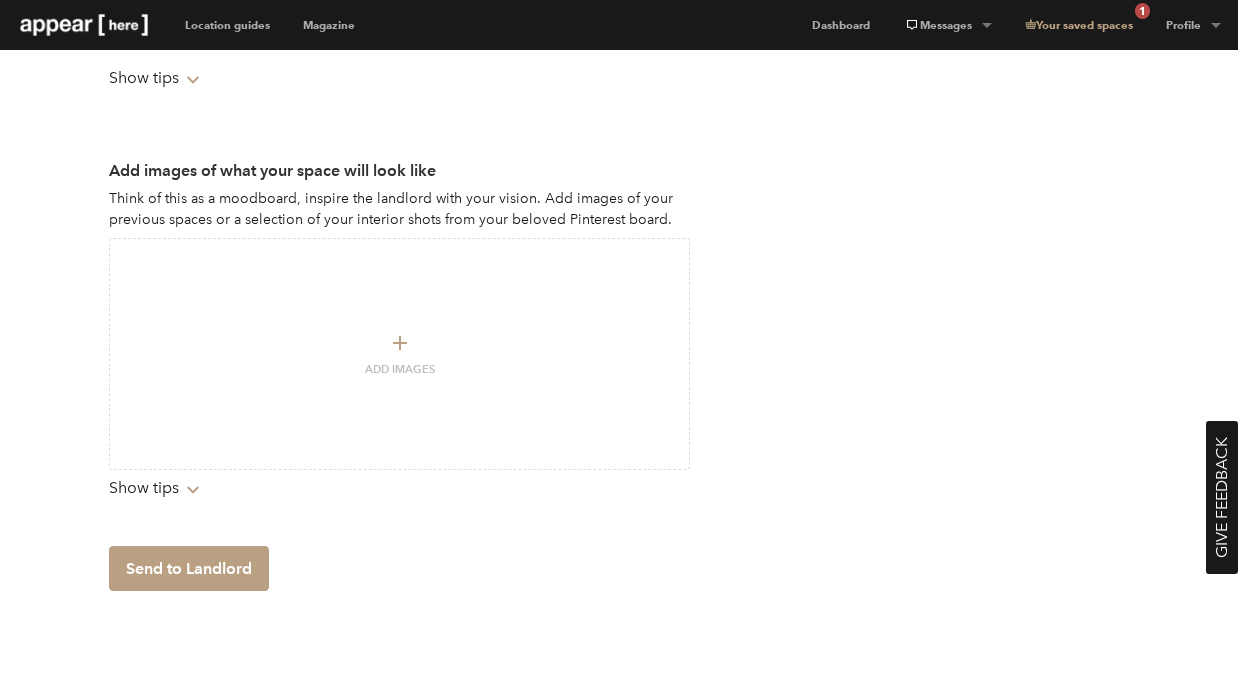 scroll, scrollTop: 2805, scrollLeft: 0, axis: vertical 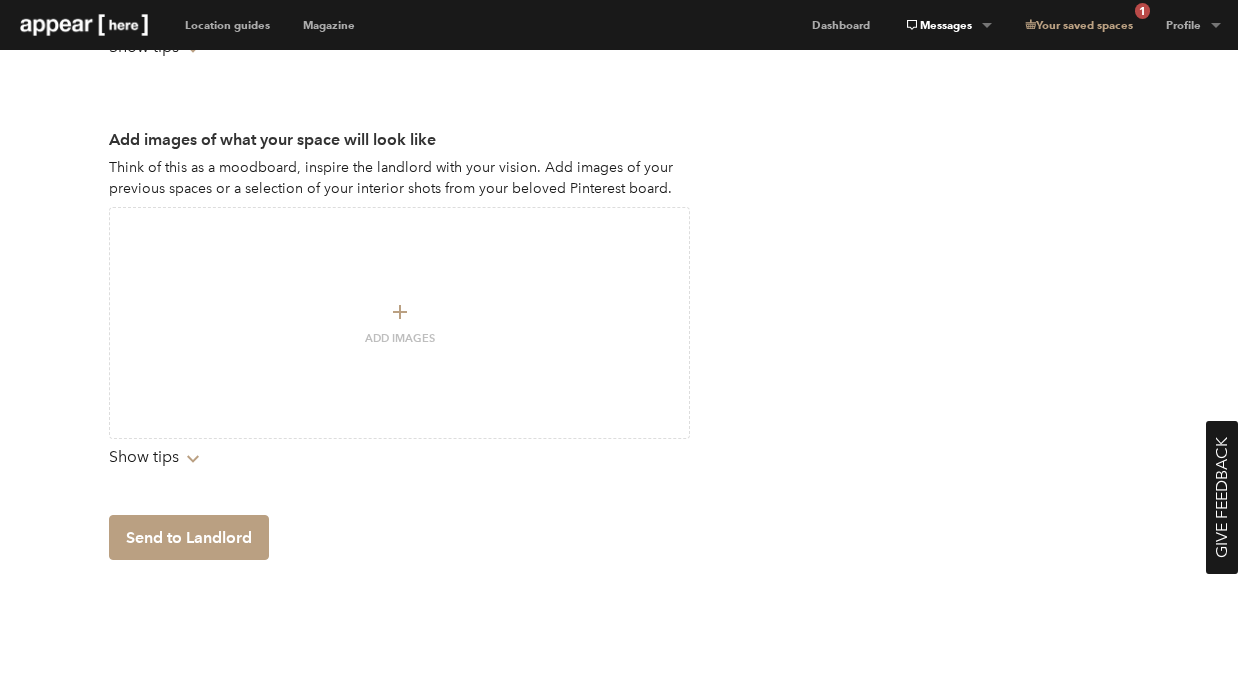 type 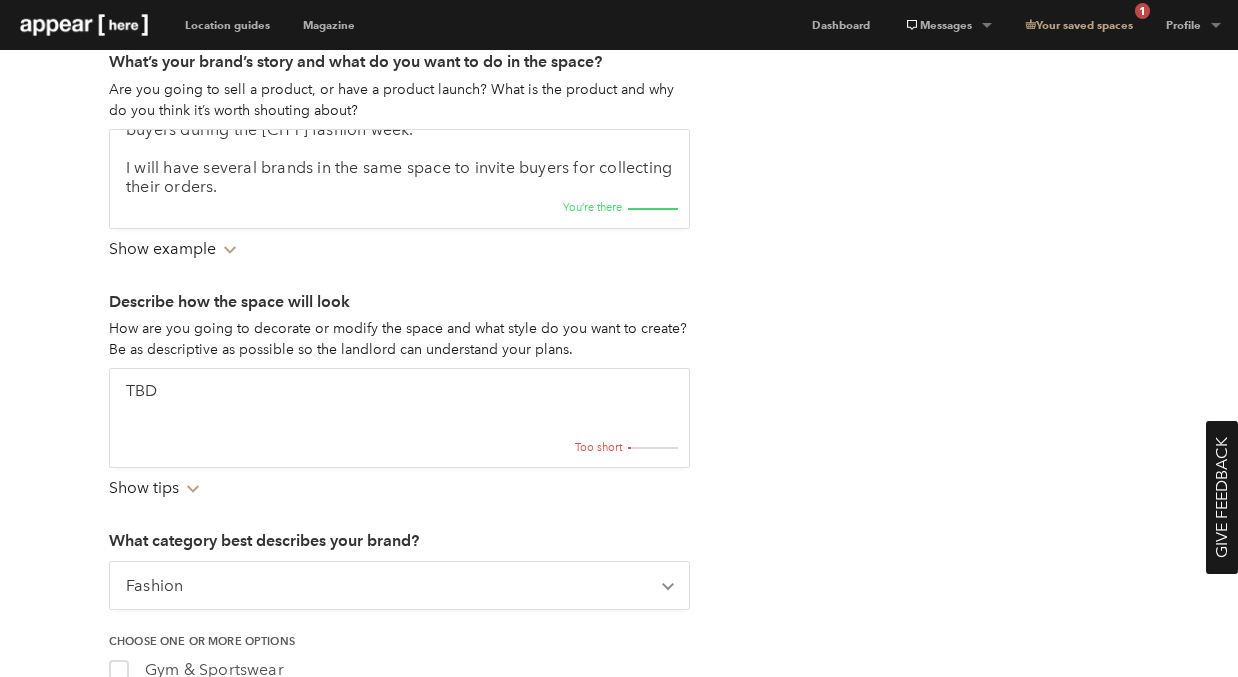 scroll, scrollTop: 910, scrollLeft: 0, axis: vertical 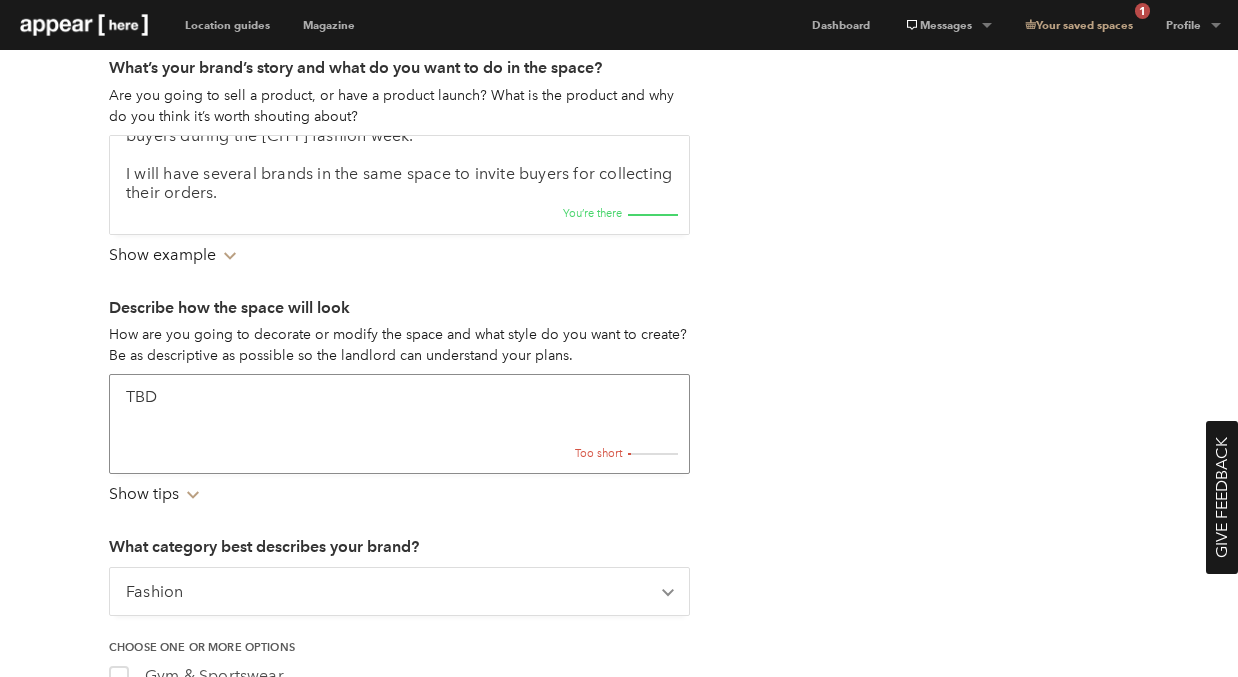 click on "TBD" at bounding box center (399, 424) 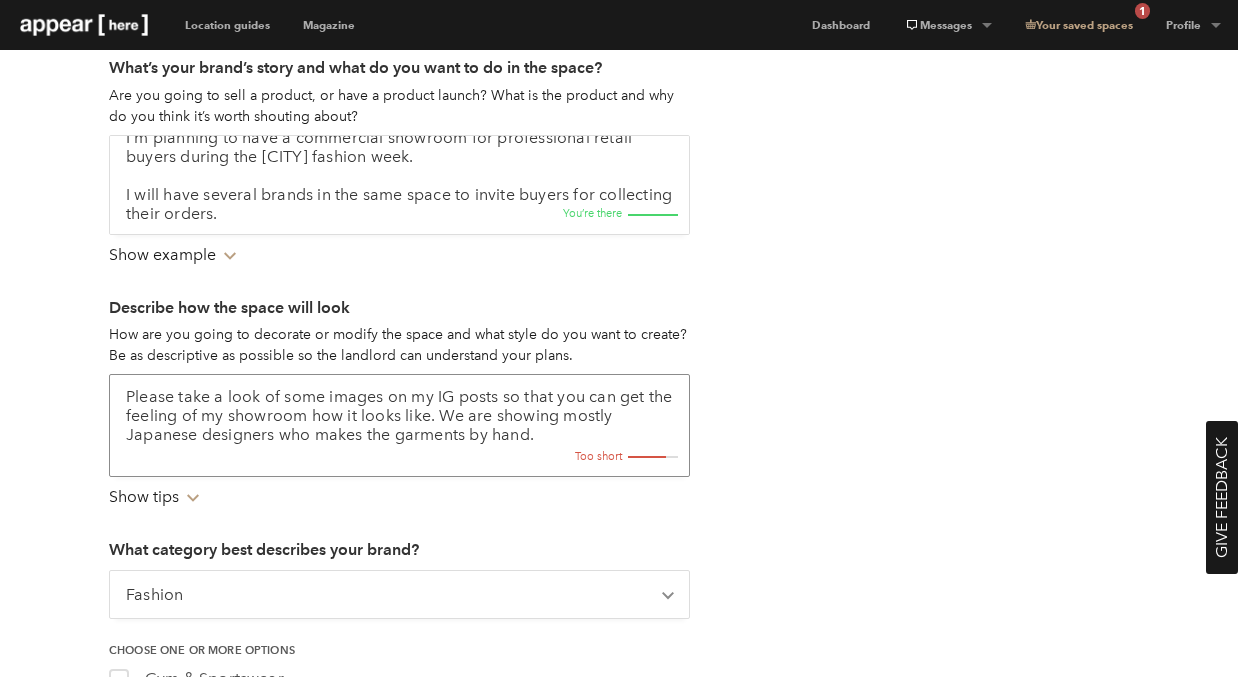 scroll, scrollTop: 41, scrollLeft: 0, axis: vertical 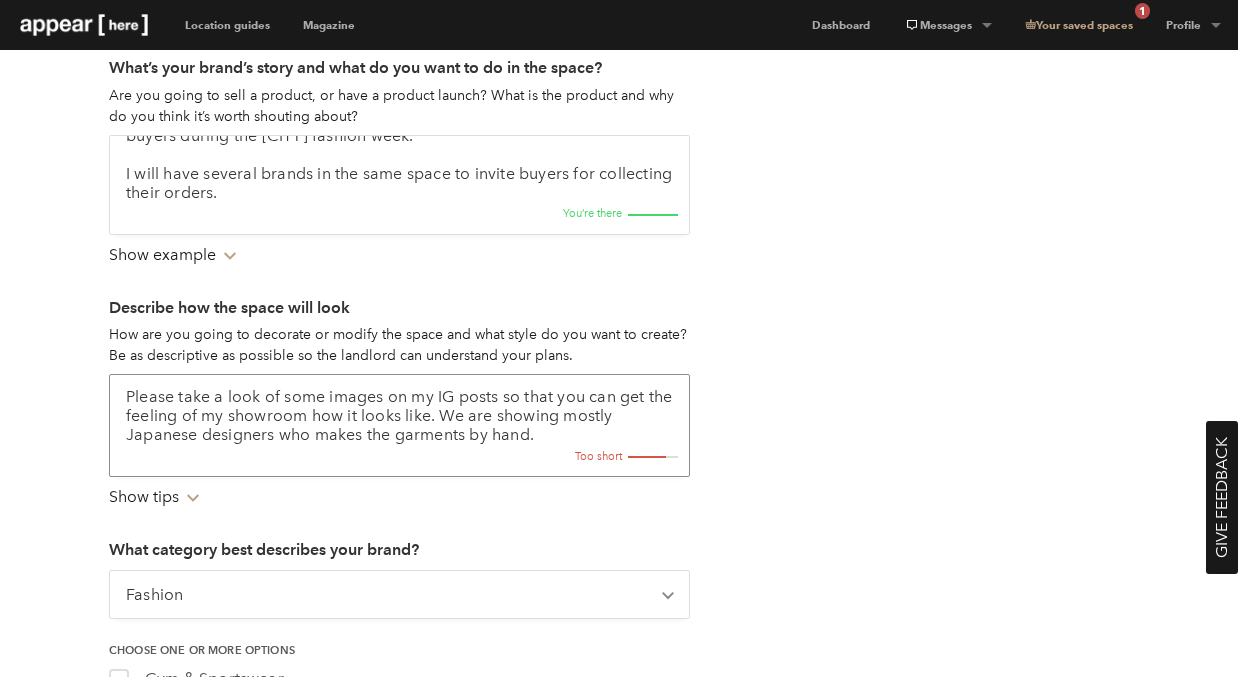 type on "Please take a look of some images on my IG posts so that you can get the feeling of my showroom how it looks like. We are showing mostly Japanese designers who makes the garments by hand." 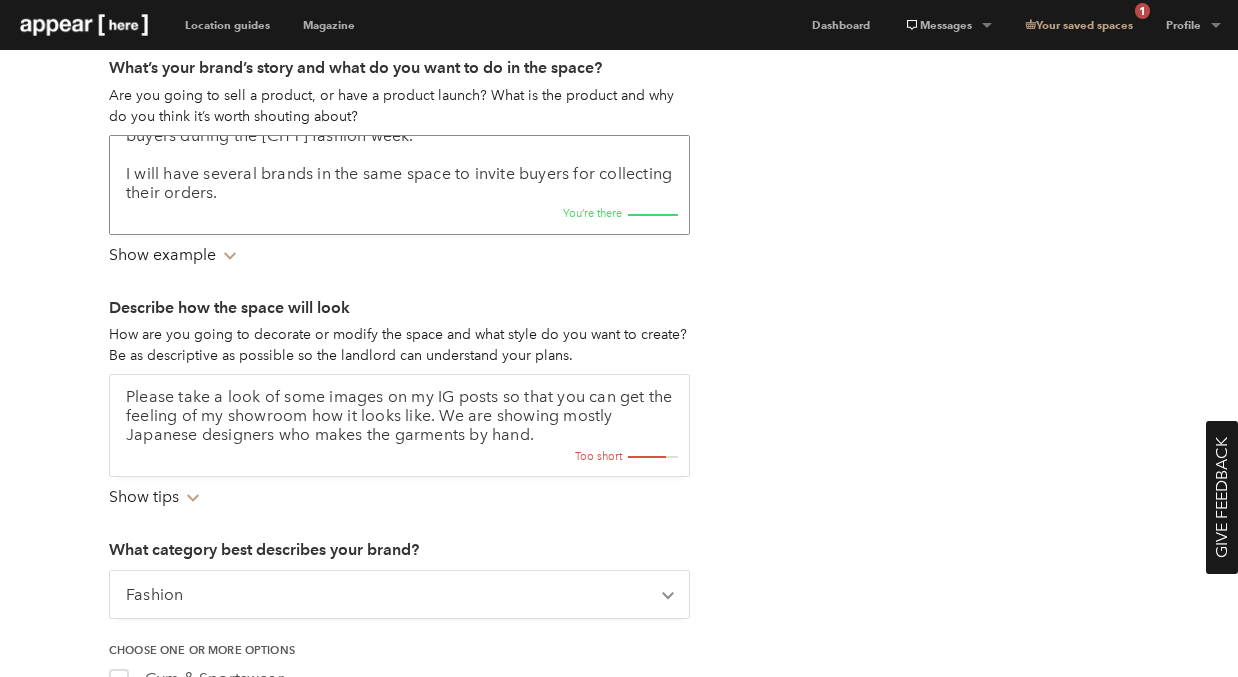 click on "I'm planning to have a commercial showroom for professional retail buyers during the [CITY] fashion week.
I will have several brands in the same space to invite buyers for collecting their orders." at bounding box center (399, 185) 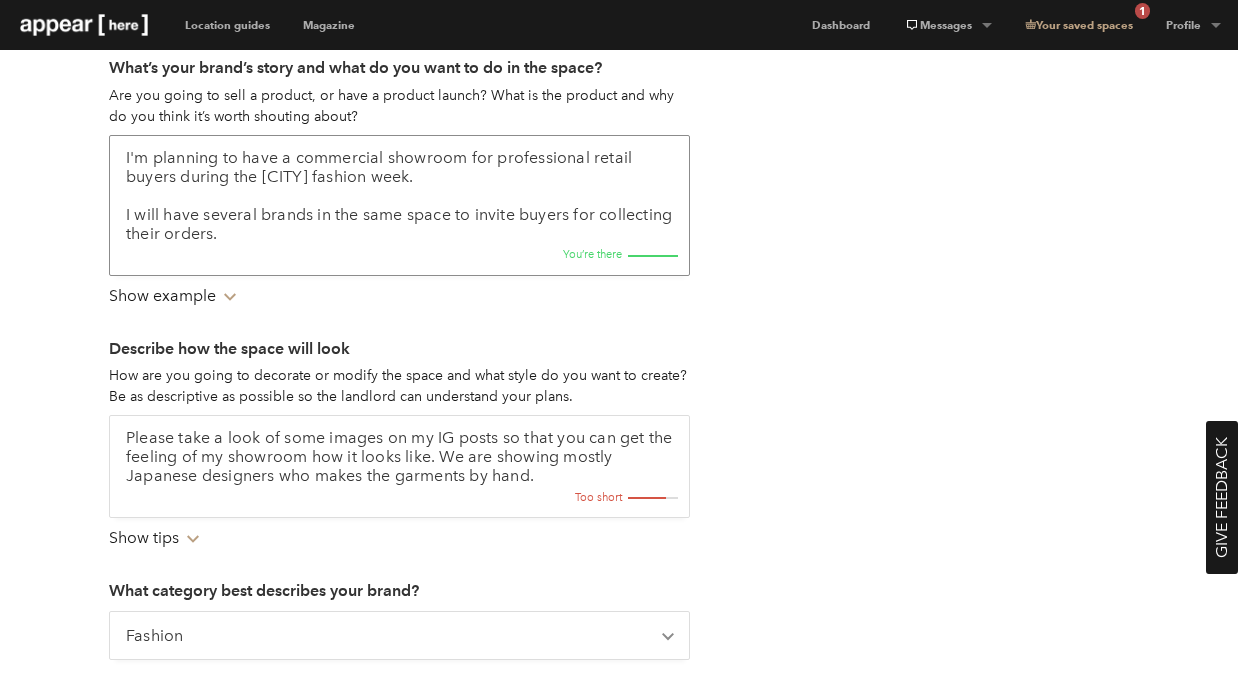 scroll, scrollTop: 0, scrollLeft: 0, axis: both 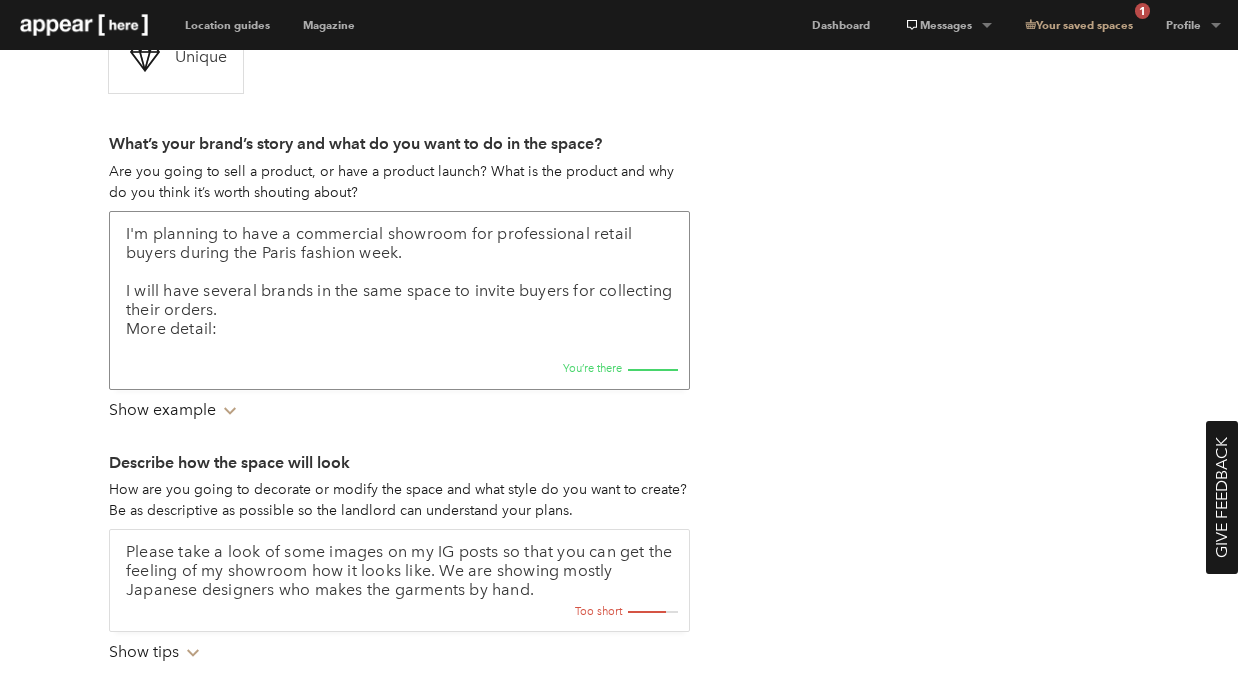 paste on "https://www.[WEBSITE]/articles/[NUMBER]" 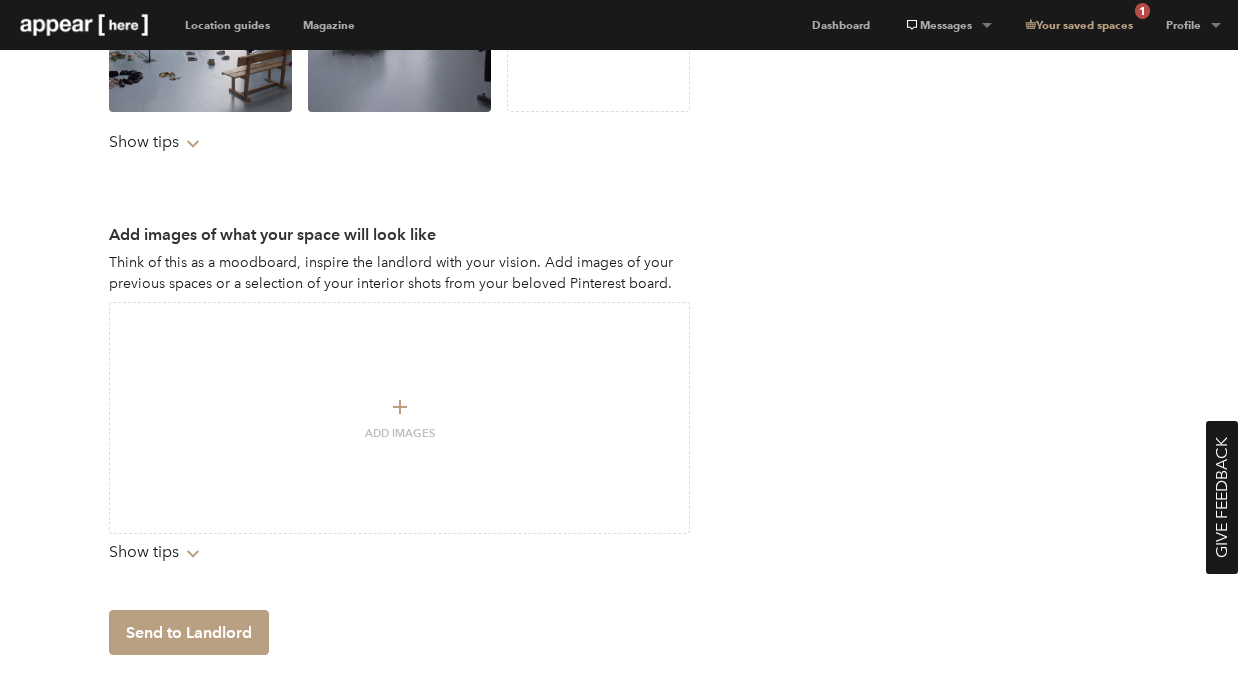 scroll, scrollTop: 2944, scrollLeft: 0, axis: vertical 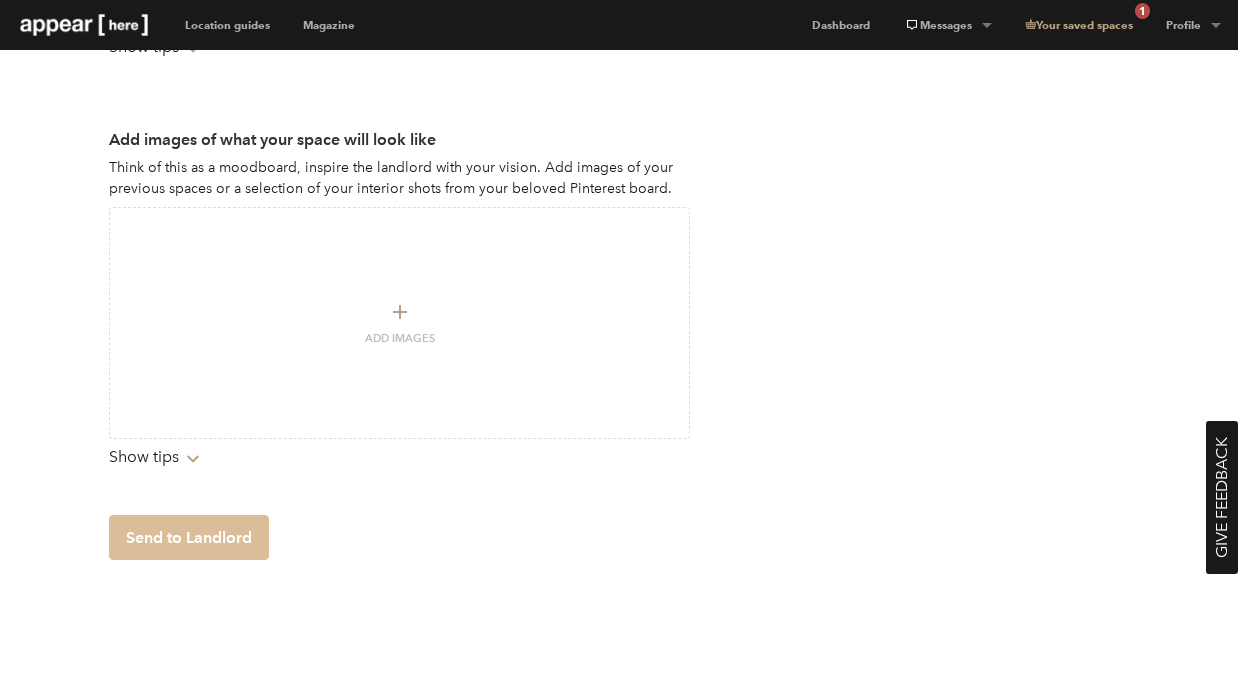 type on "I'm planning to have a commercial showroom for professional retail buyers during the [CITY] fashion week.
I will have several brands in the same space to invite buyers for collecting their orders.
More detail:
https://www.moddity.com/articles/4890-le-berger?fbclid=PAZXh0bgNhZW0CMTEAAaeaa_U3Vmps-xZs7psBIyV06m-66CFXc-WaaIhaW1JSdubEie_7QAwmJNvtvw_aem_Yonz1KoL4LMs2jNFTsm_pQ" 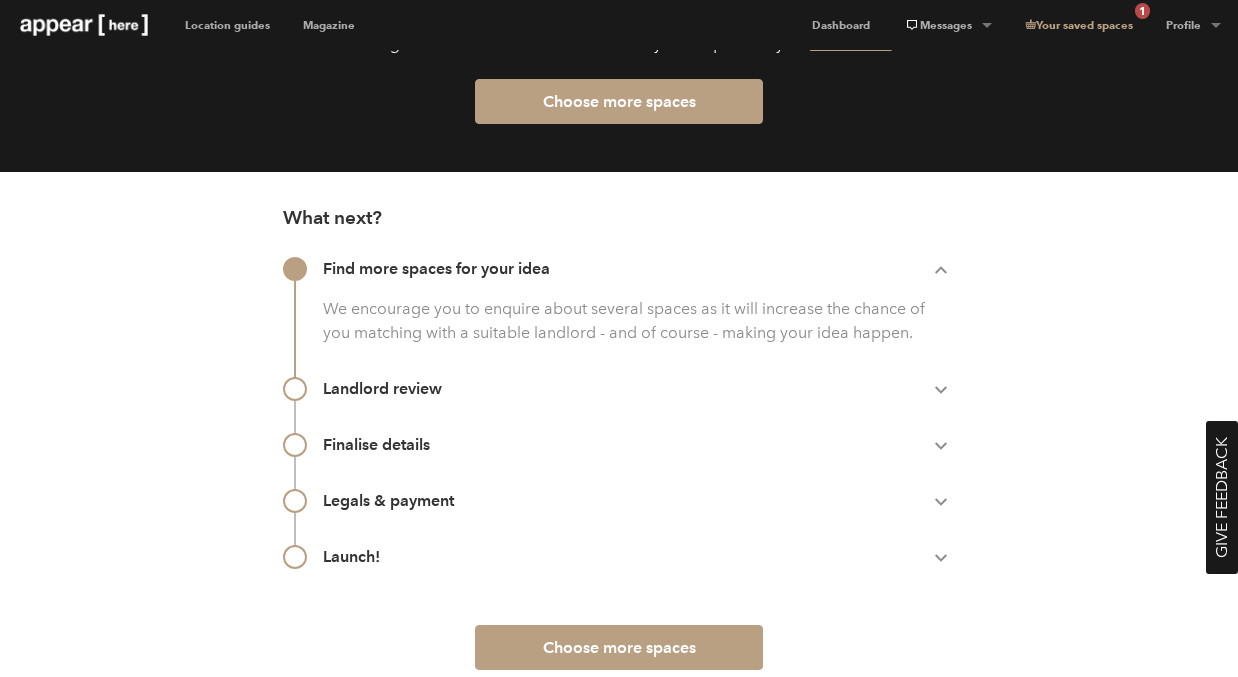 scroll, scrollTop: 298, scrollLeft: 0, axis: vertical 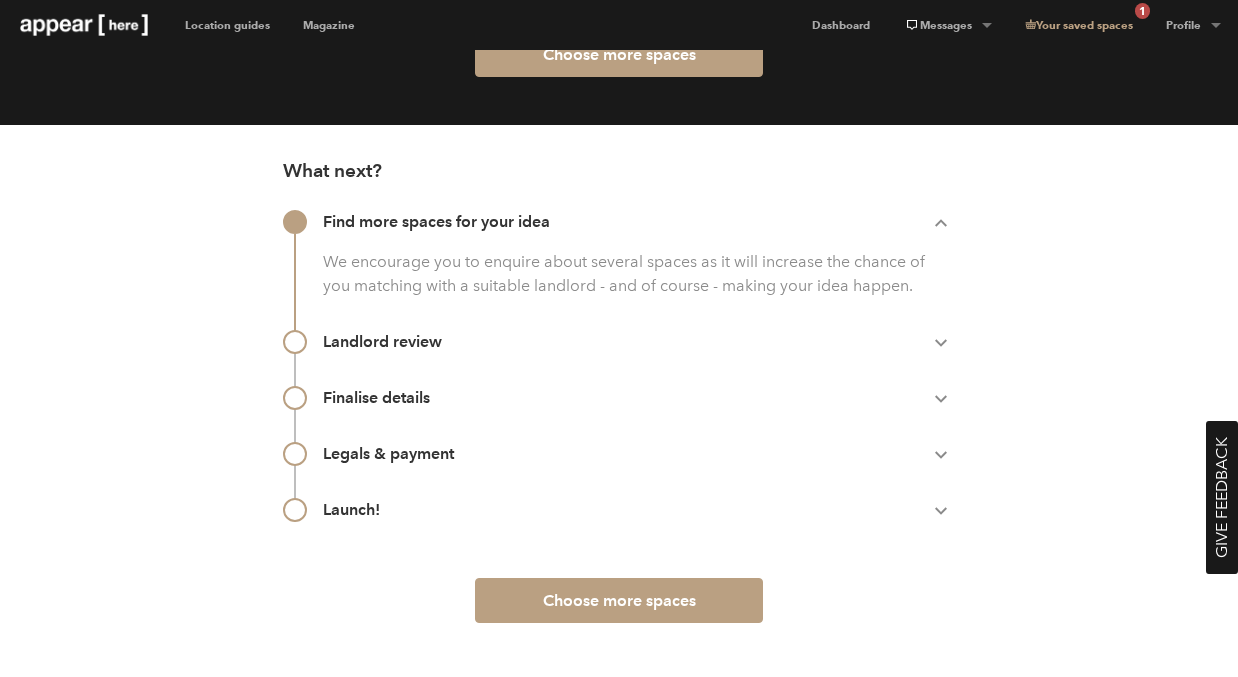 click on "Landlord review Chevron-up" at bounding box center (639, 222) 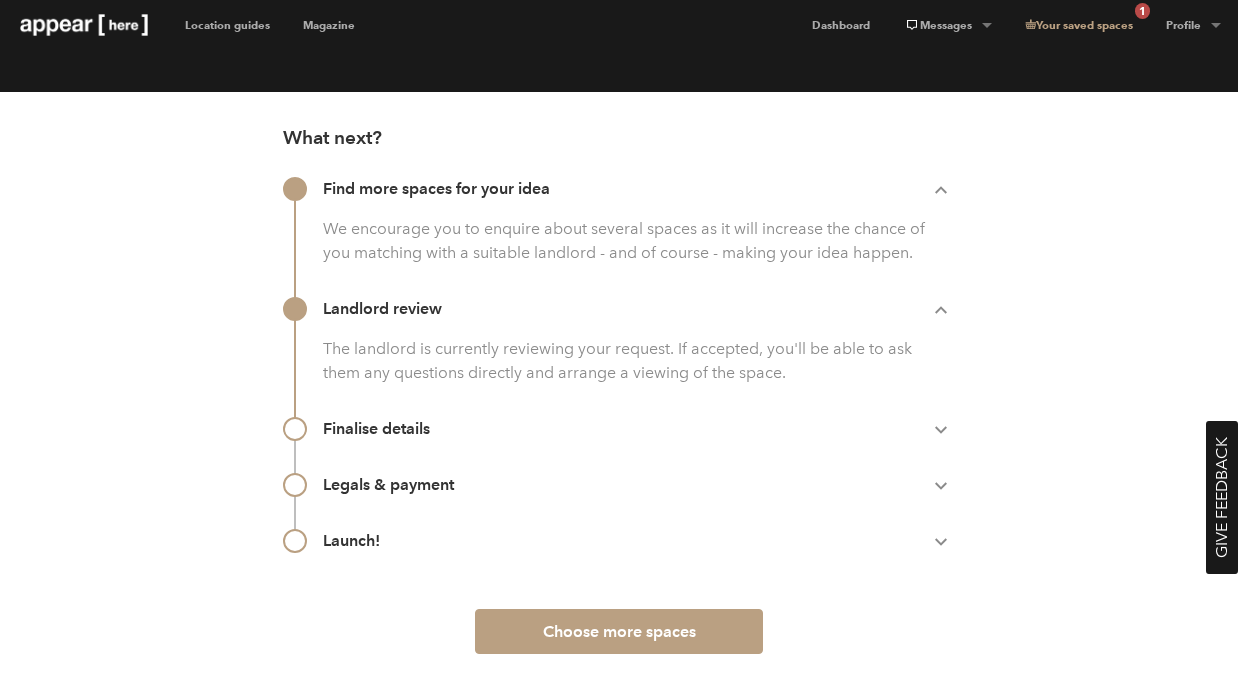 scroll, scrollTop: 396, scrollLeft: 0, axis: vertical 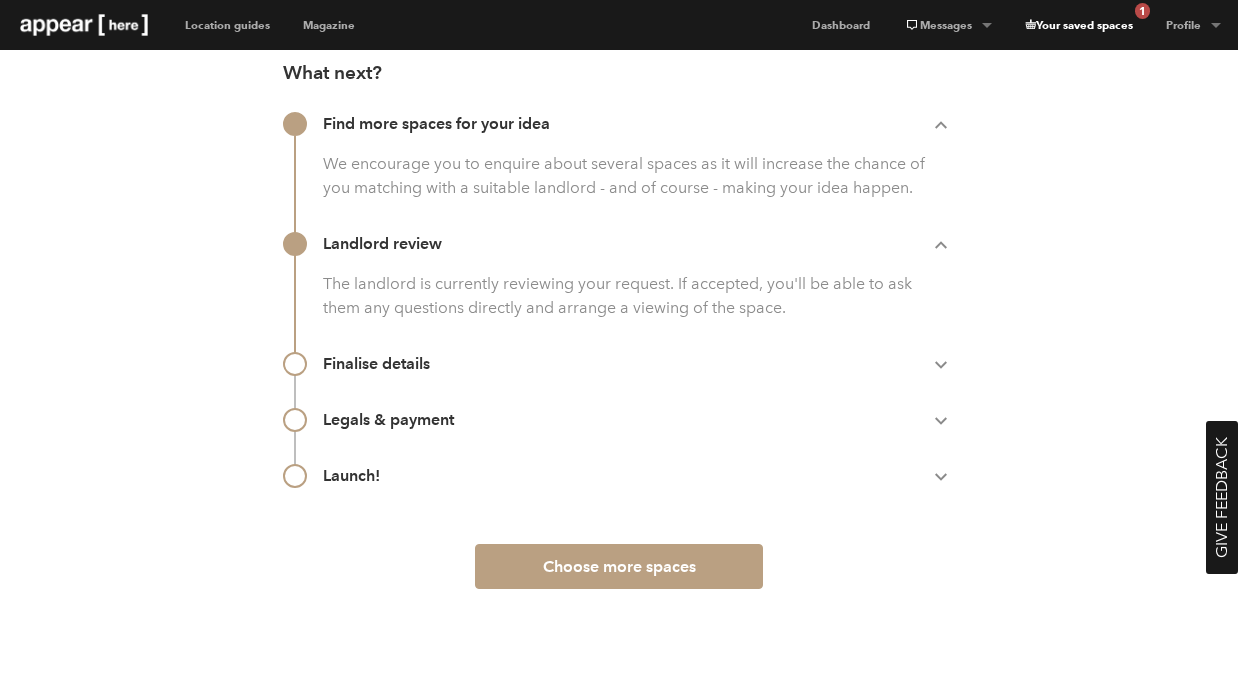 click on "Your saved spaces
1" at bounding box center (1078, 25) 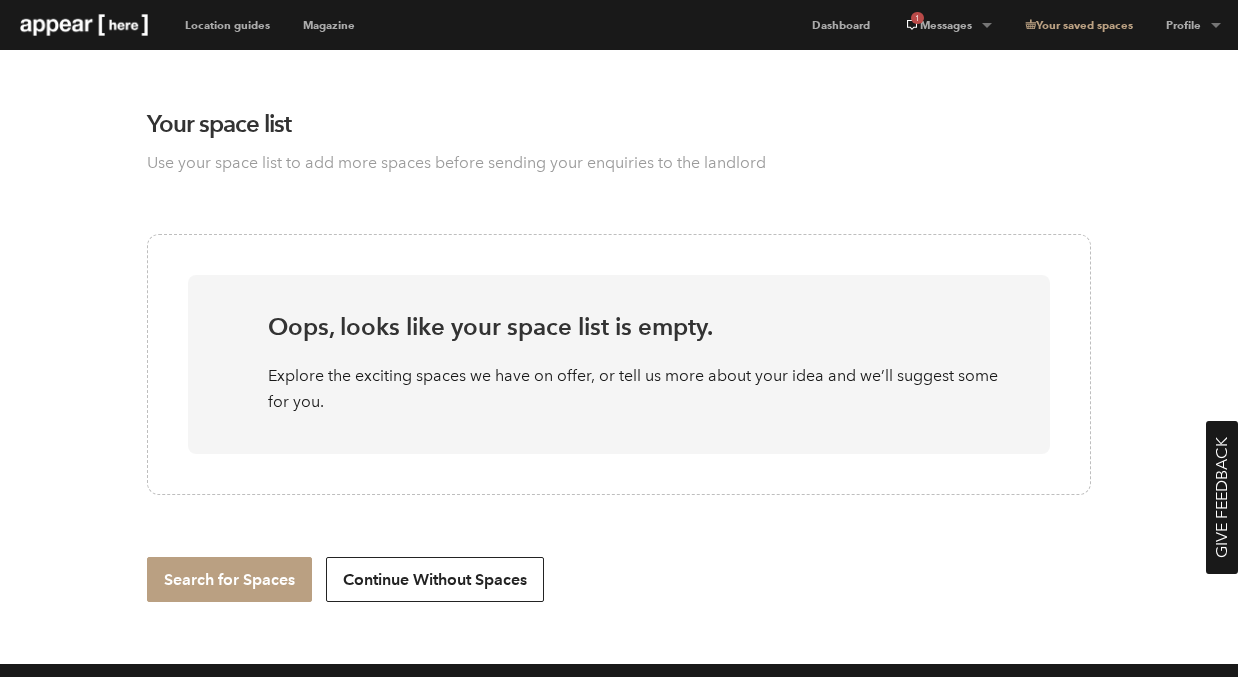 scroll, scrollTop: 0, scrollLeft: 0, axis: both 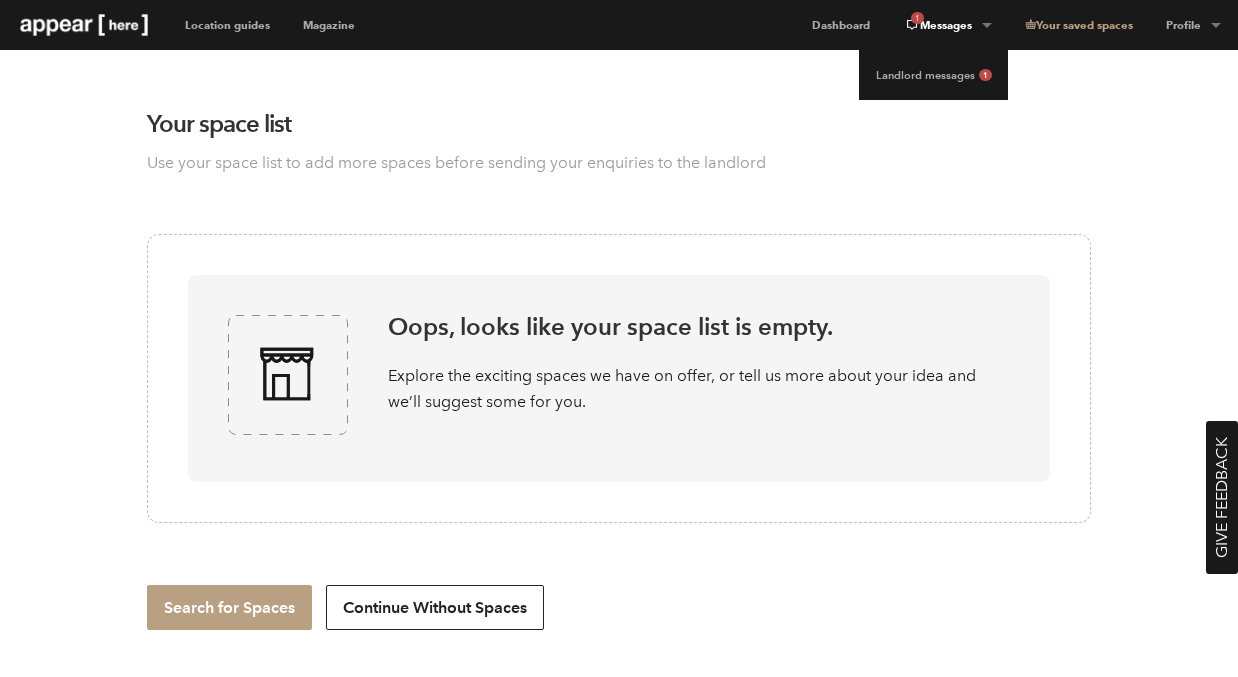 click on "1
Messages" at bounding box center (947, 25) 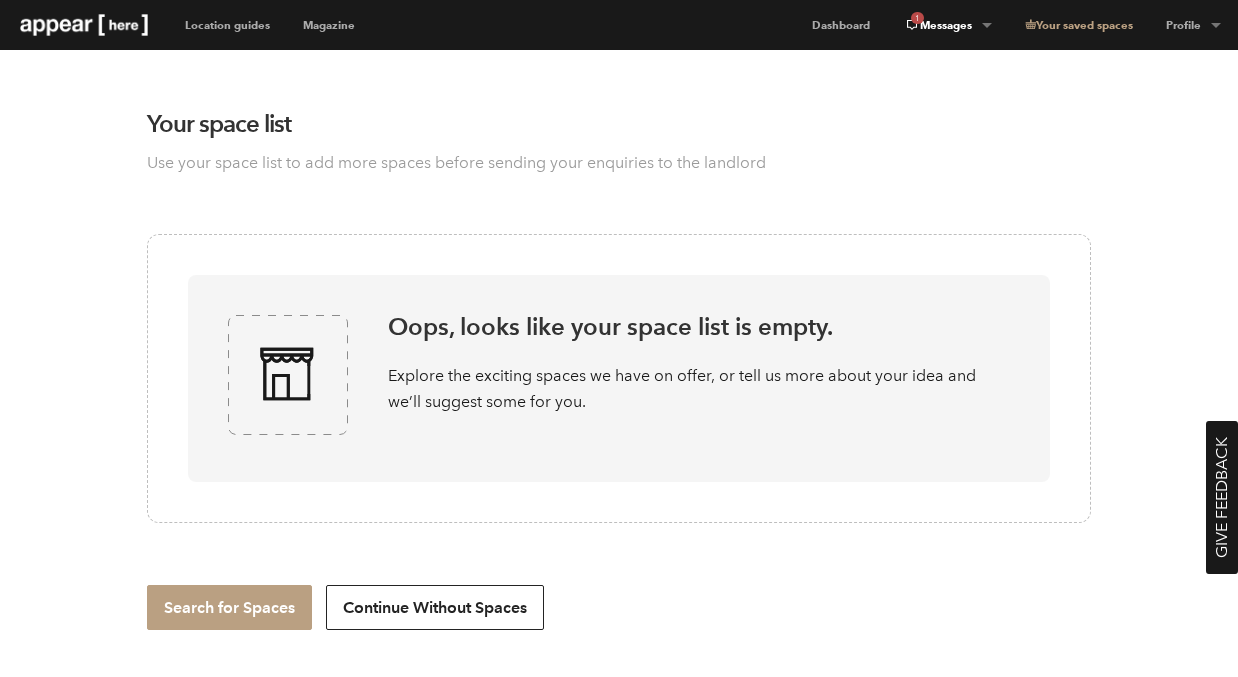 click on "Landlord messages
1" at bounding box center [947, 75] 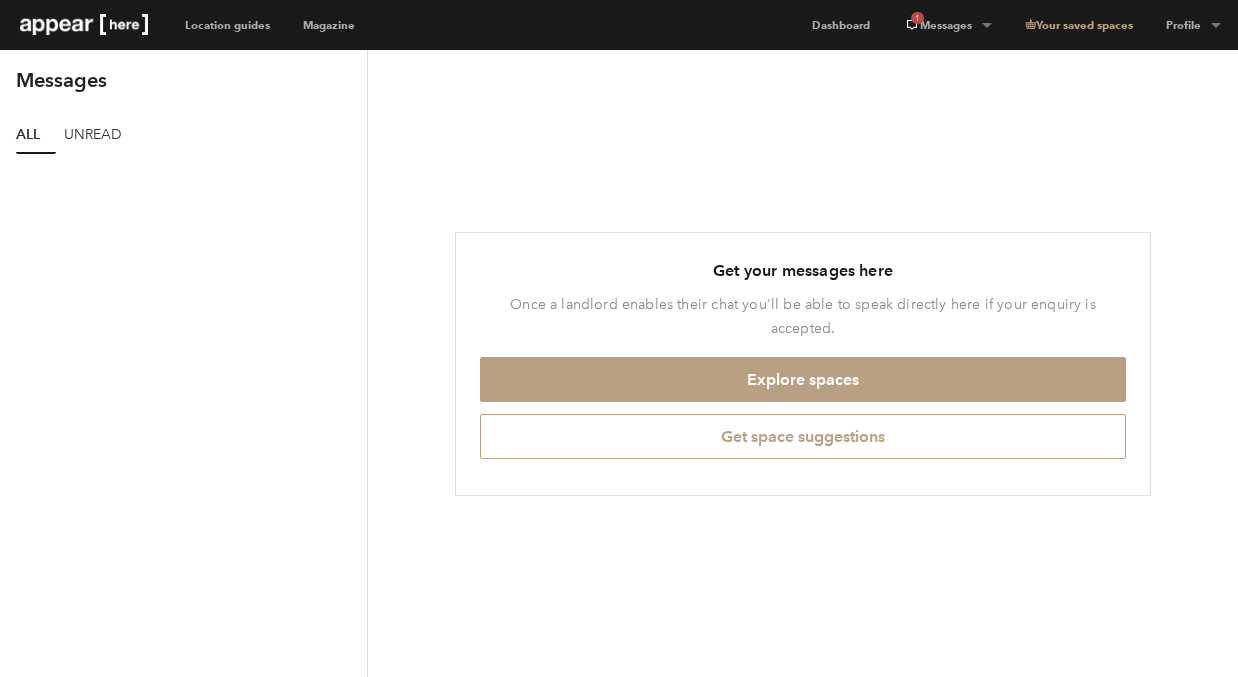 scroll, scrollTop: 0, scrollLeft: 0, axis: both 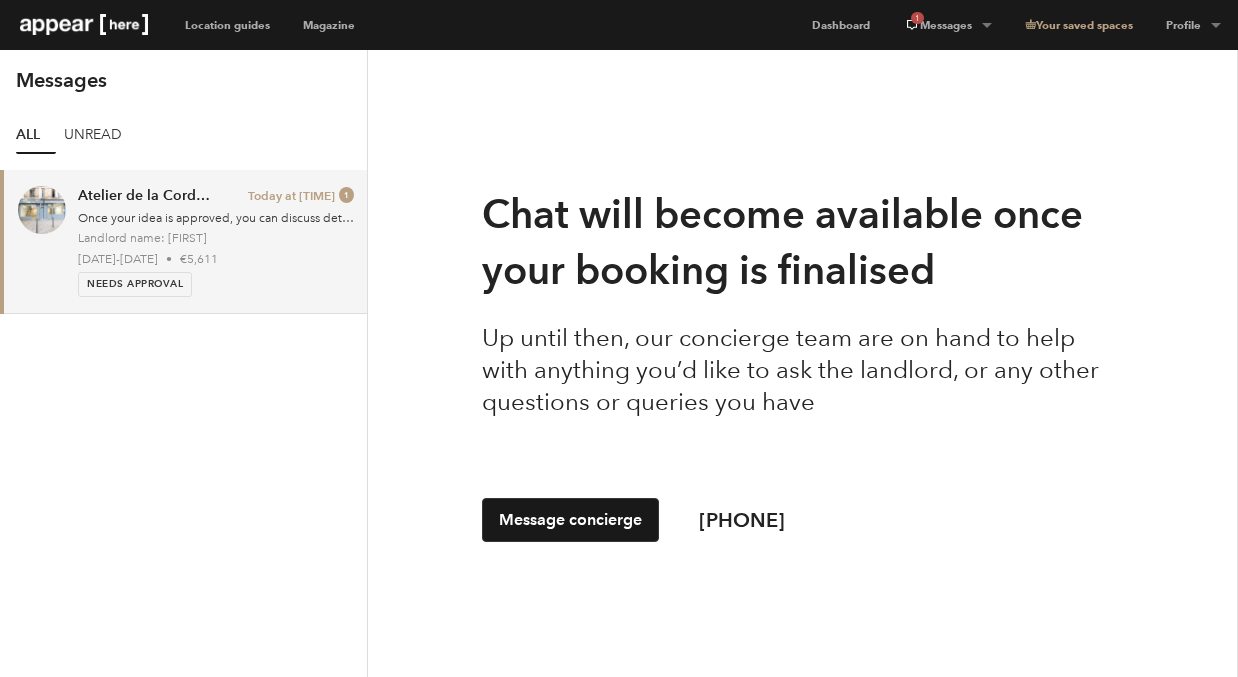 click on "[STREET_NAME]" at bounding box center (144, 196) 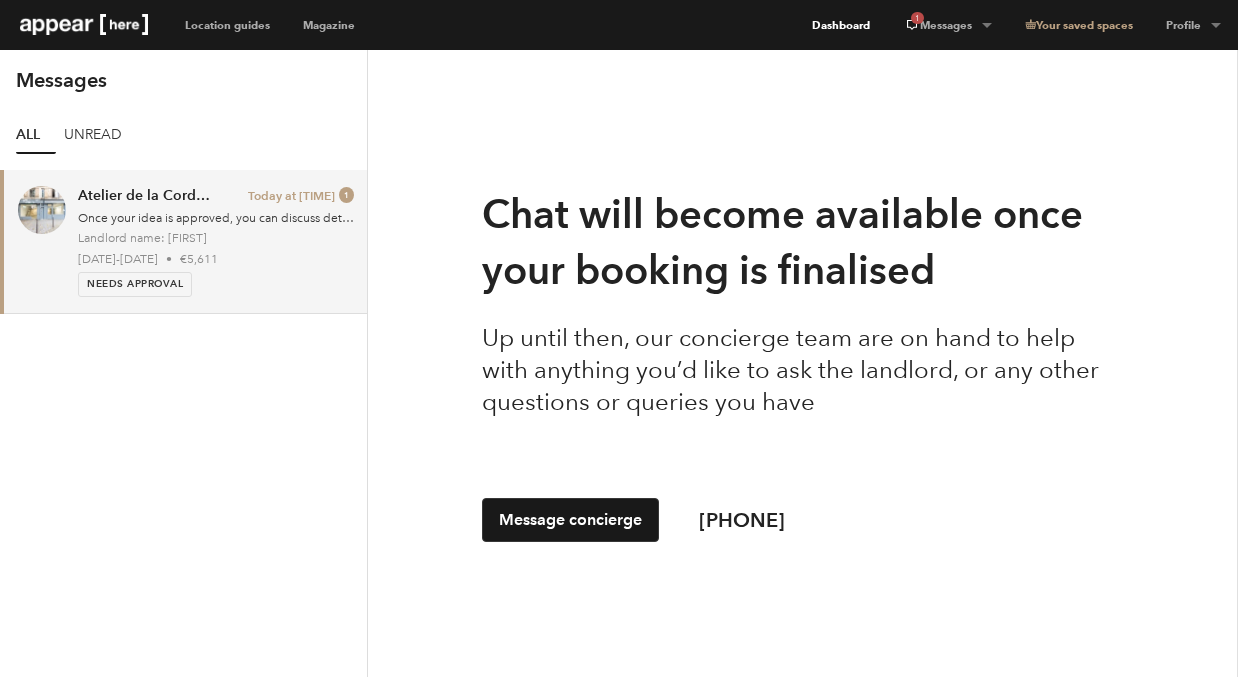 click on "Dashboard" at bounding box center (841, 25) 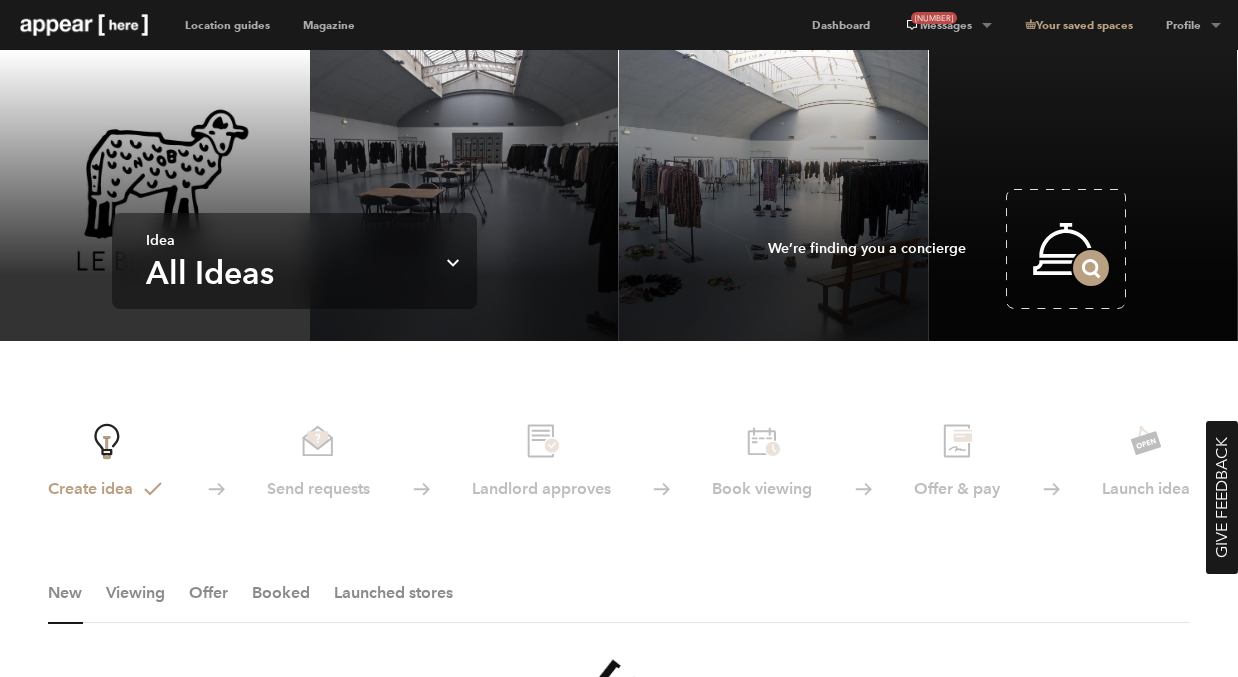 scroll, scrollTop: 35, scrollLeft: 0, axis: vertical 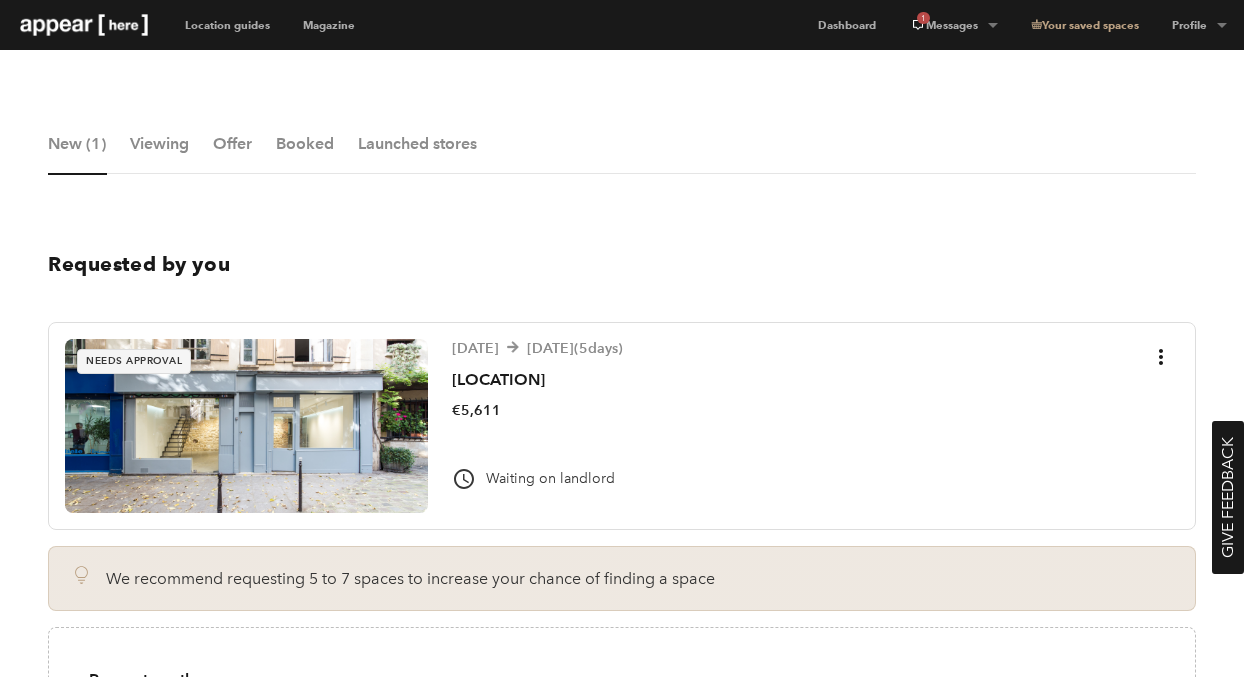 click at bounding box center (246, 426) 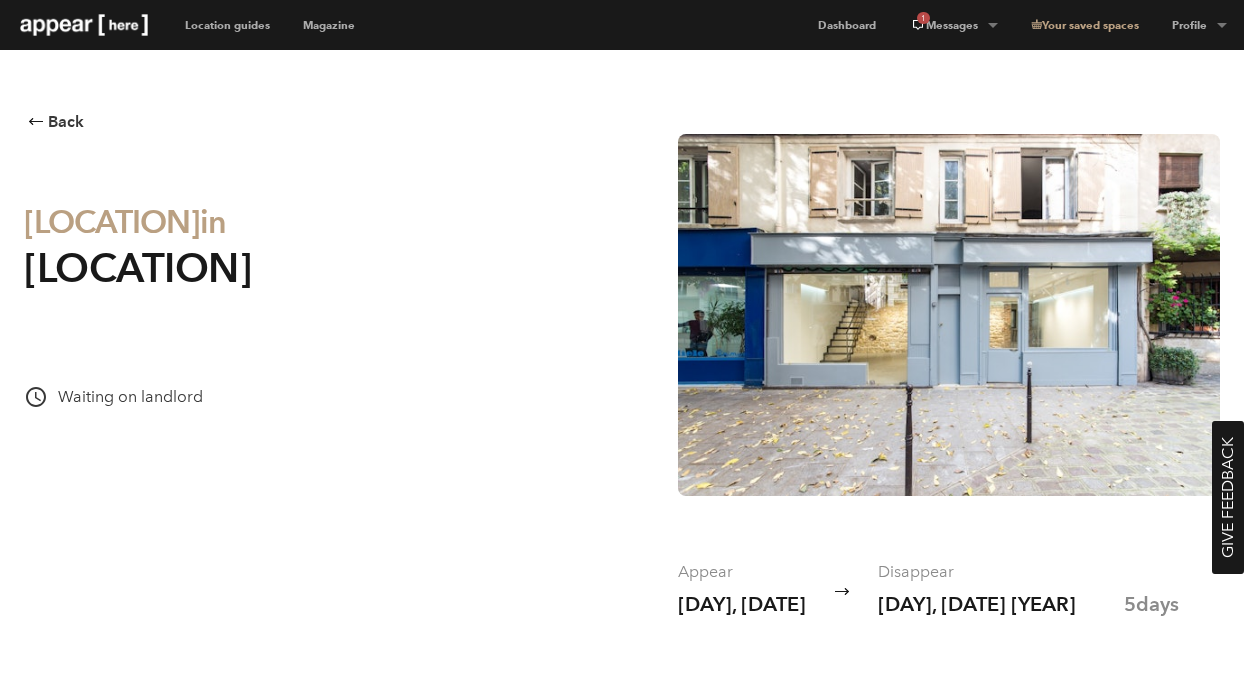 click at bounding box center [949, 315] 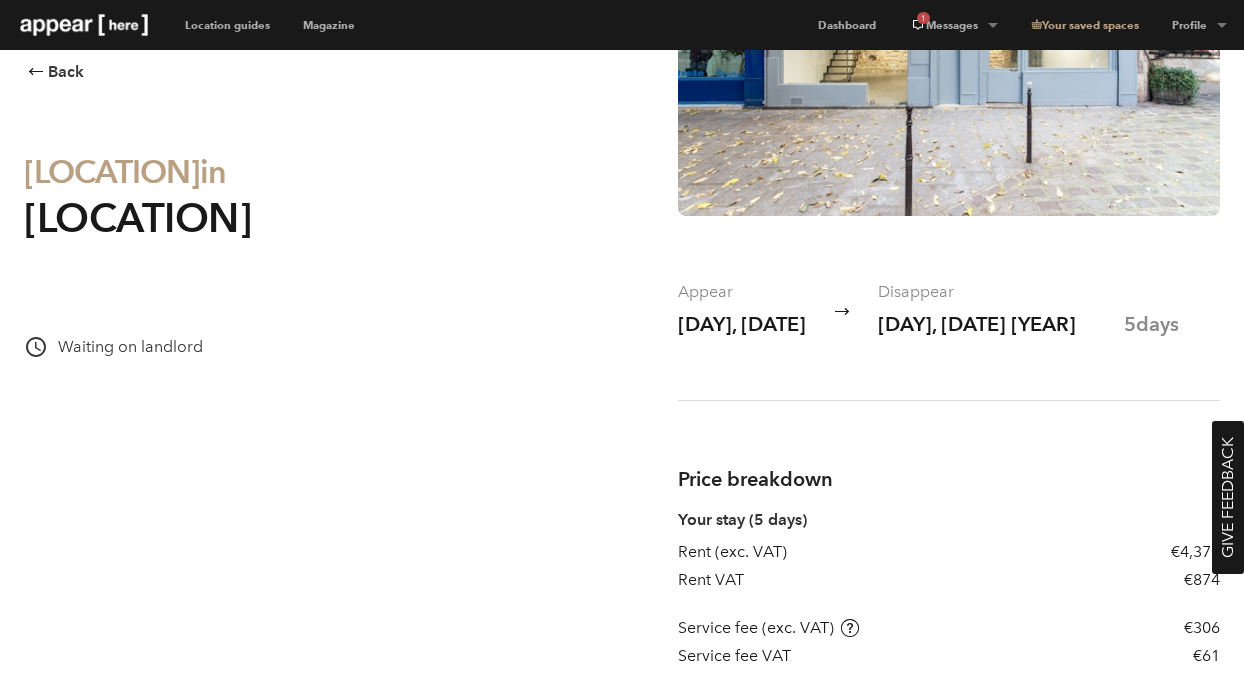 scroll, scrollTop: 0, scrollLeft: 0, axis: both 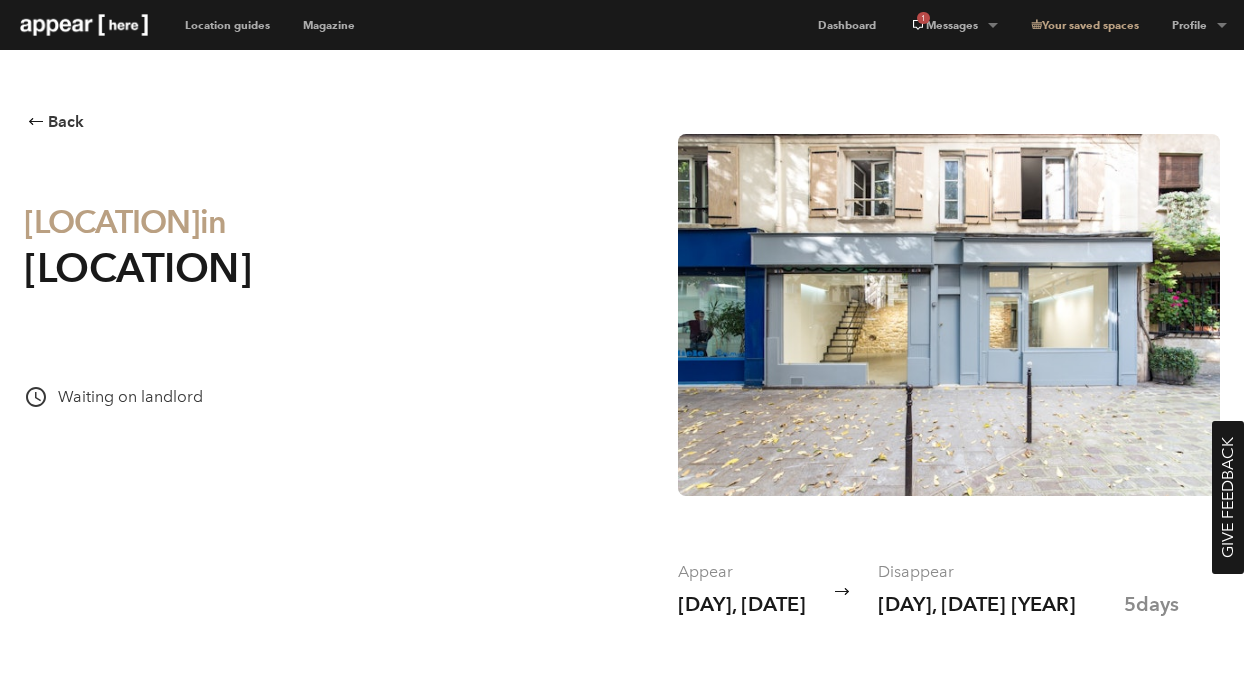 click at bounding box center [949, 315] 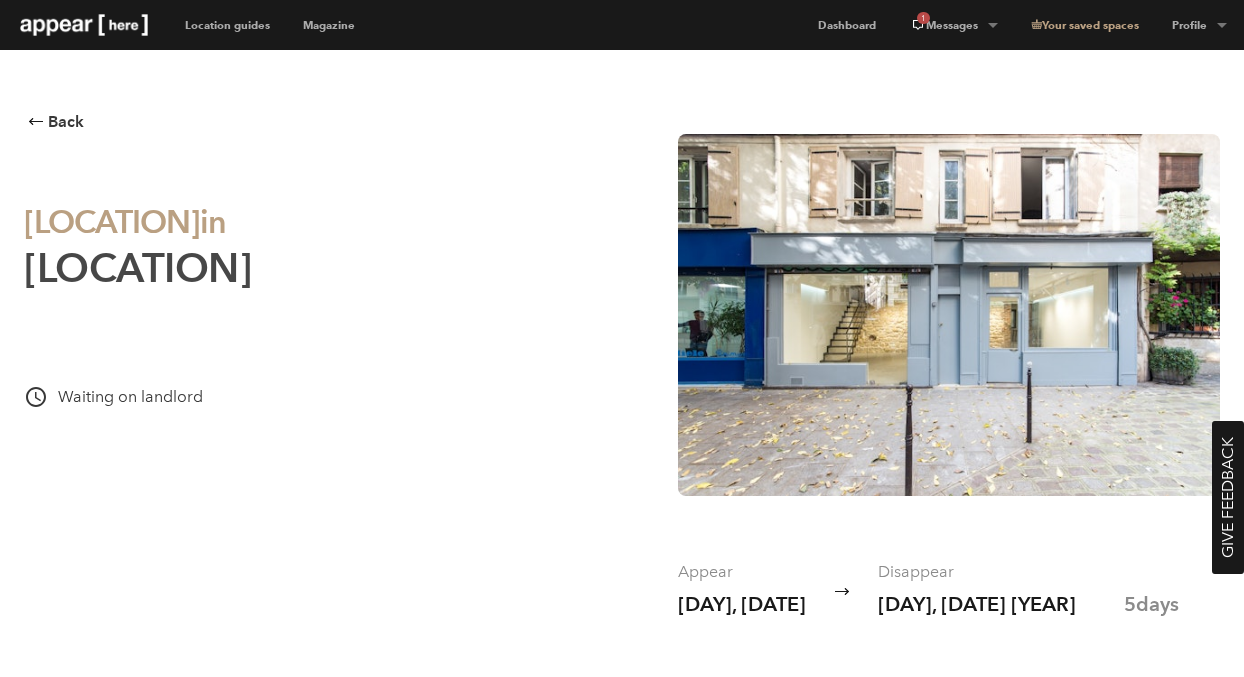 click on "[STREET_NAME]" at bounding box center [137, 268] 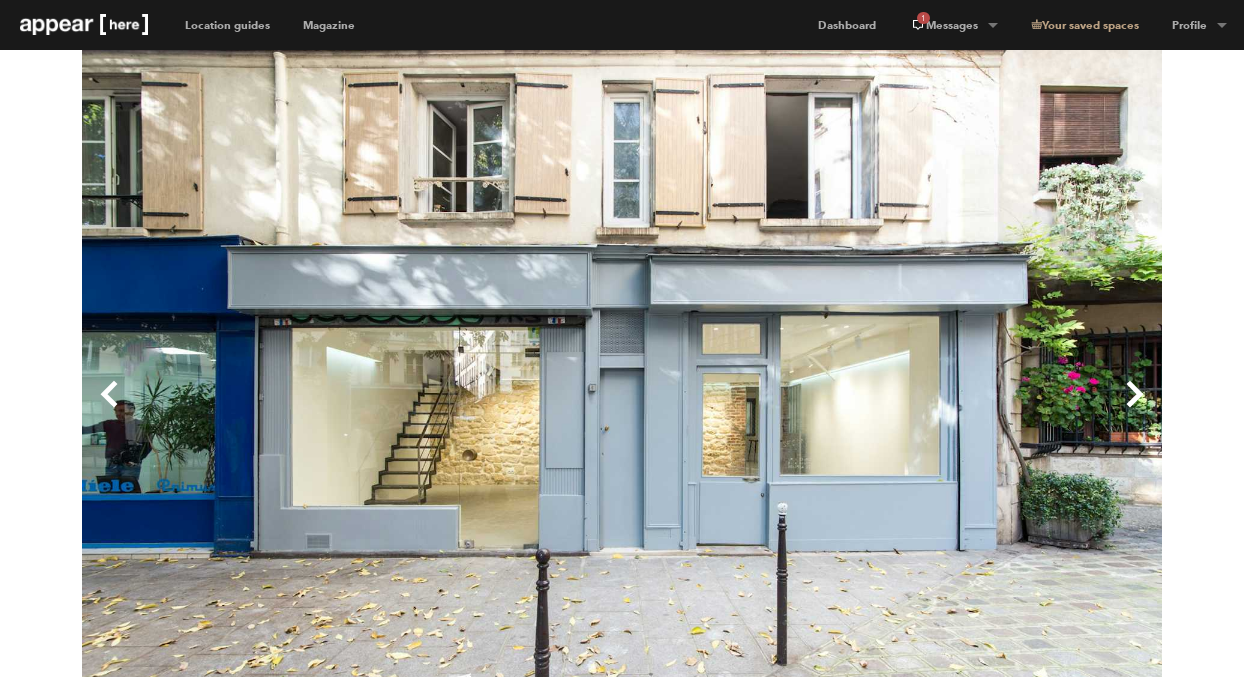 scroll, scrollTop: 0, scrollLeft: 0, axis: both 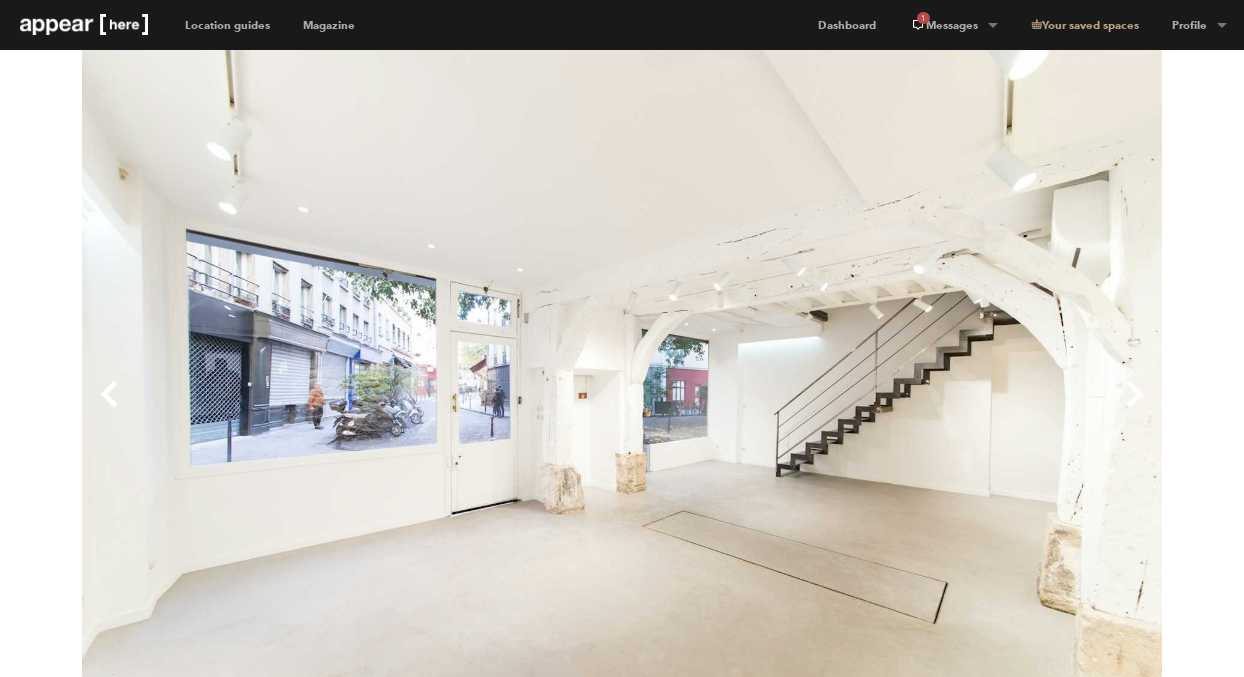 click on "Next" at bounding box center [892, 410] 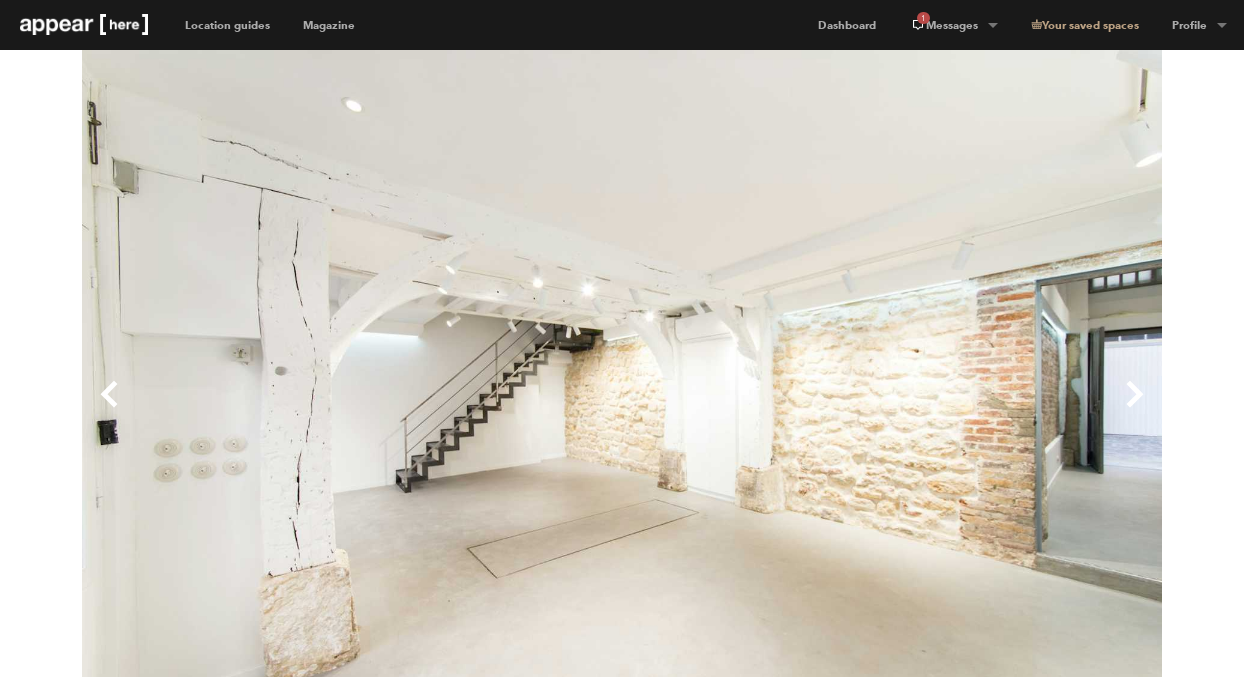 click on "Next" at bounding box center [892, 410] 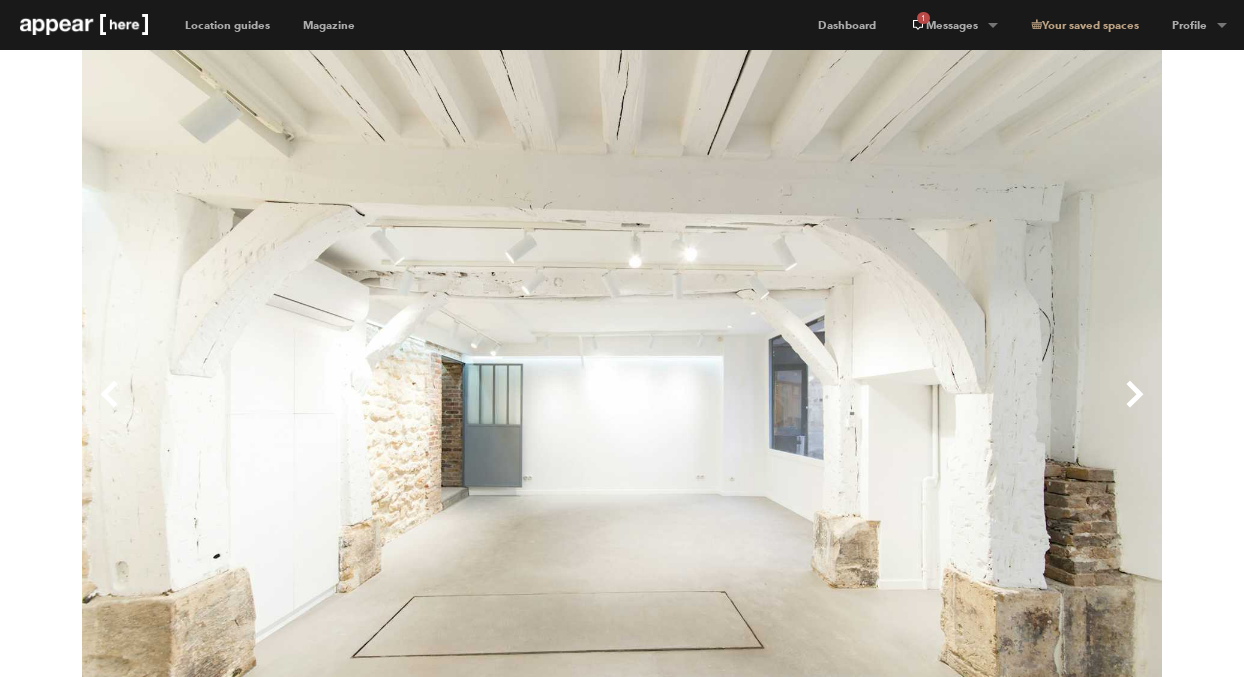 click on "Next" at bounding box center (892, 410) 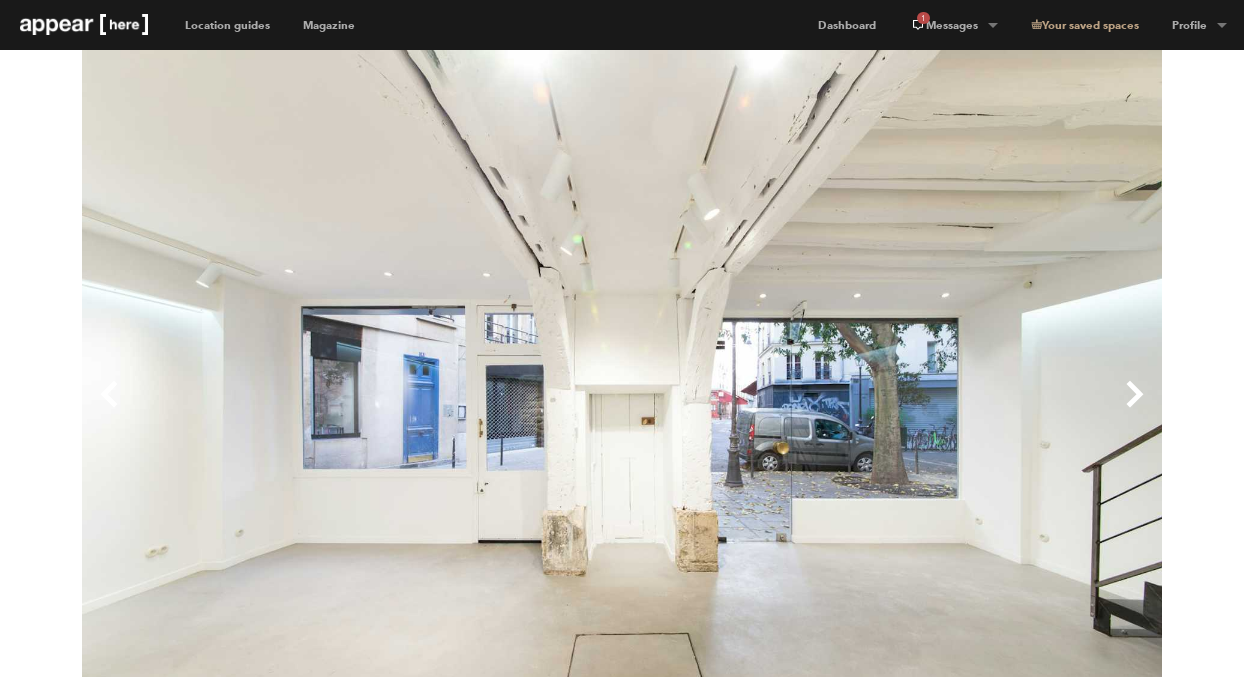 click on "Next" at bounding box center (892, 410) 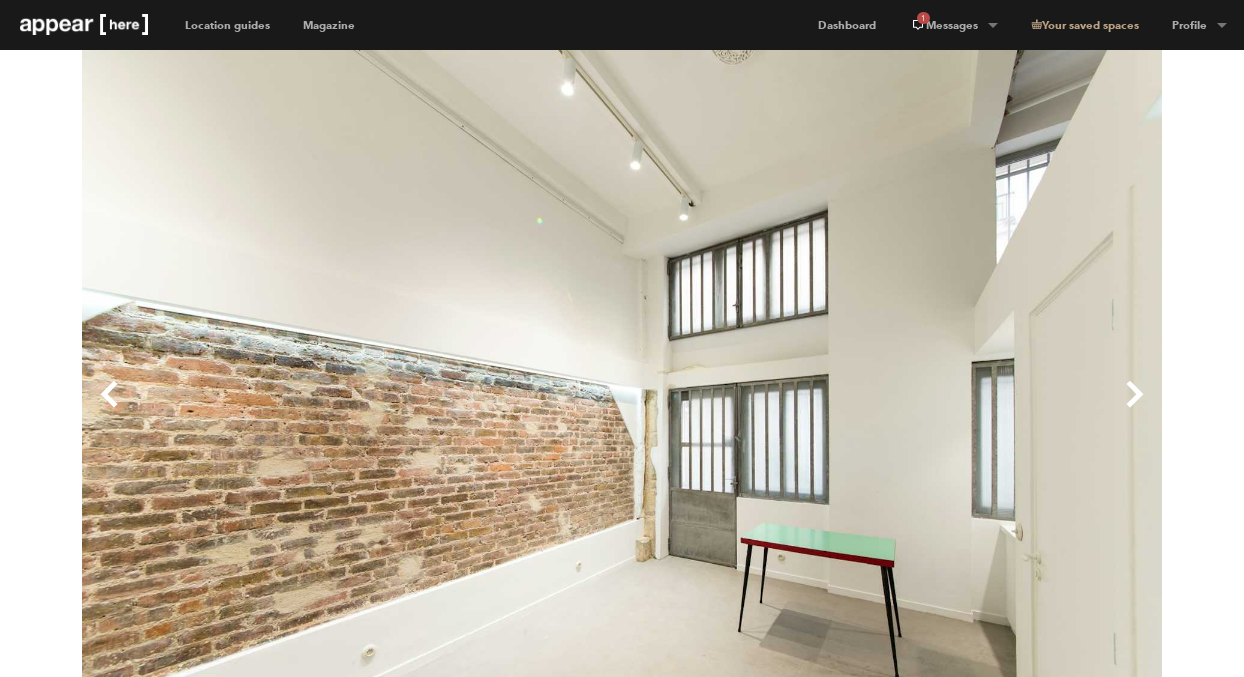 click on "Next" at bounding box center (892, 410) 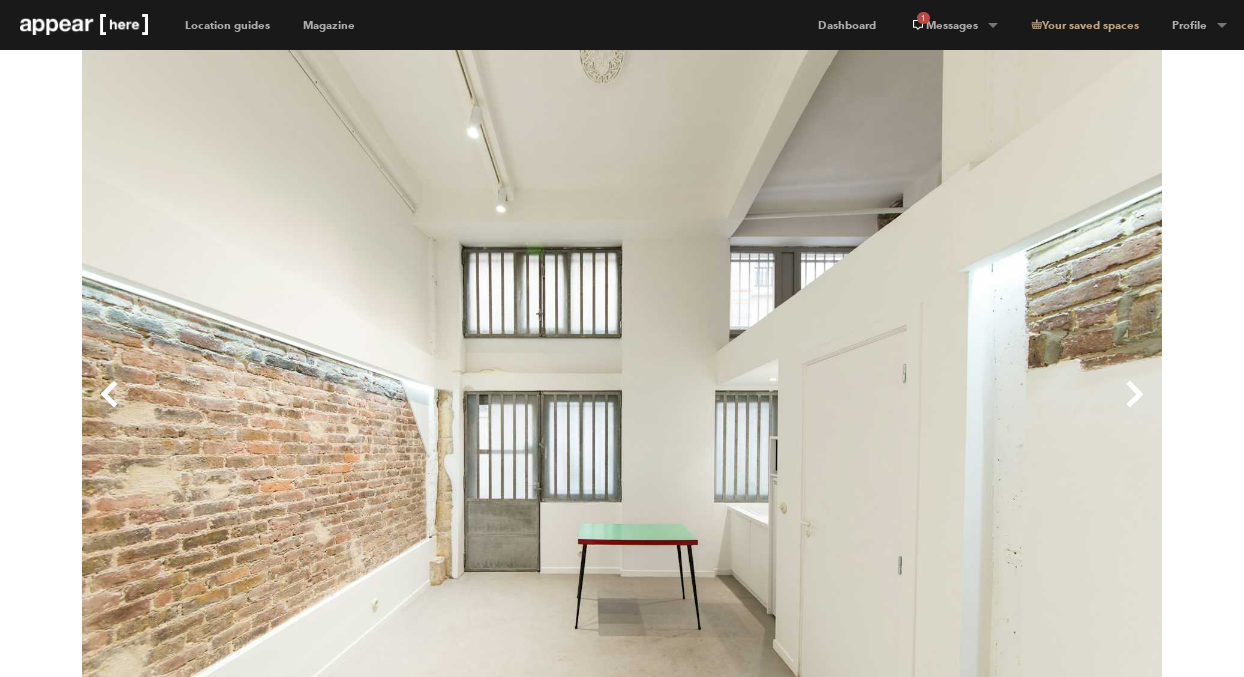 click on "Next" at bounding box center (892, 410) 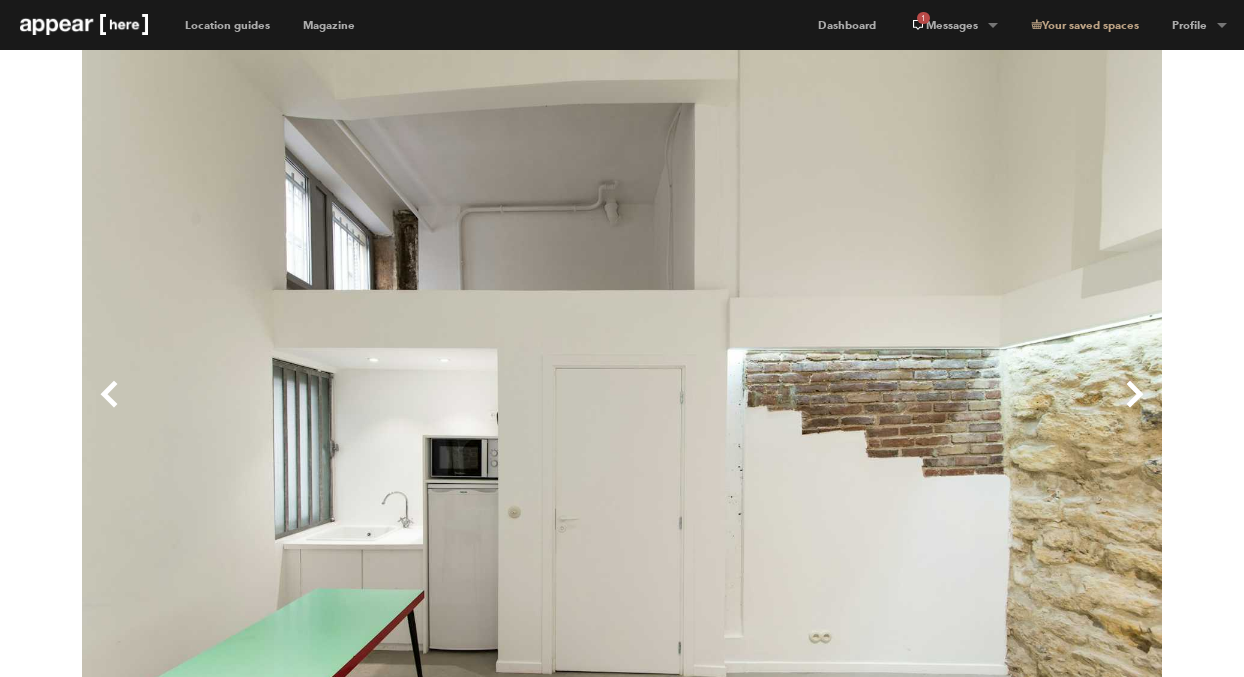 click on "Next" at bounding box center (892, 410) 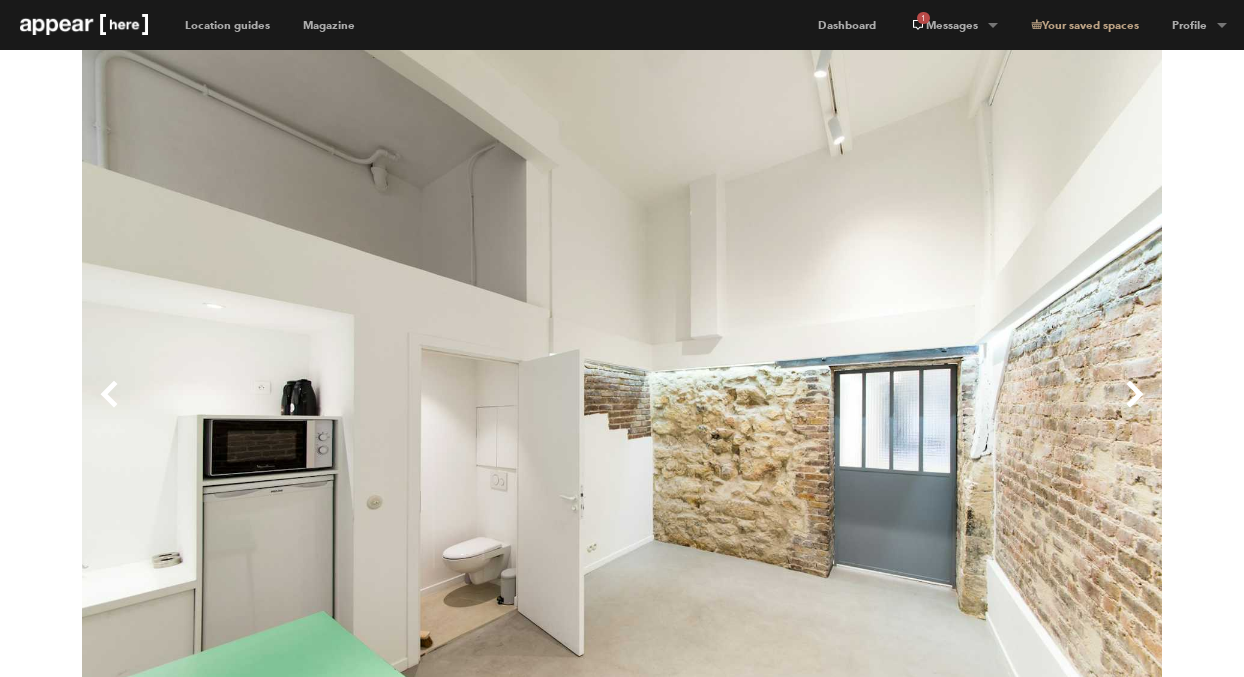 click on "Next" at bounding box center (892, 410) 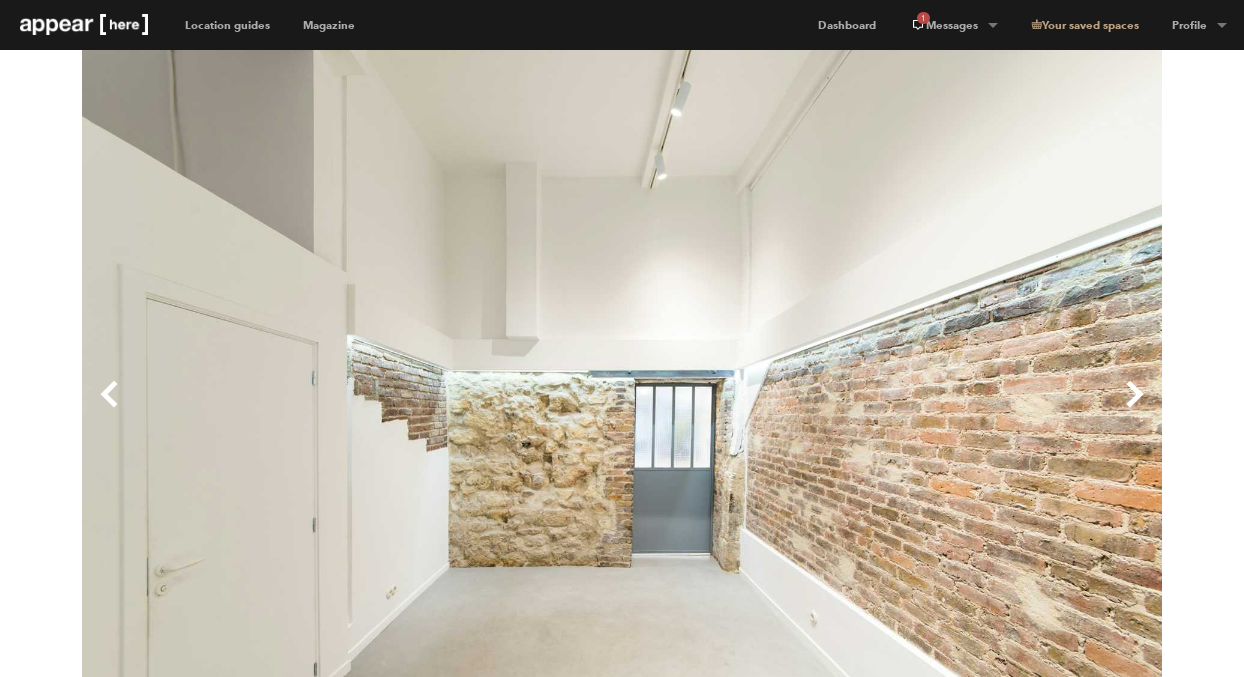 click on "Next" at bounding box center [892, 410] 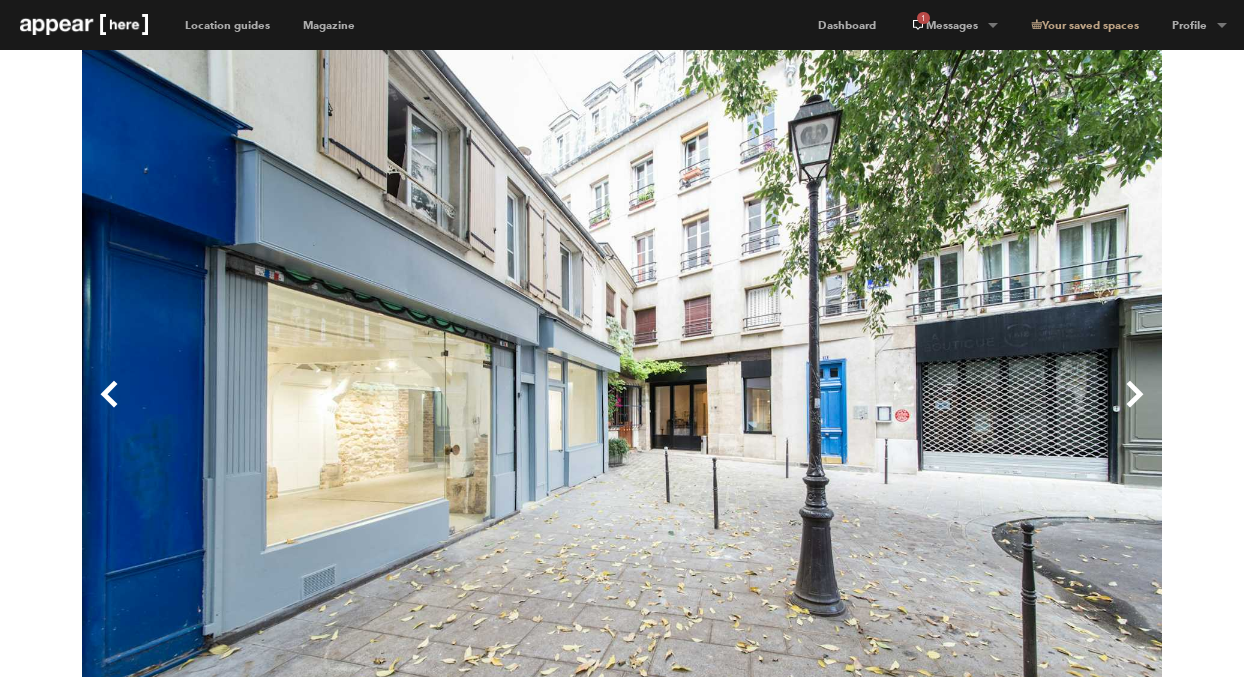 click on "Next" at bounding box center (892, 410) 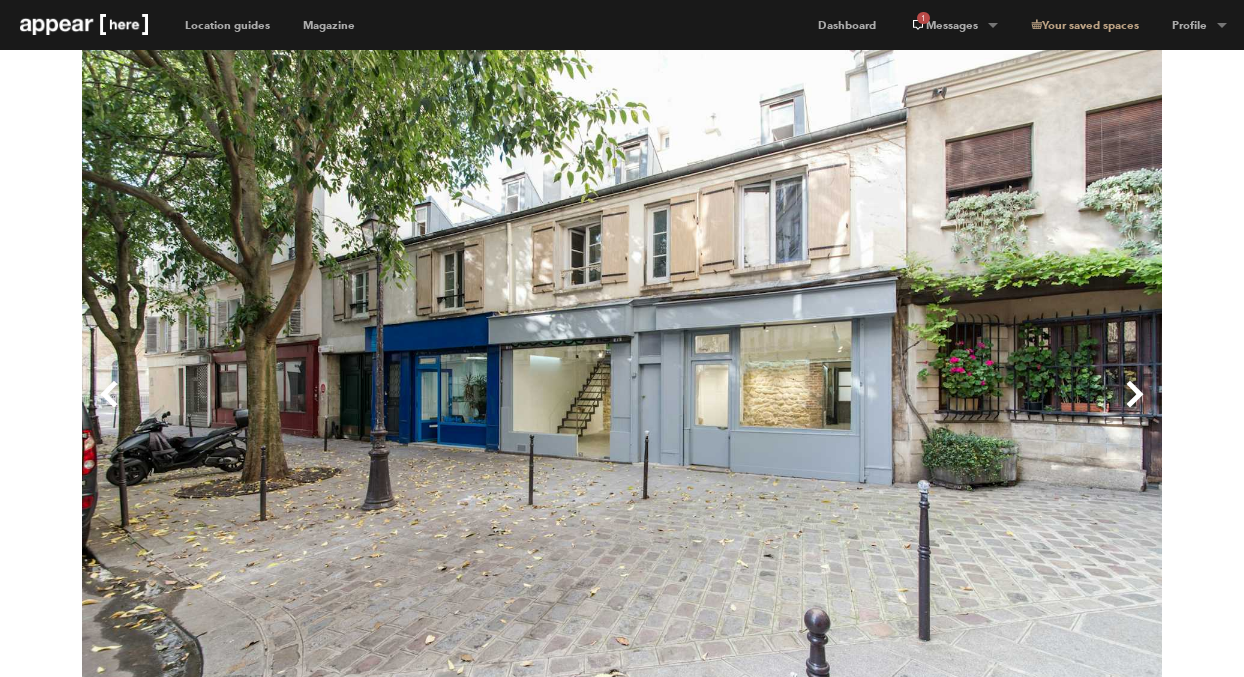 click on "Next" at bounding box center (892, 410) 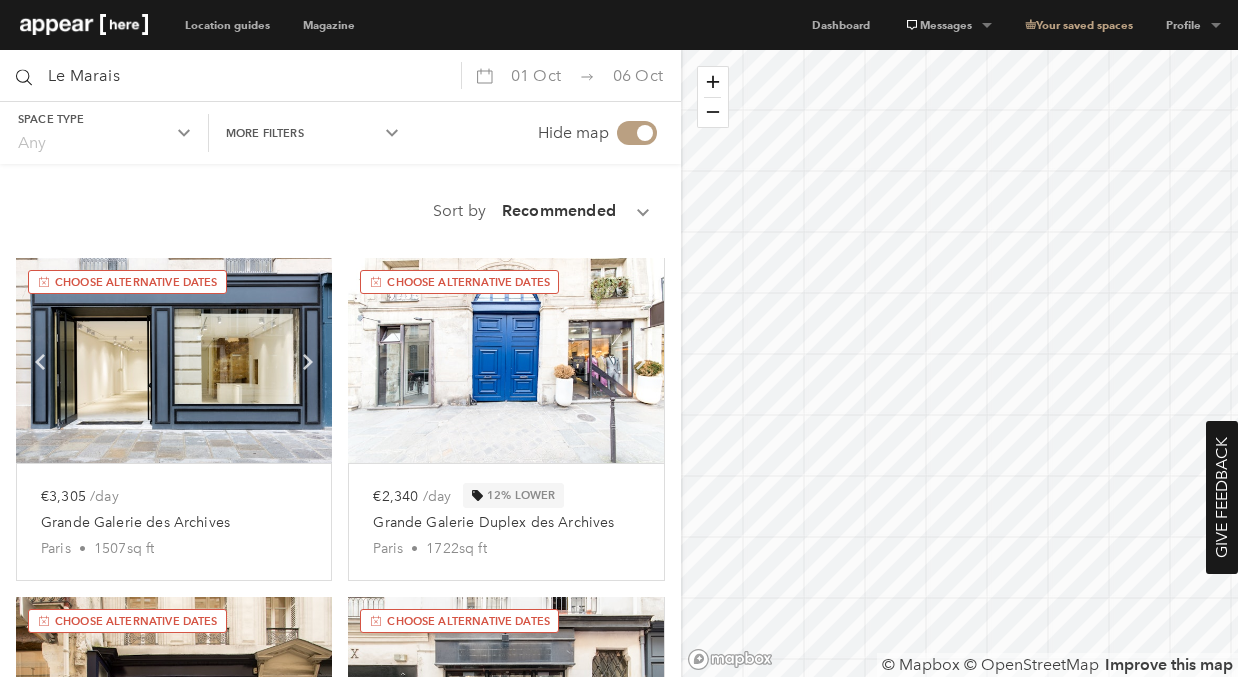 scroll, scrollTop: 161, scrollLeft: 0, axis: vertical 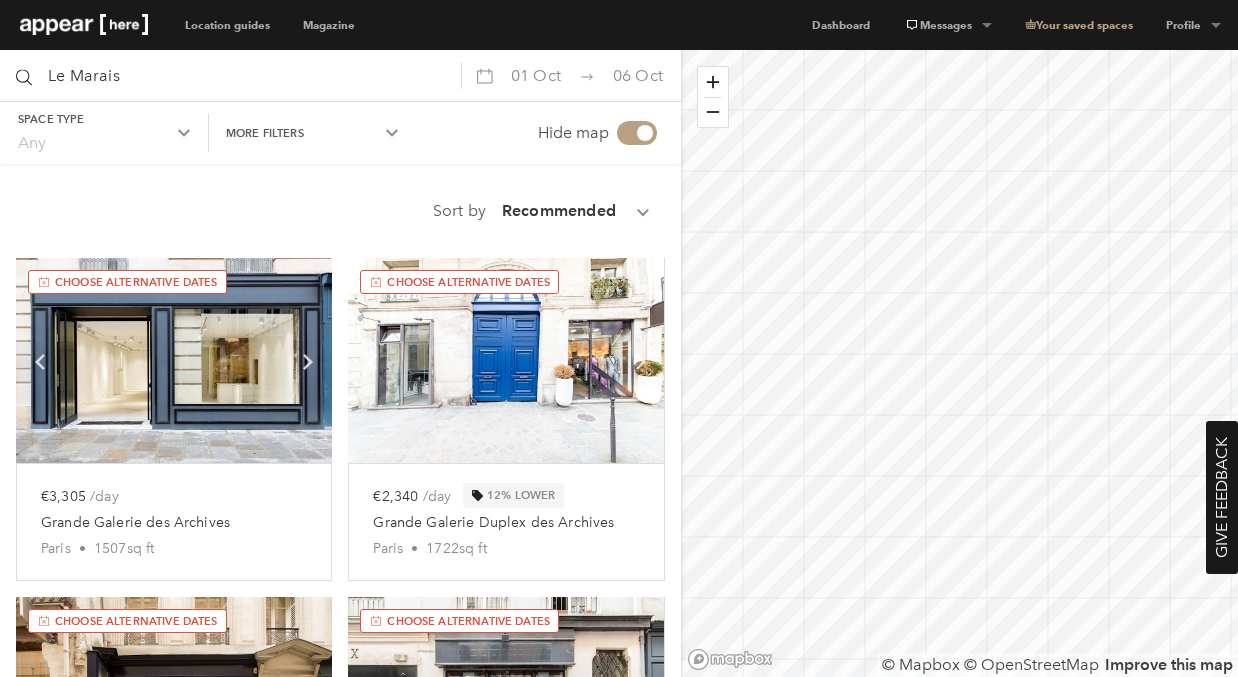 click on "01 Oct" at bounding box center (536, 75) 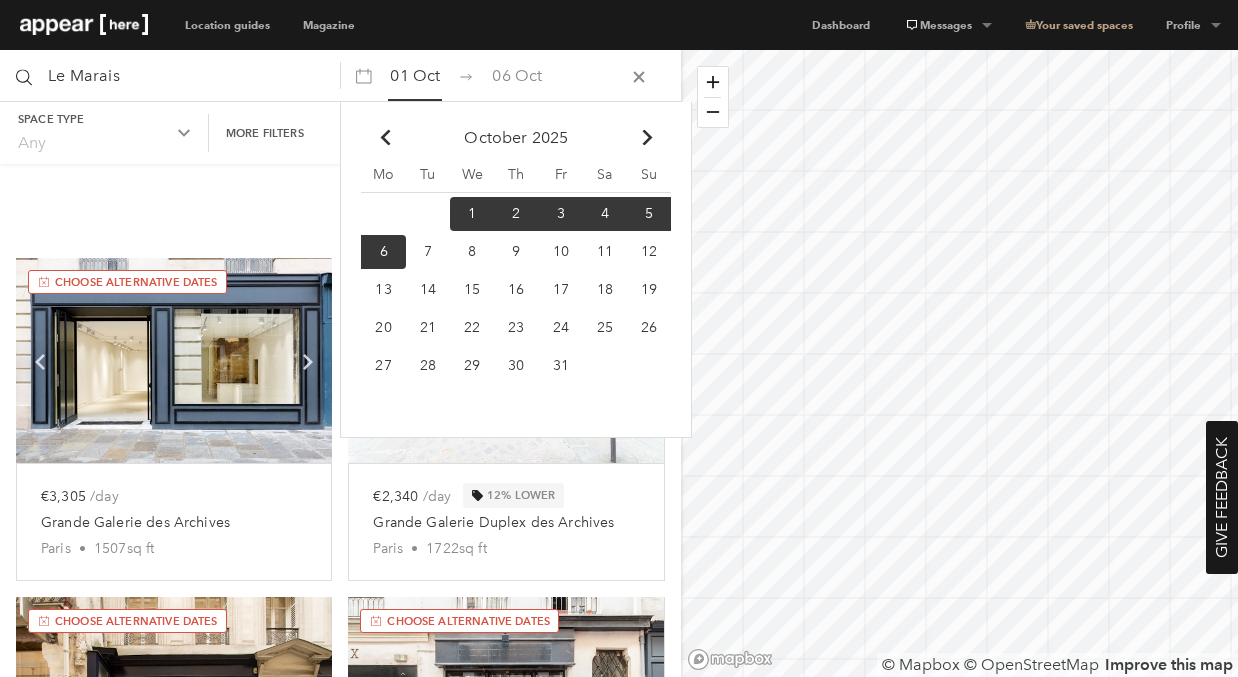 click on "2" at bounding box center [472, 214] 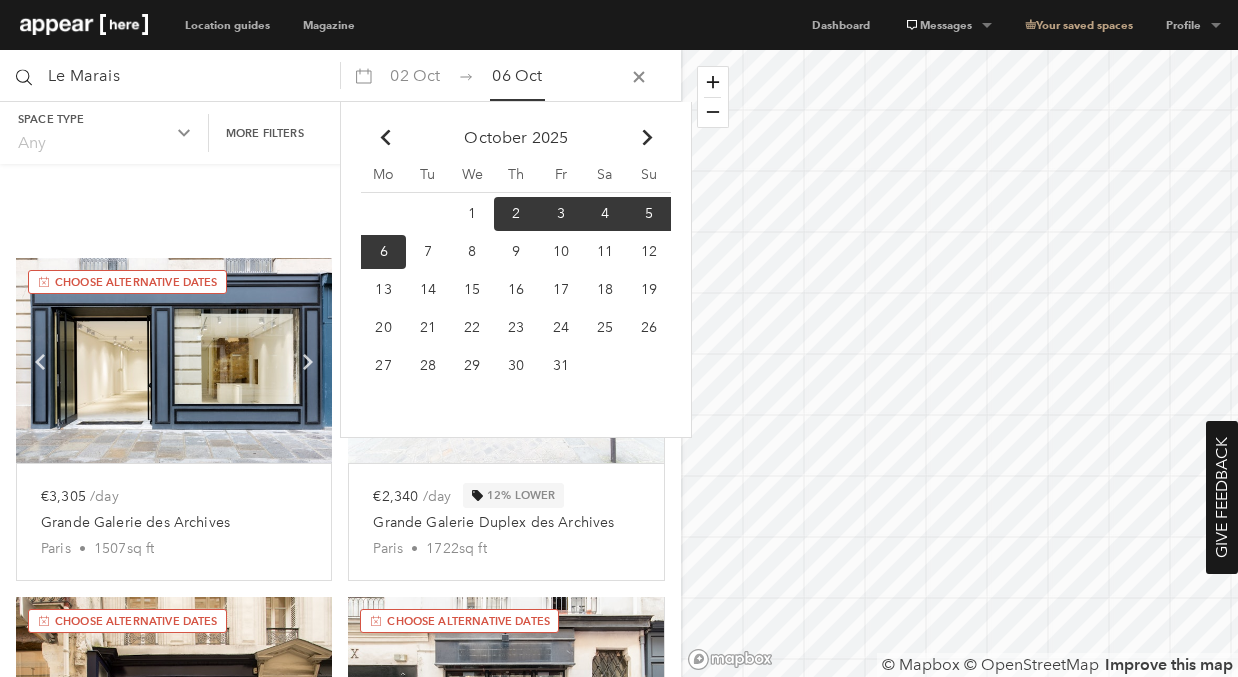 click on "Sort by Recommended Newest Highest price Lowest price Chevron-up" at bounding box center (340, 198) 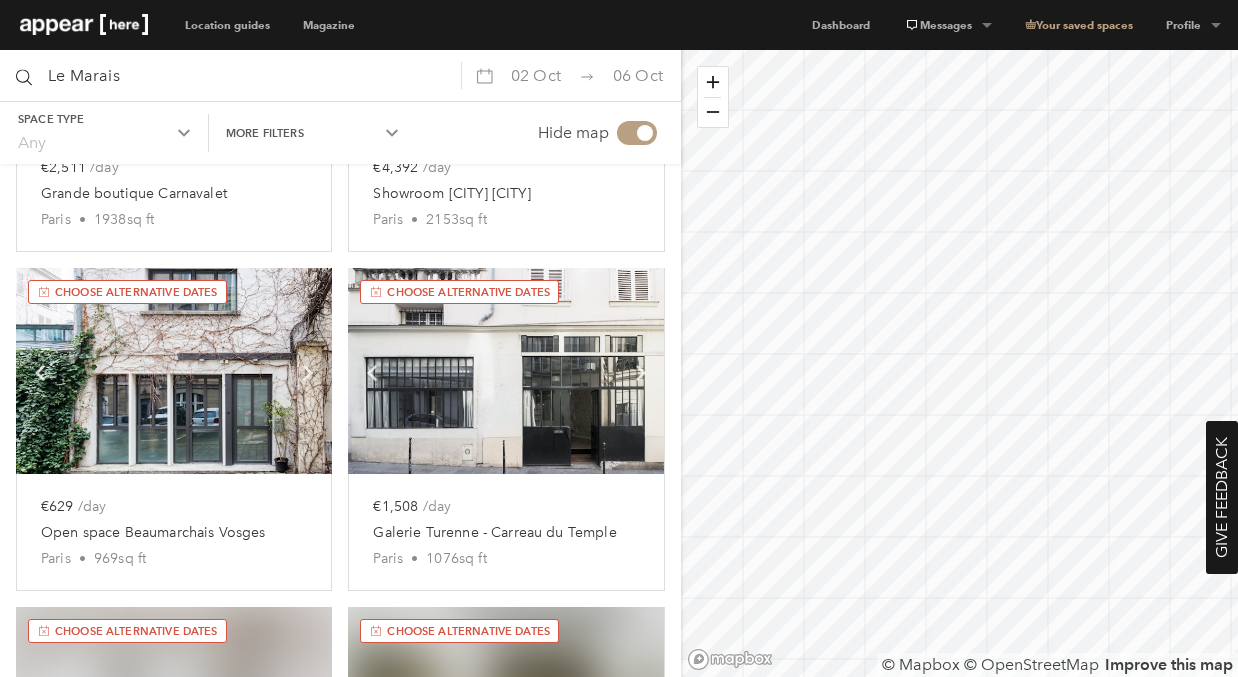 scroll, scrollTop: 4075, scrollLeft: 0, axis: vertical 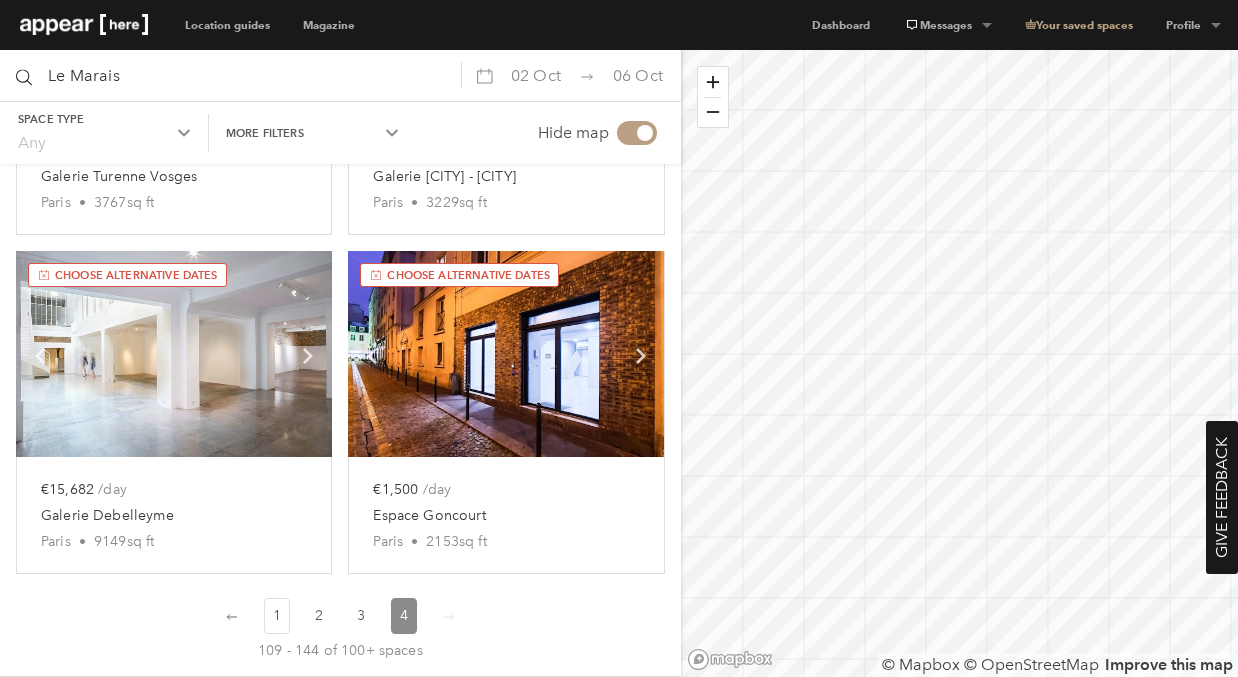 click on "1 go to page   1" at bounding box center (277, 616) 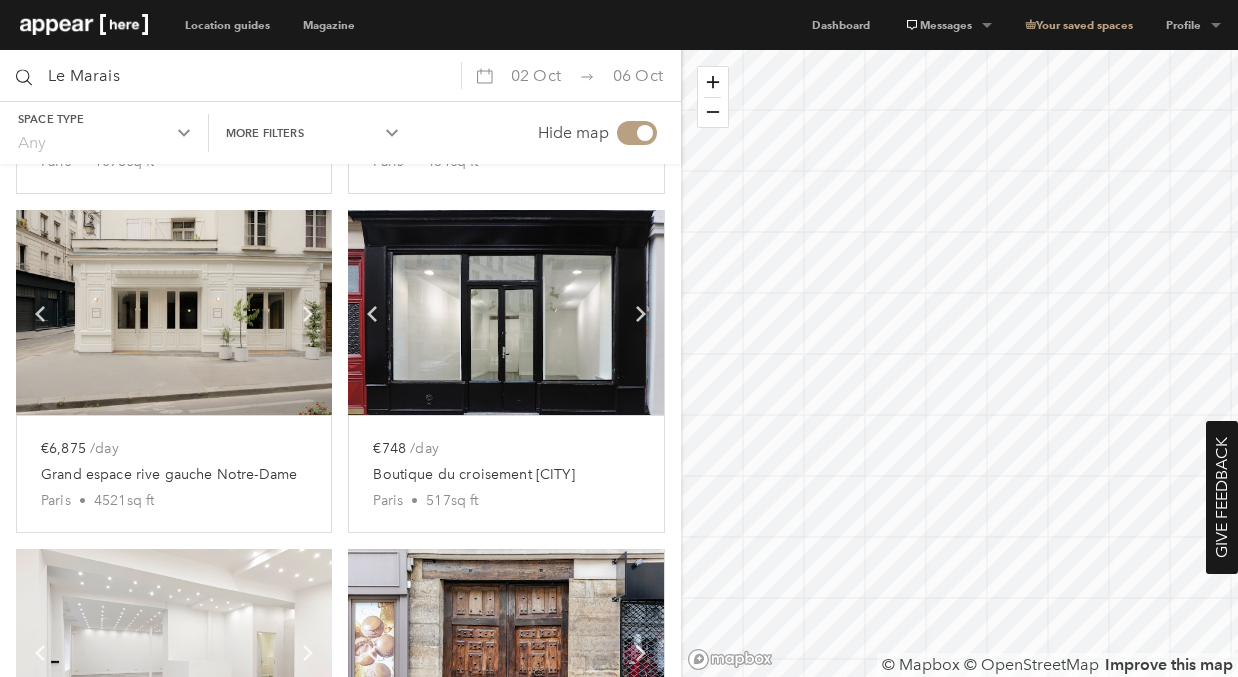 scroll, scrollTop: 394, scrollLeft: 0, axis: vertical 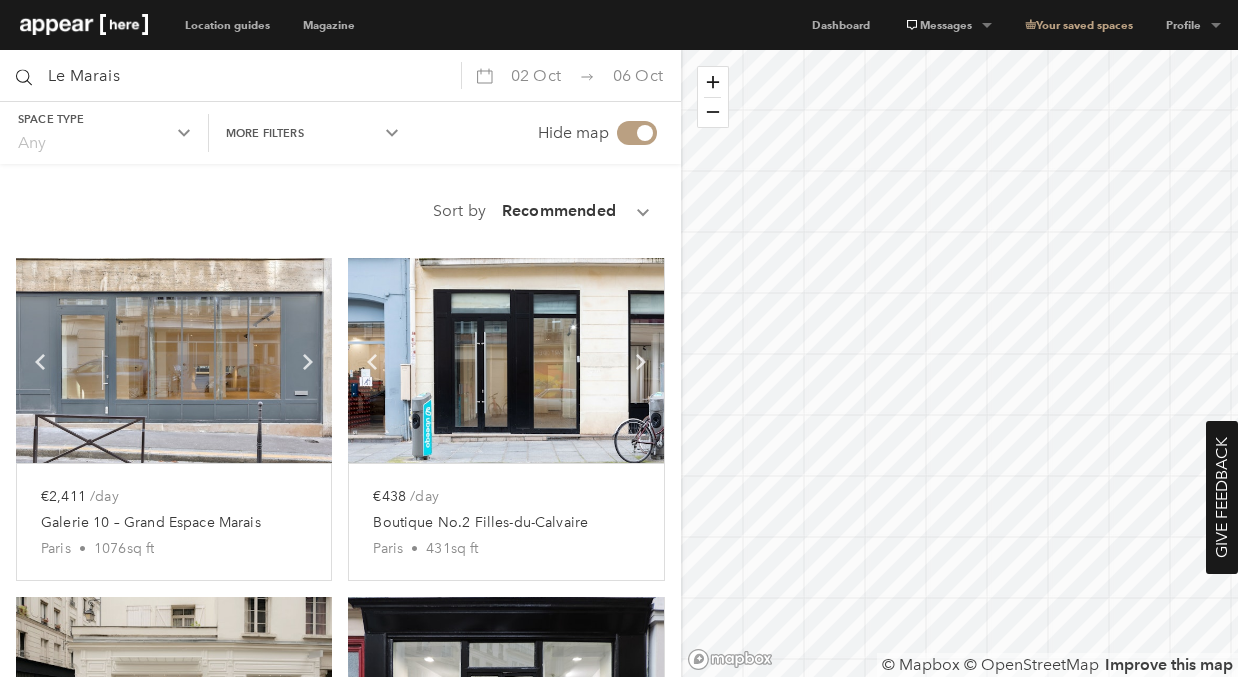 click on "More filters   Chevron-up" at bounding box center (104, 133) 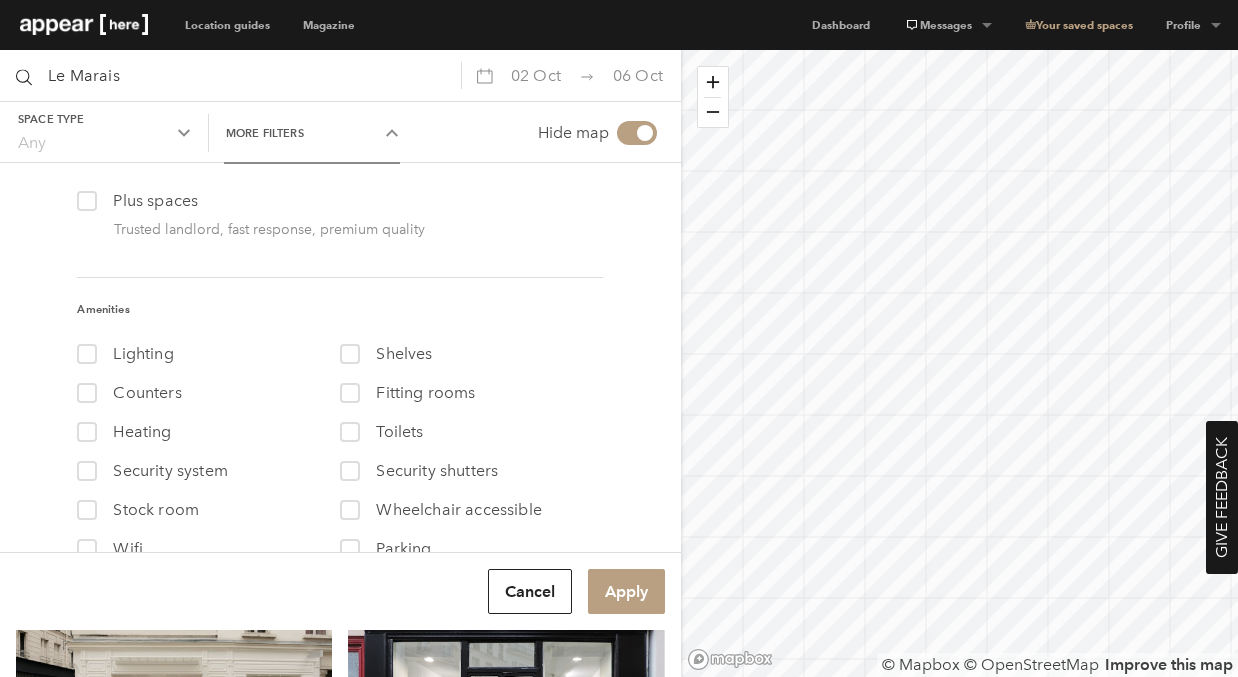 scroll, scrollTop: 361, scrollLeft: 0, axis: vertical 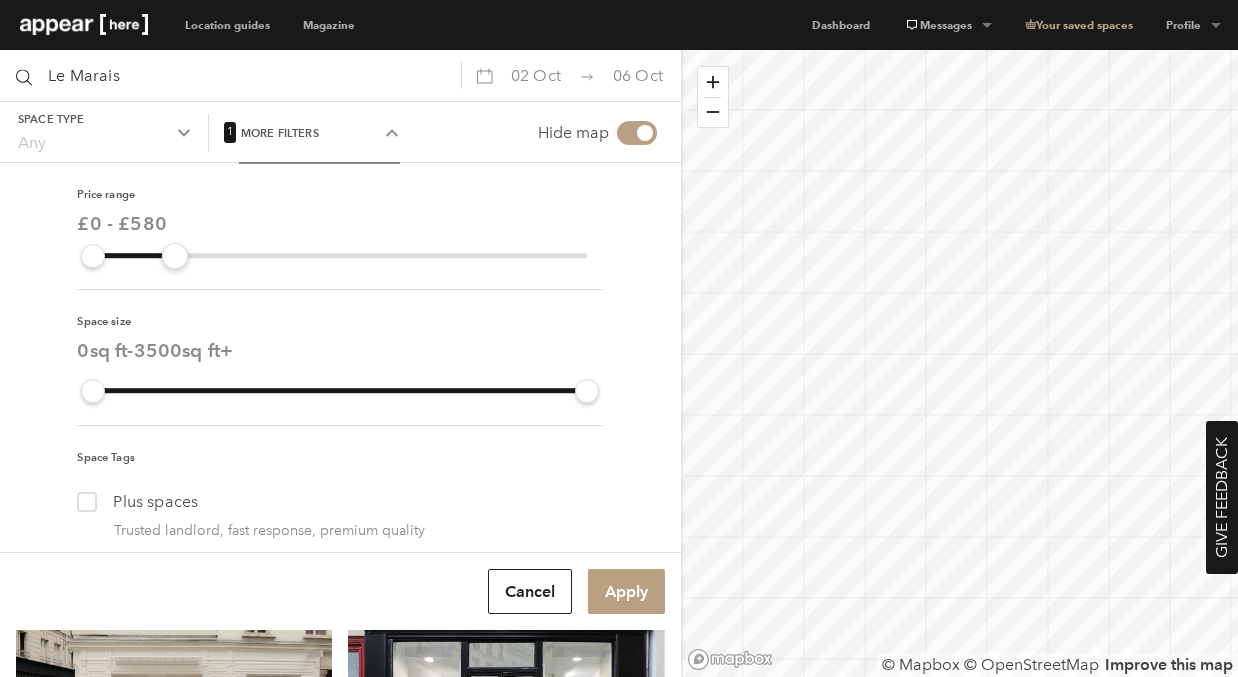 drag, startPoint x: 586, startPoint y: 261, endPoint x: 176, endPoint y: 256, distance: 410.0305 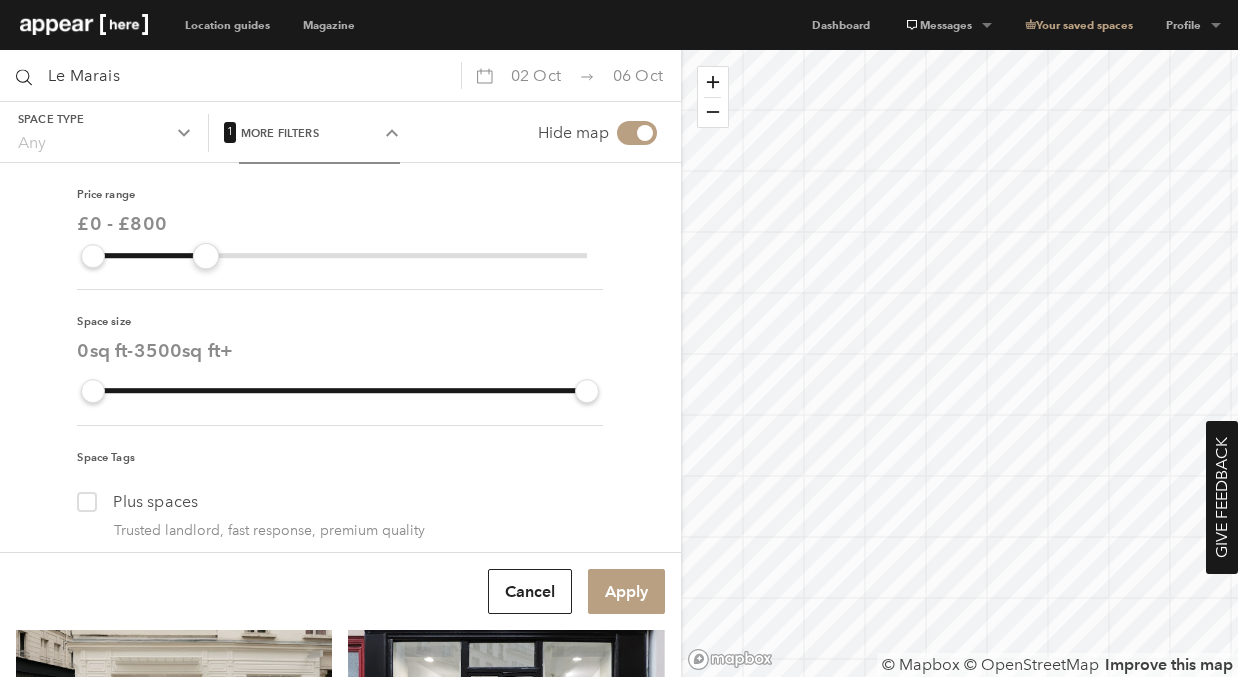 drag, startPoint x: 176, startPoint y: 256, endPoint x: 206, endPoint y: 256, distance: 30 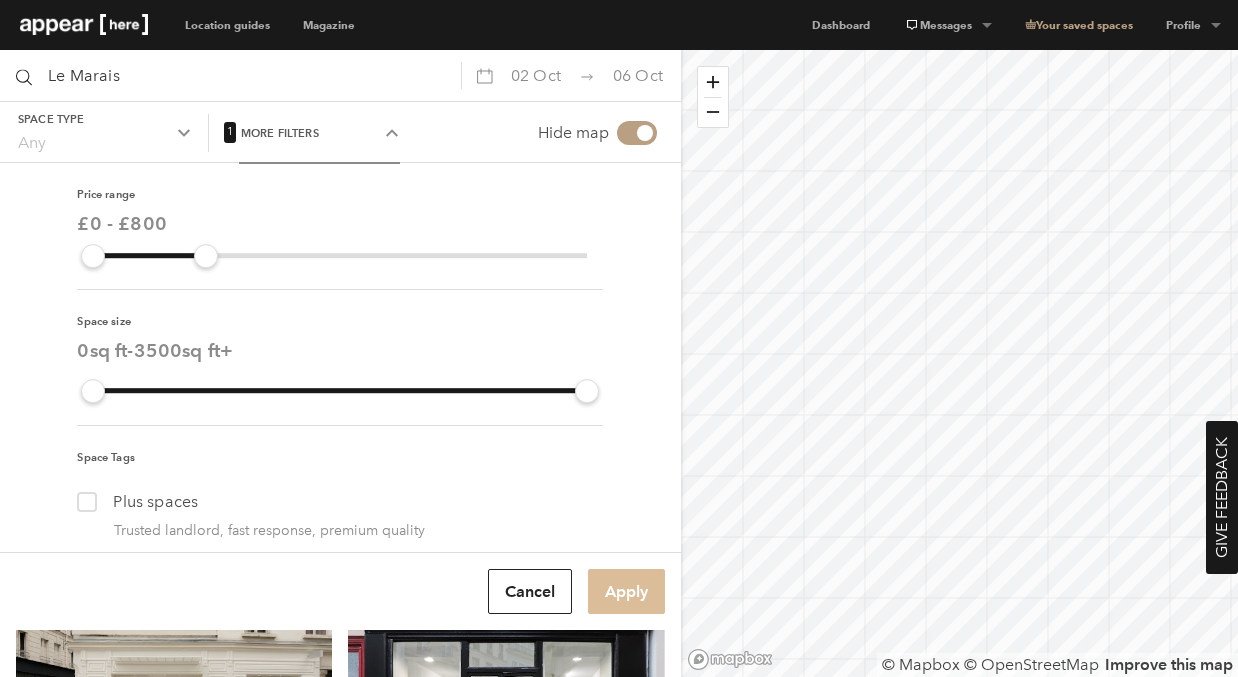 click on "Apply" at bounding box center [626, 591] 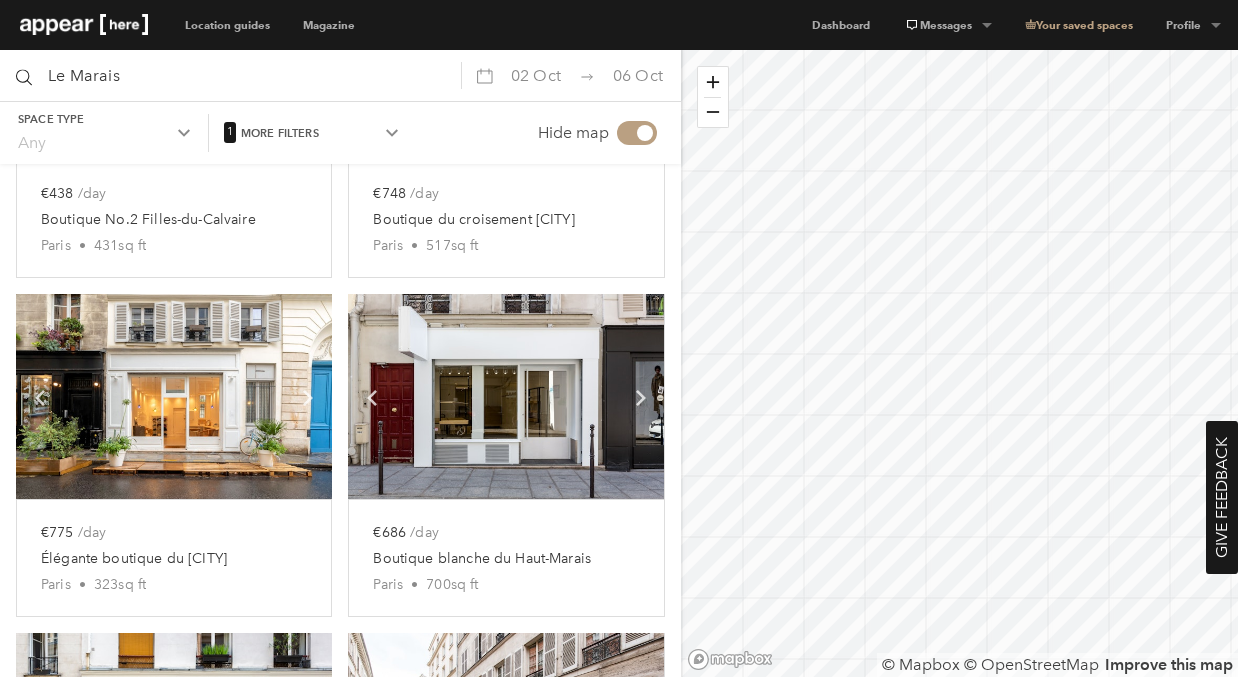 scroll, scrollTop: 0, scrollLeft: 0, axis: both 